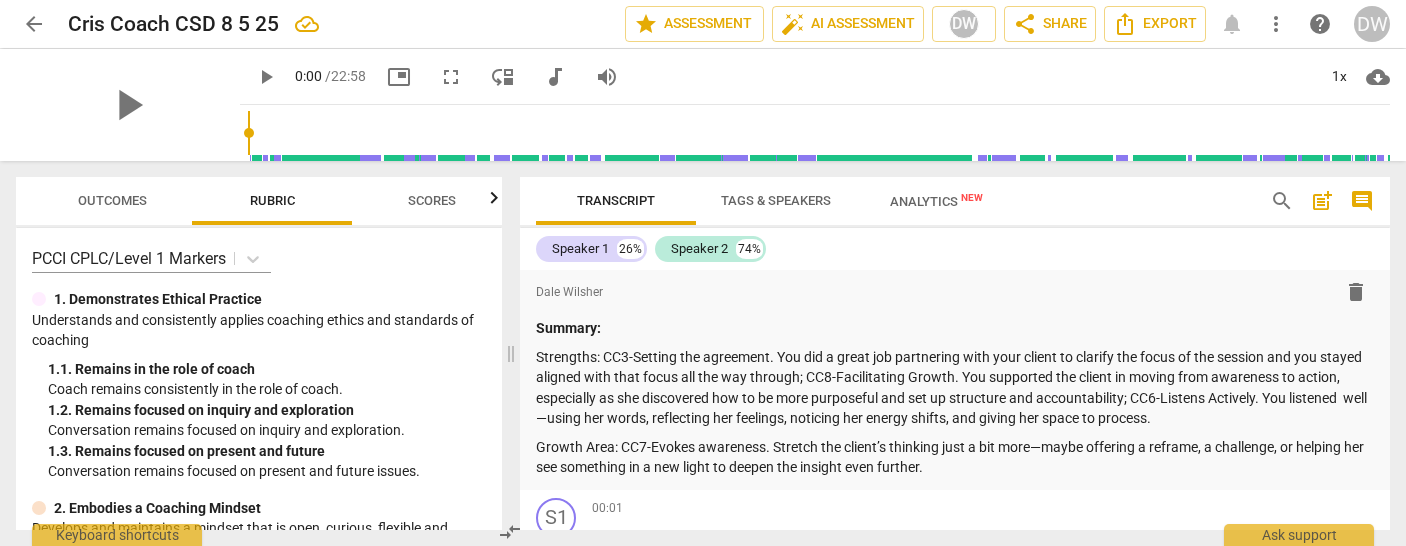 scroll, scrollTop: 0, scrollLeft: 0, axis: both 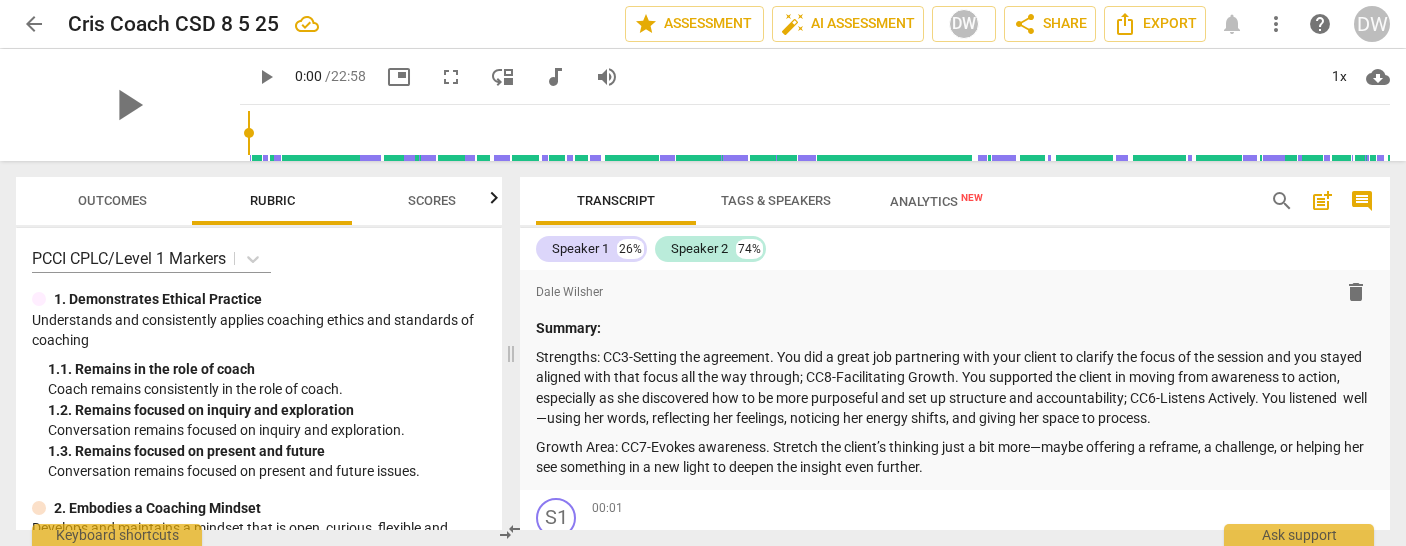click on "post_add" at bounding box center [1322, 201] 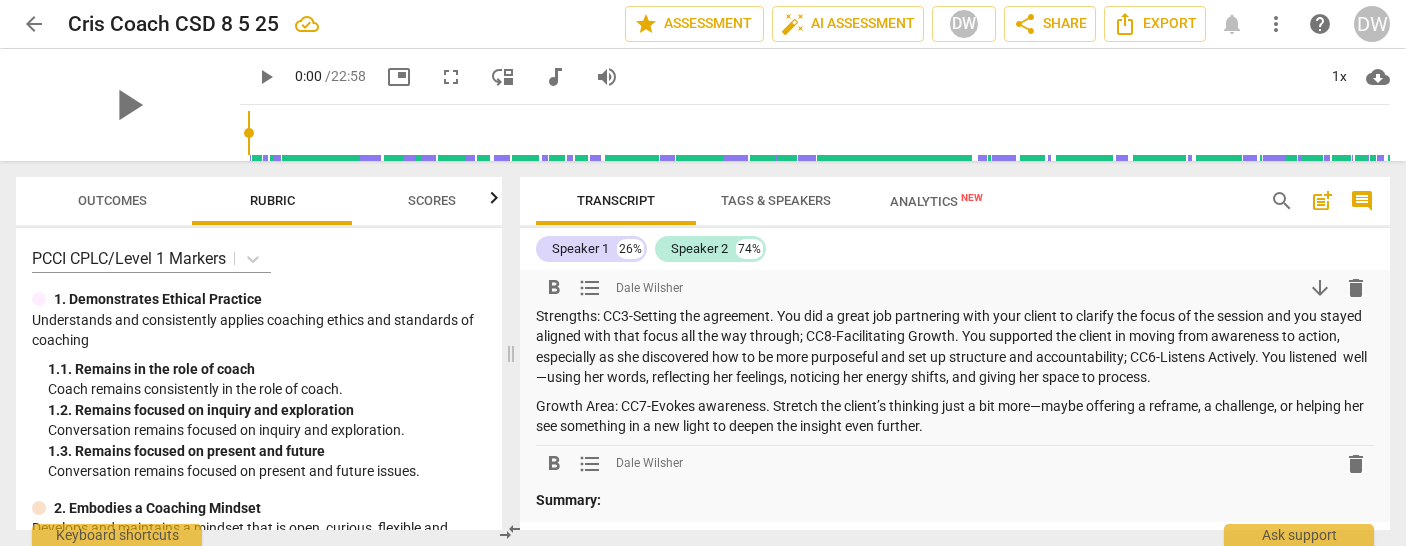 scroll, scrollTop: 39, scrollLeft: 0, axis: vertical 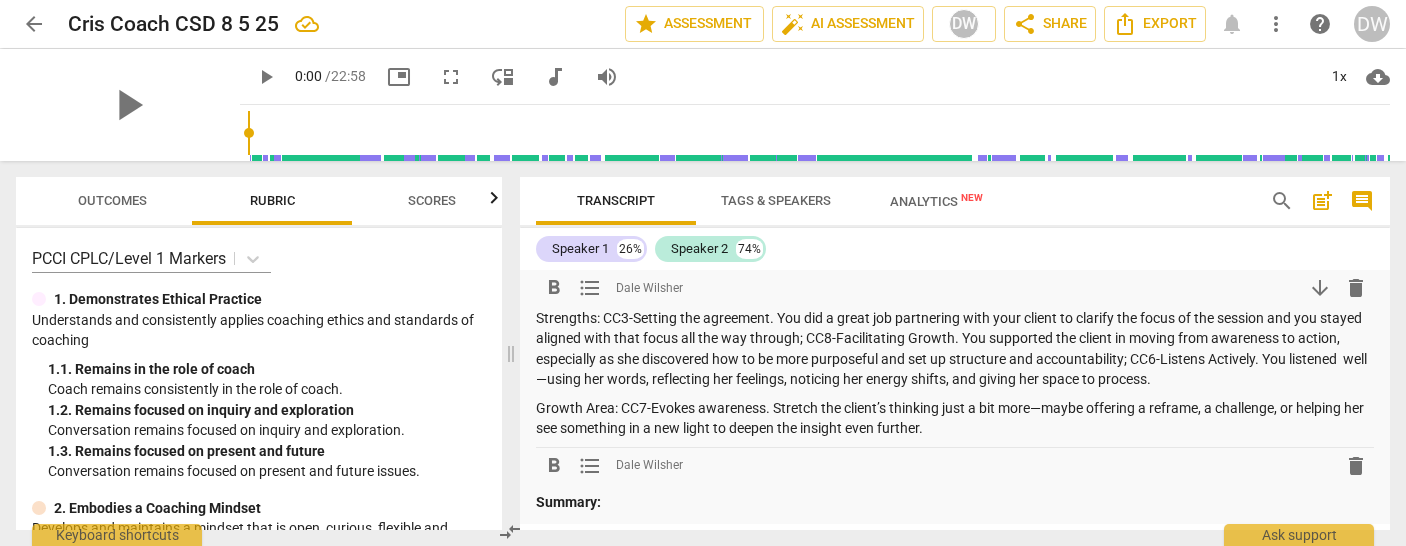 click on "Growth Area: CC7-Evokes awareness. Stretch the client’s thinking just a bit more—maybe offering a reframe, a challenge, or helping her see something in a new light to deepen the insight even further." at bounding box center (955, 418) 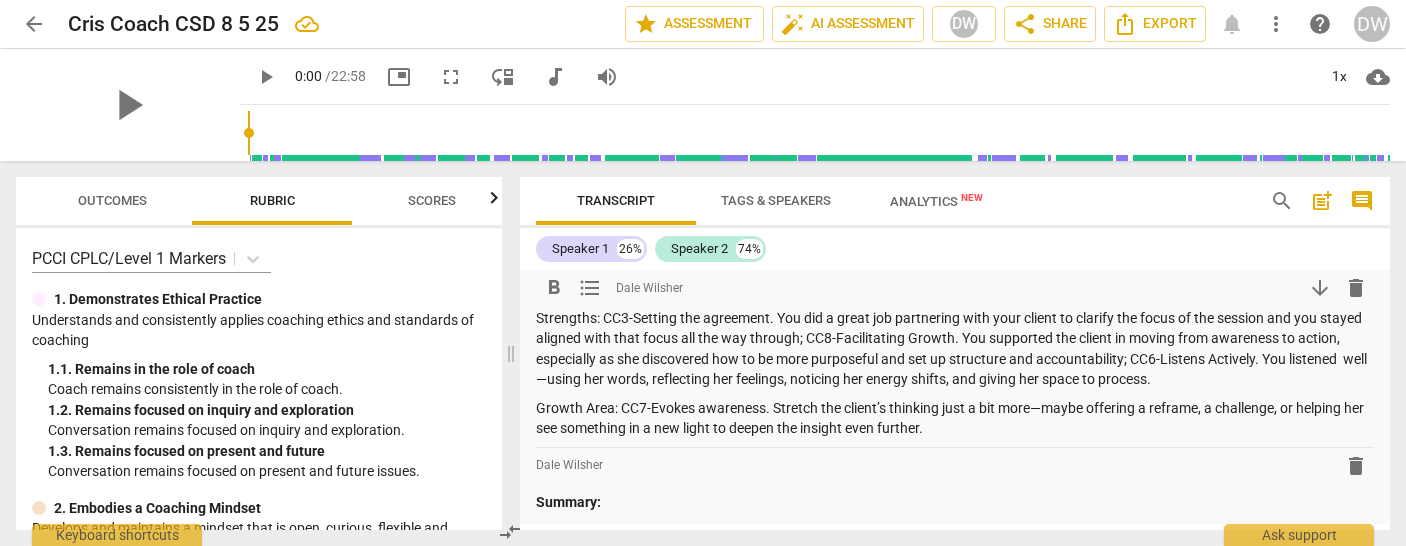 scroll, scrollTop: 39, scrollLeft: 0, axis: vertical 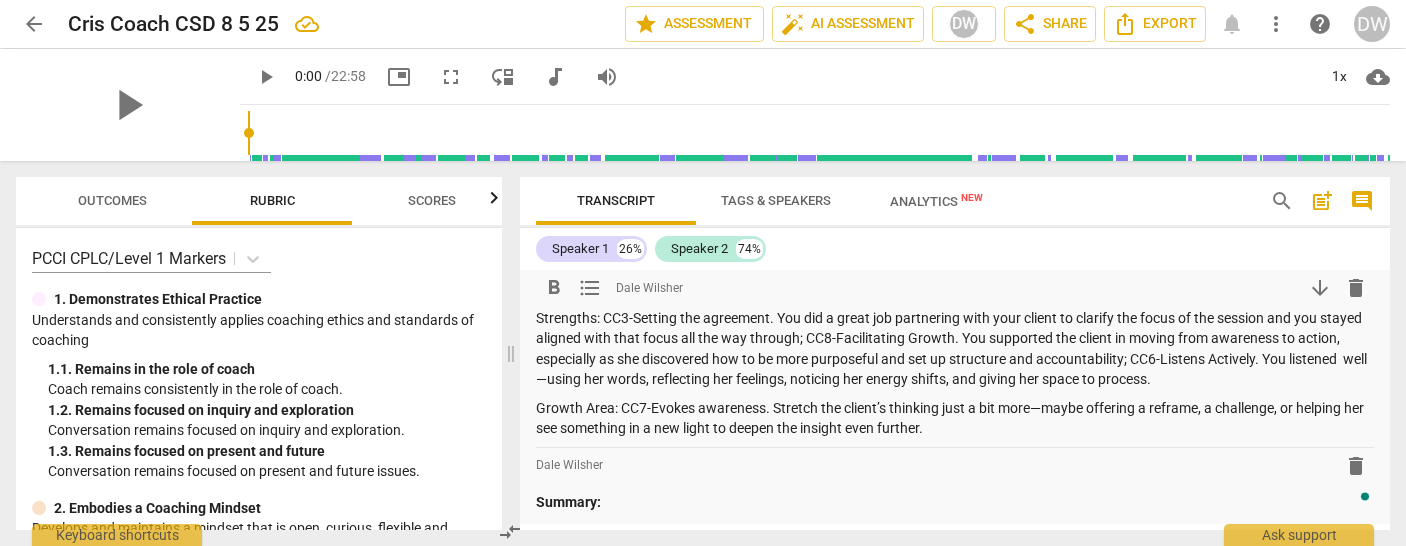 type 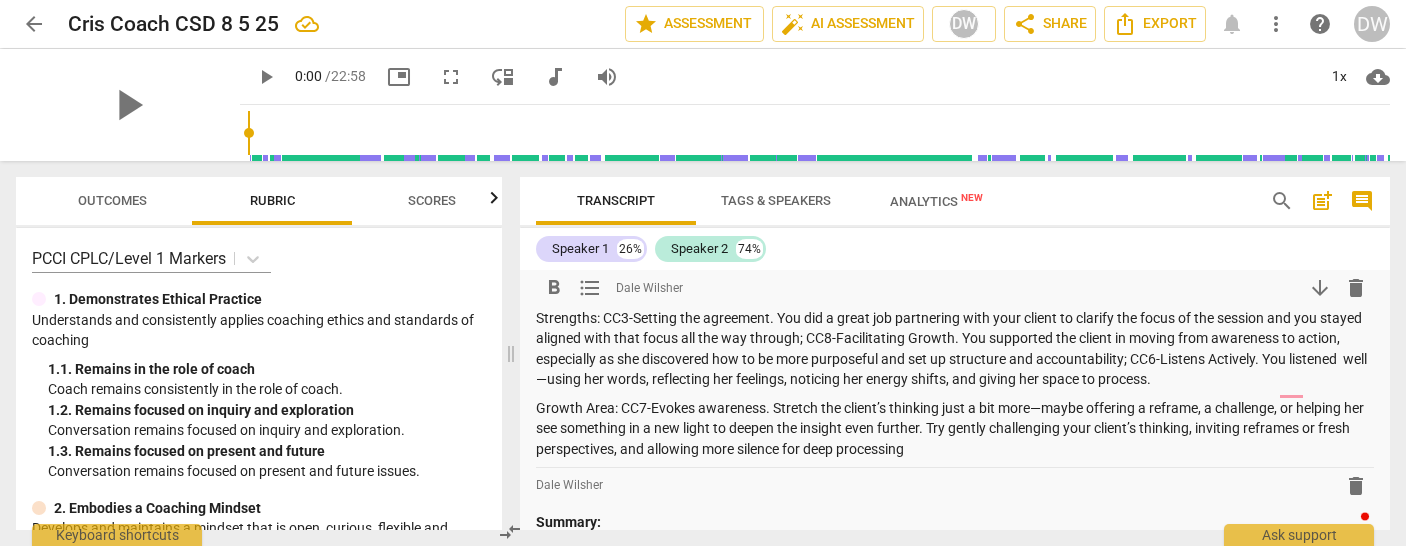 scroll, scrollTop: 39, scrollLeft: 0, axis: vertical 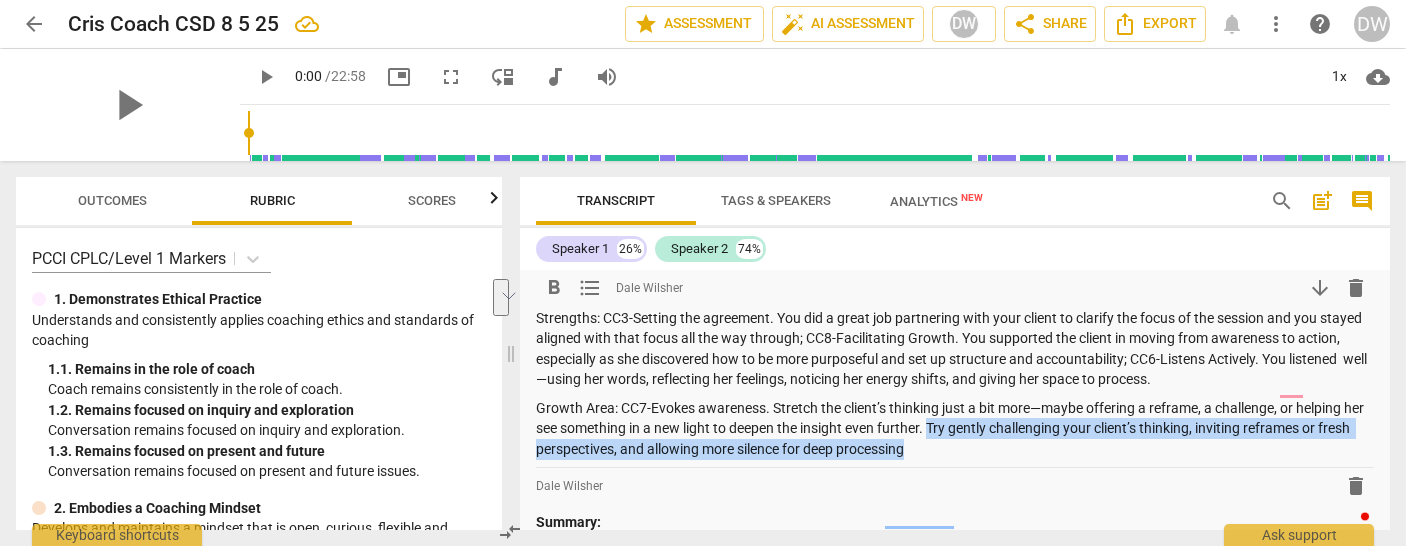 drag, startPoint x: 957, startPoint y: 430, endPoint x: 992, endPoint y: 451, distance: 40.81666 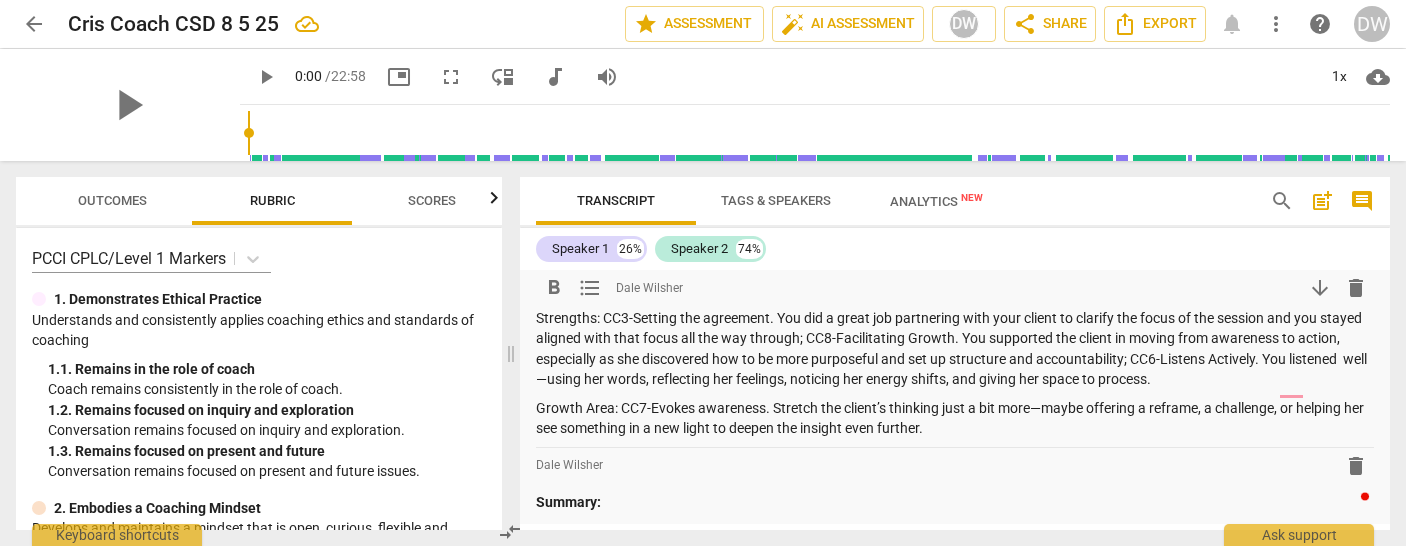 scroll, scrollTop: 100, scrollLeft: 0, axis: vertical 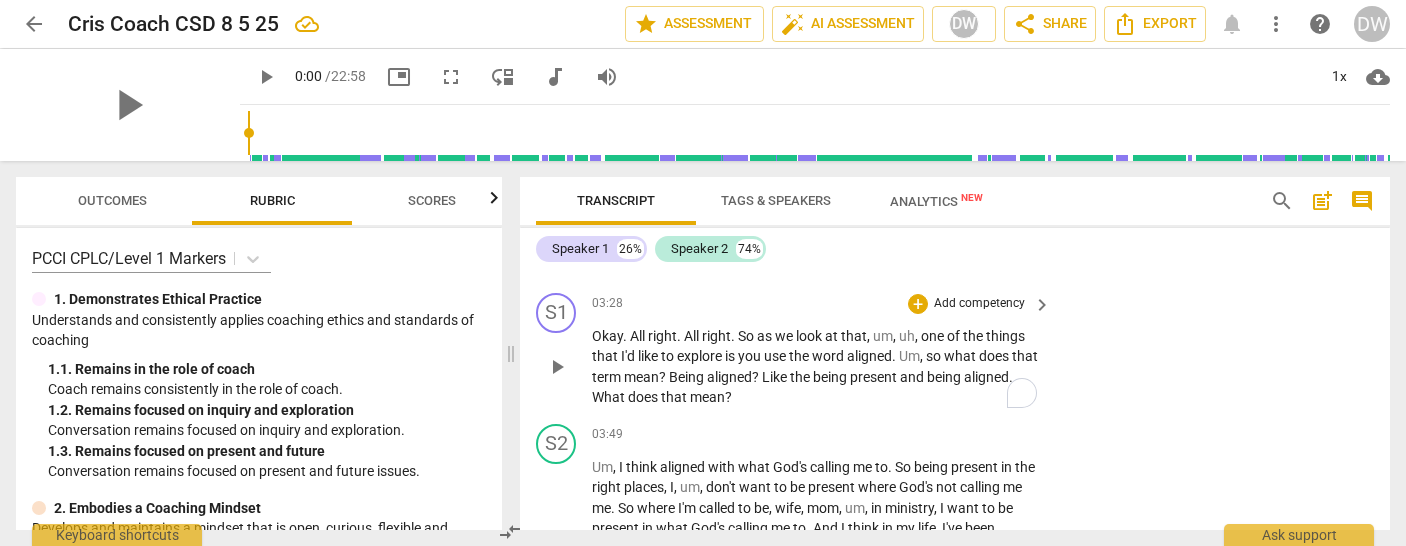 click on "what" at bounding box center (961, 356) 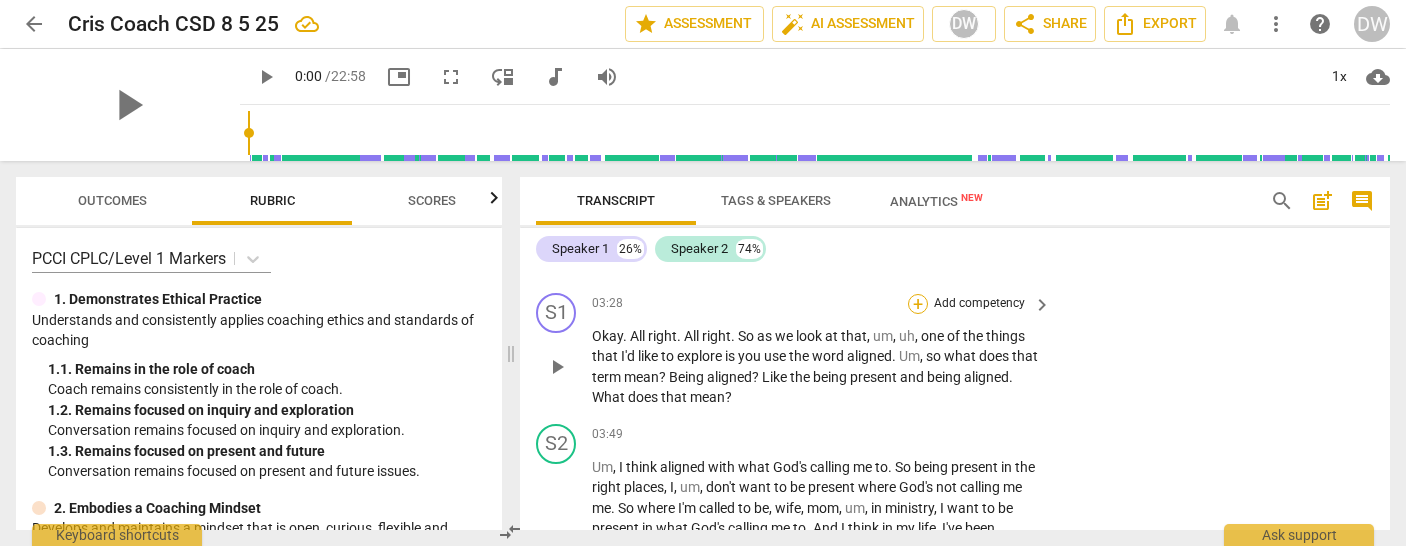 click on "+" at bounding box center [918, 304] 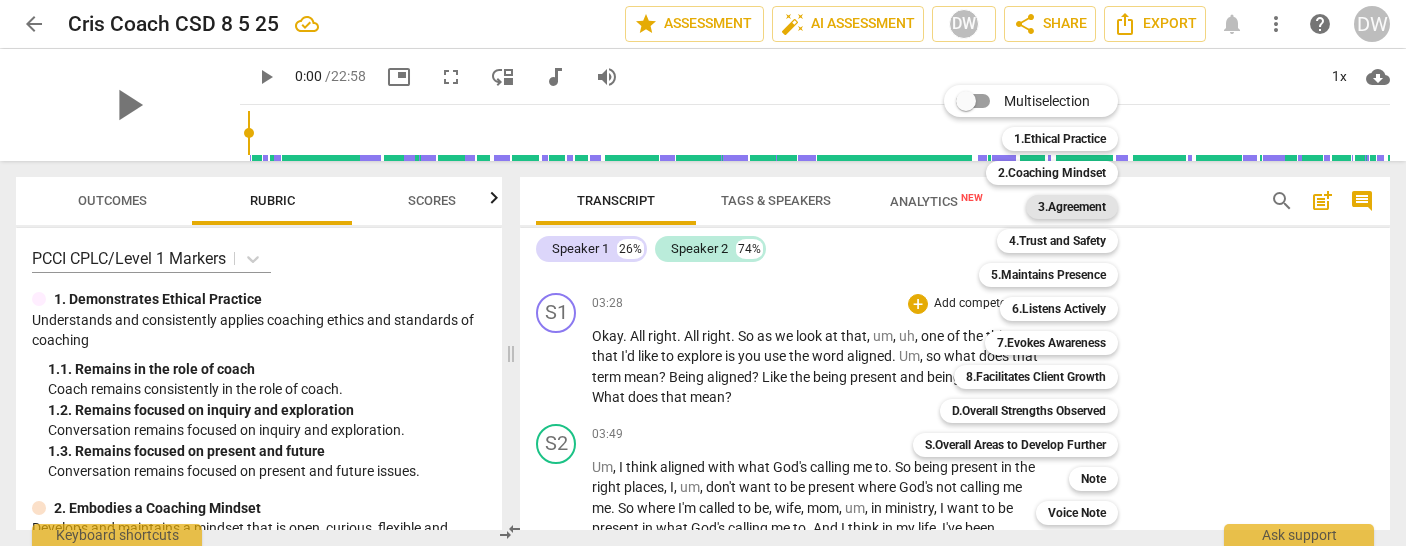 click on "3.Agreement" at bounding box center [1072, 207] 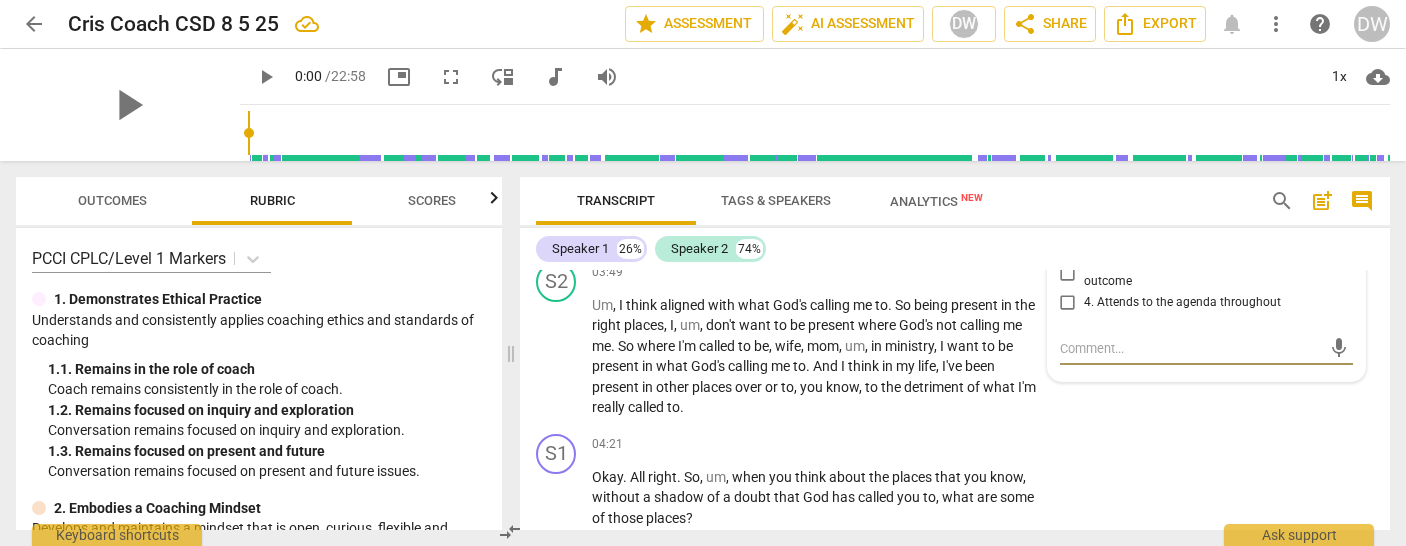 click on "3. Explores how the client relates to desired outcome" at bounding box center (1068, 273) 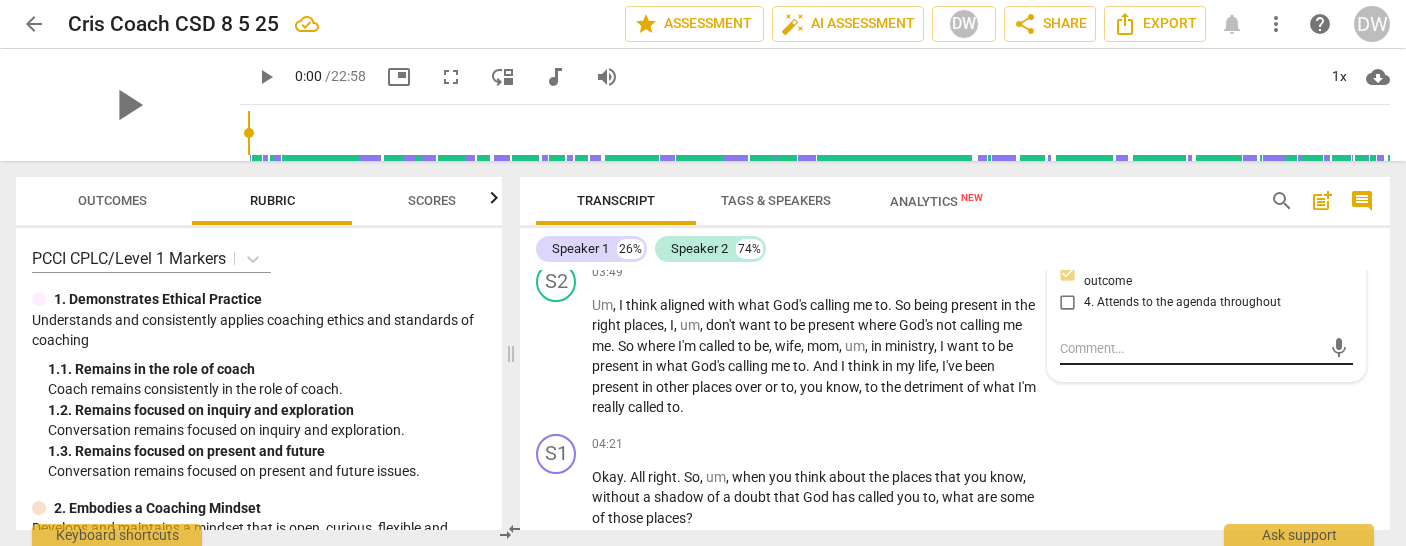 click at bounding box center (1191, 348) 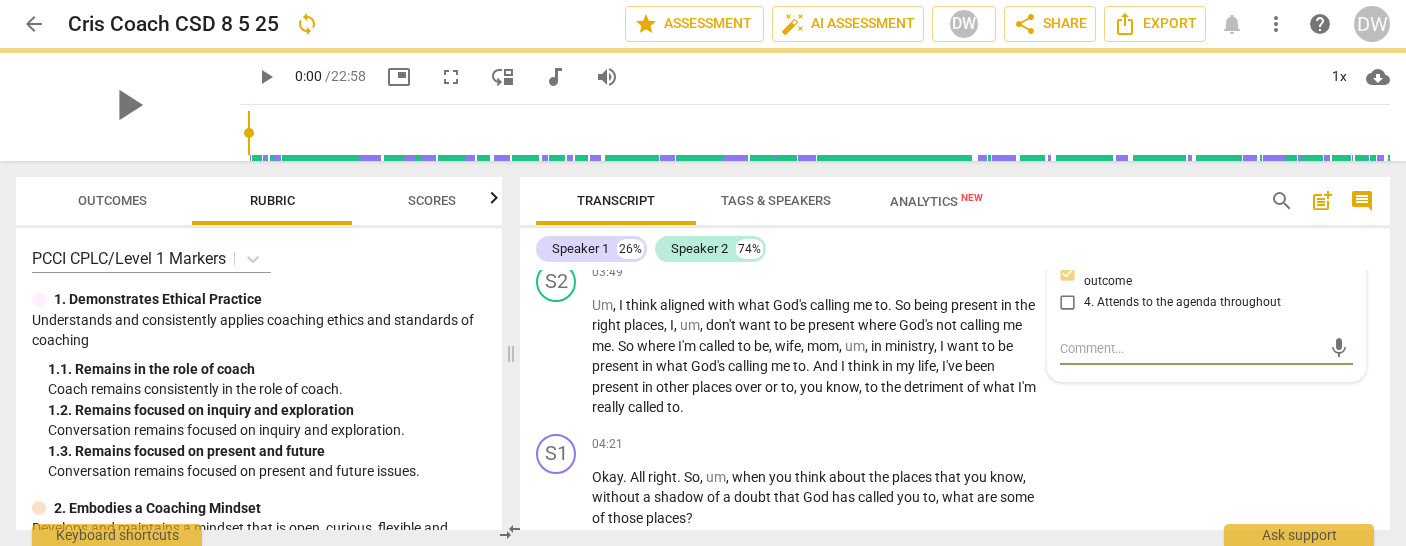 type on "A" 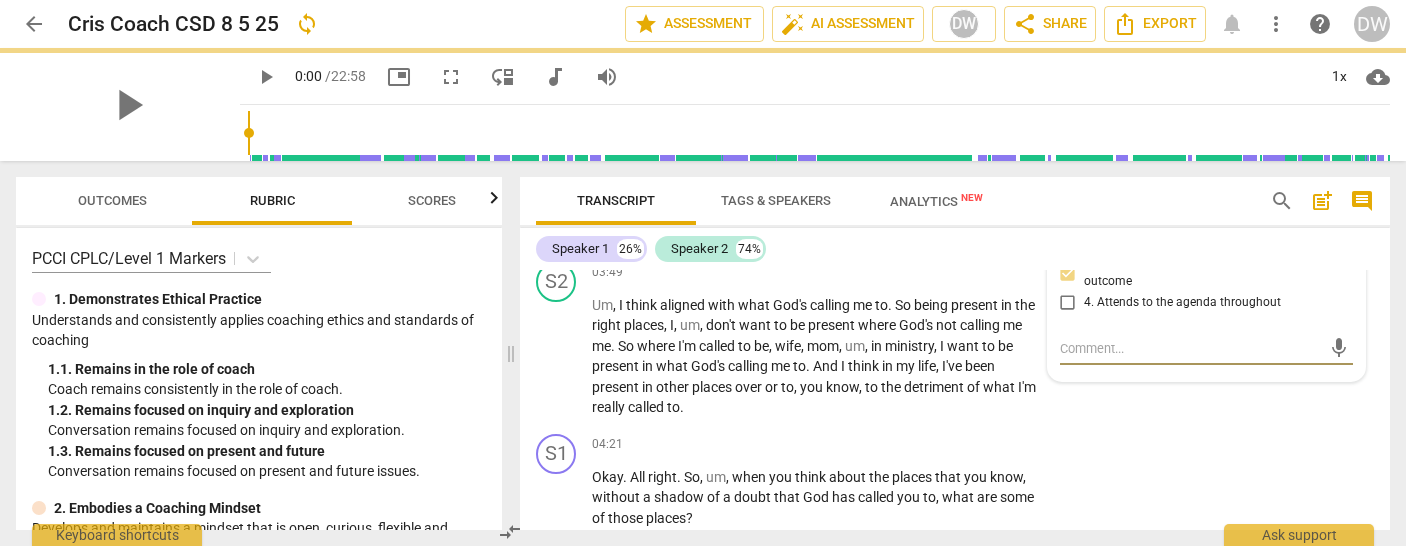 type on "A" 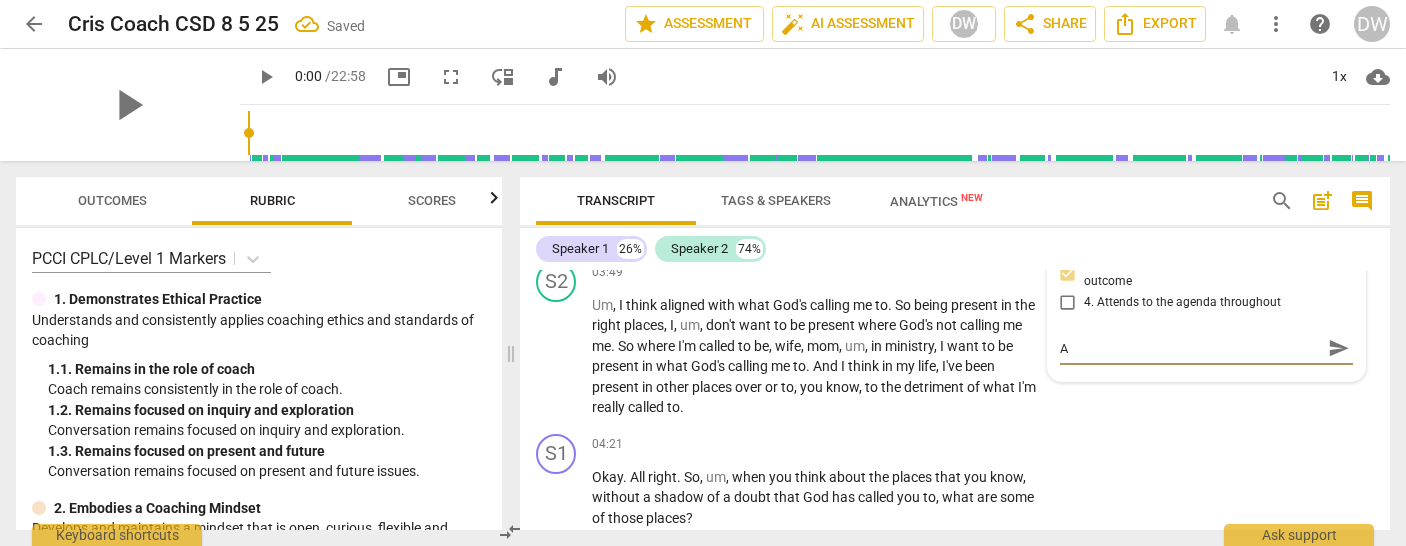 type on "As" 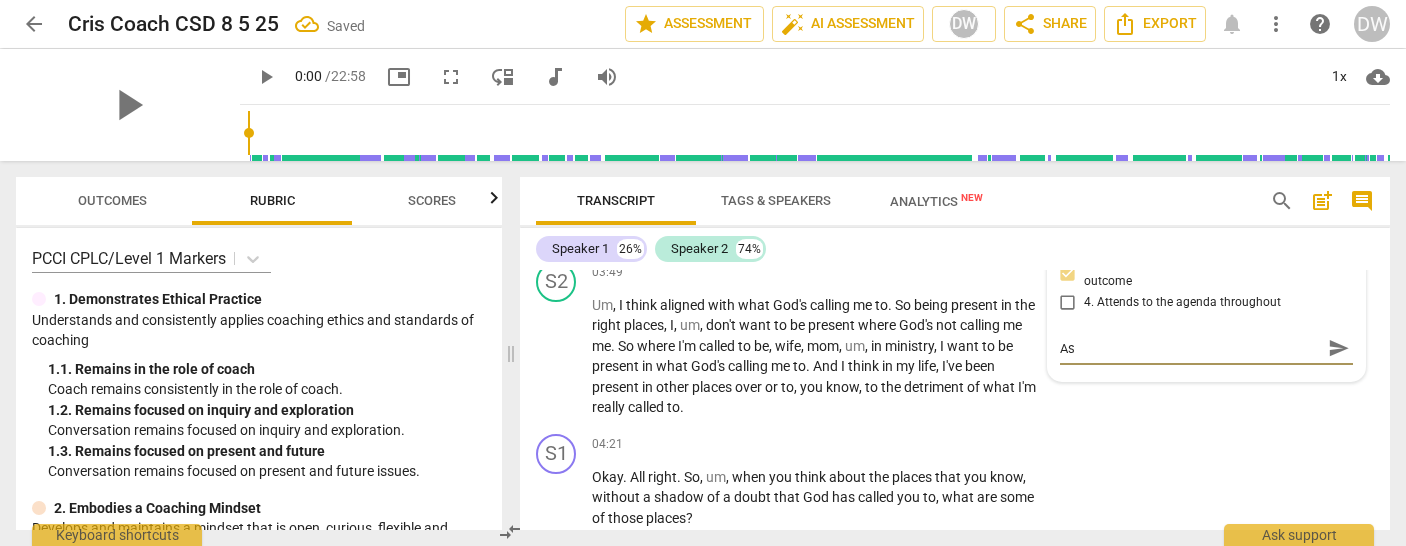 type on "Ask" 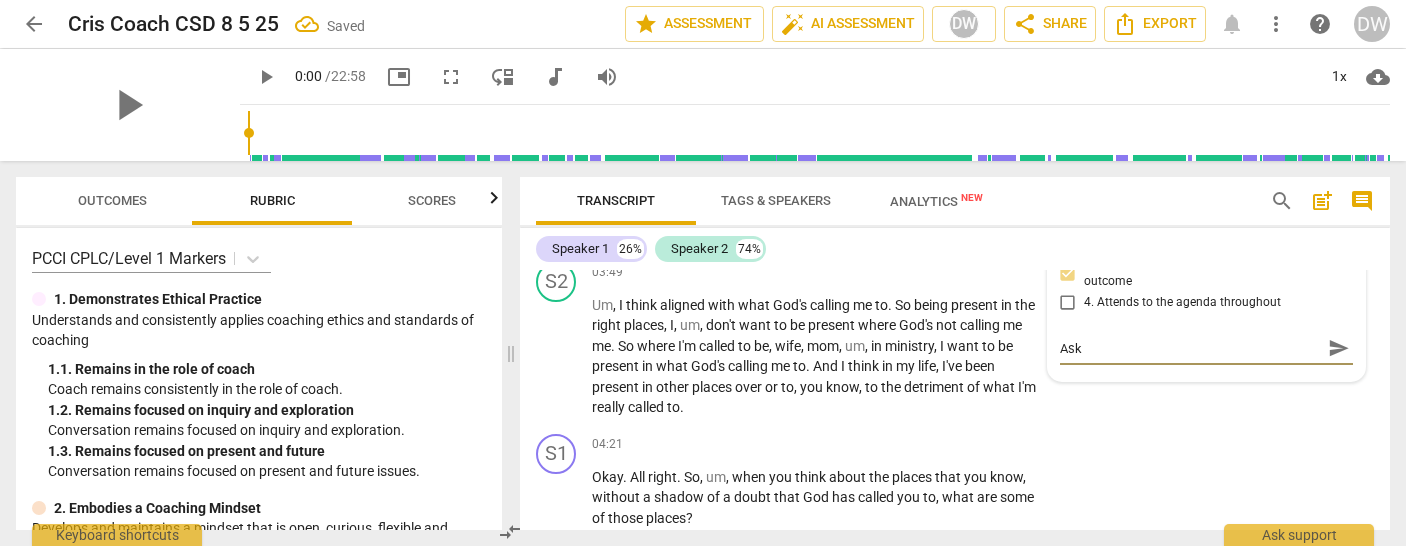type on "Aski" 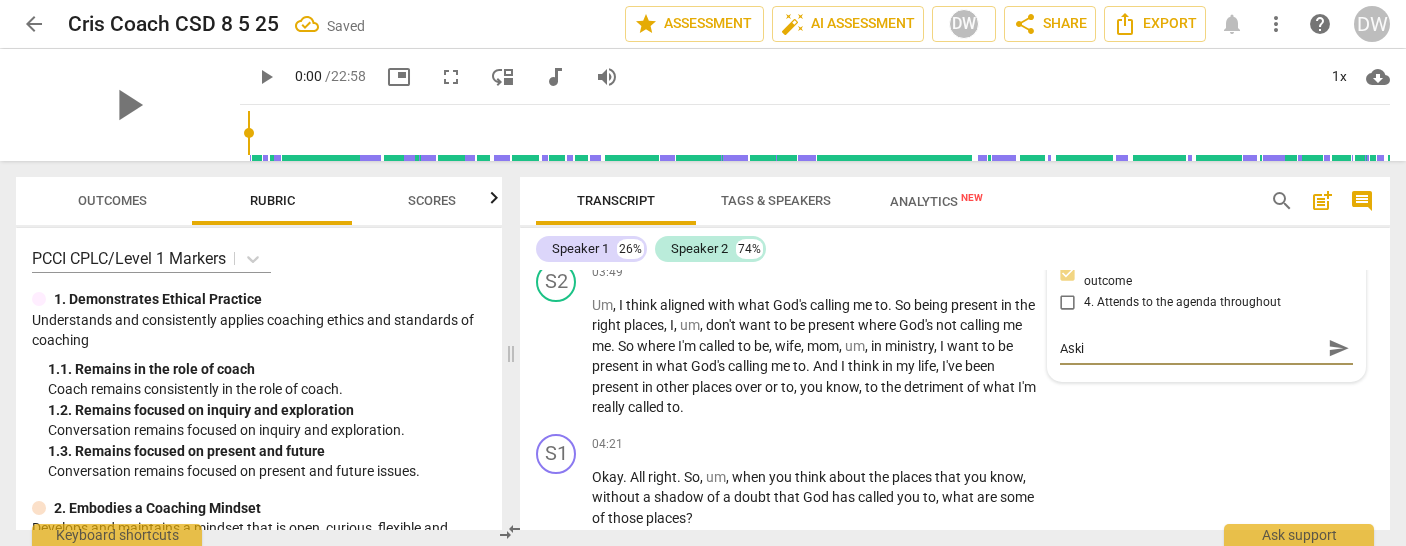 type on "Askin" 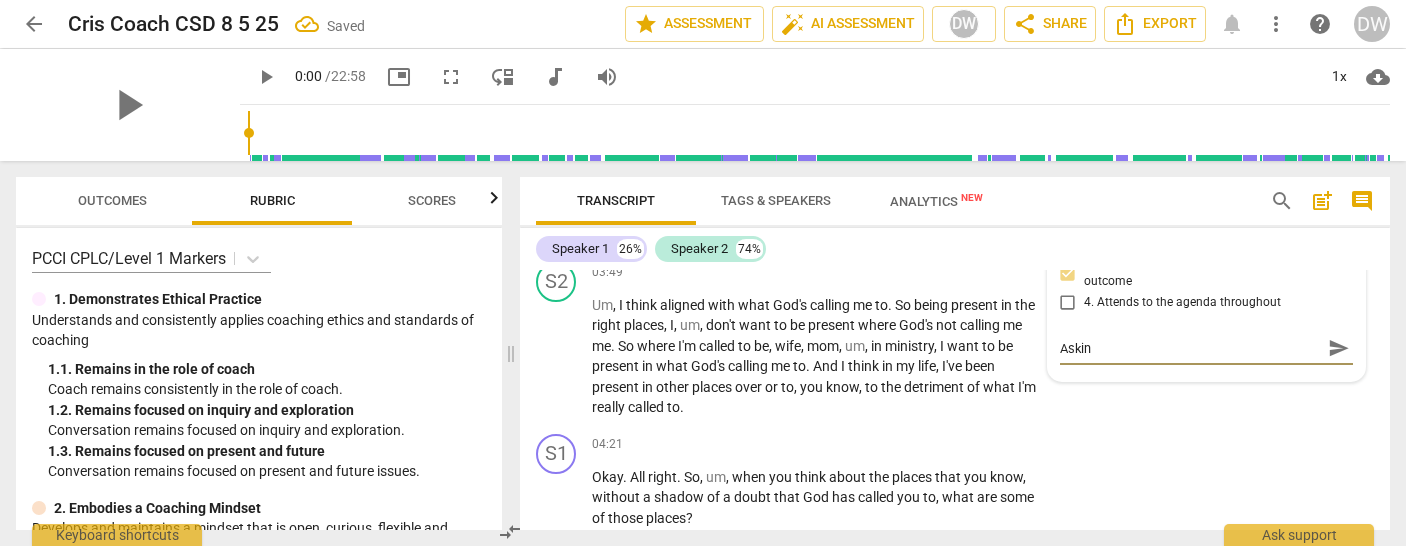 type on "Asking" 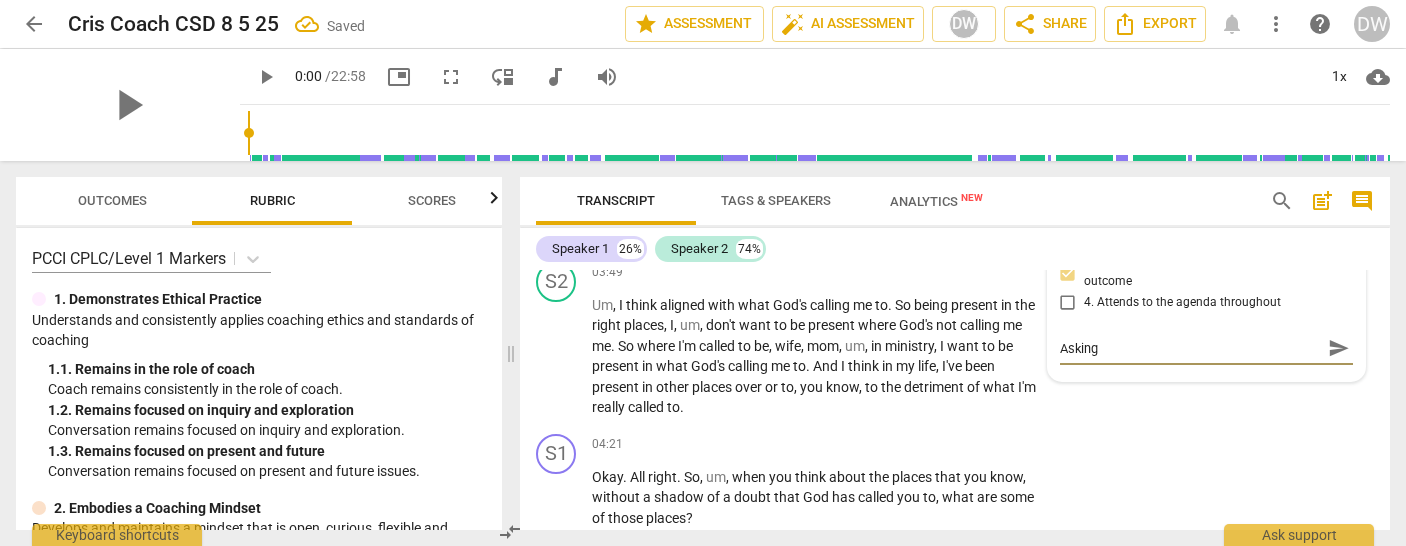 type on "Asking" 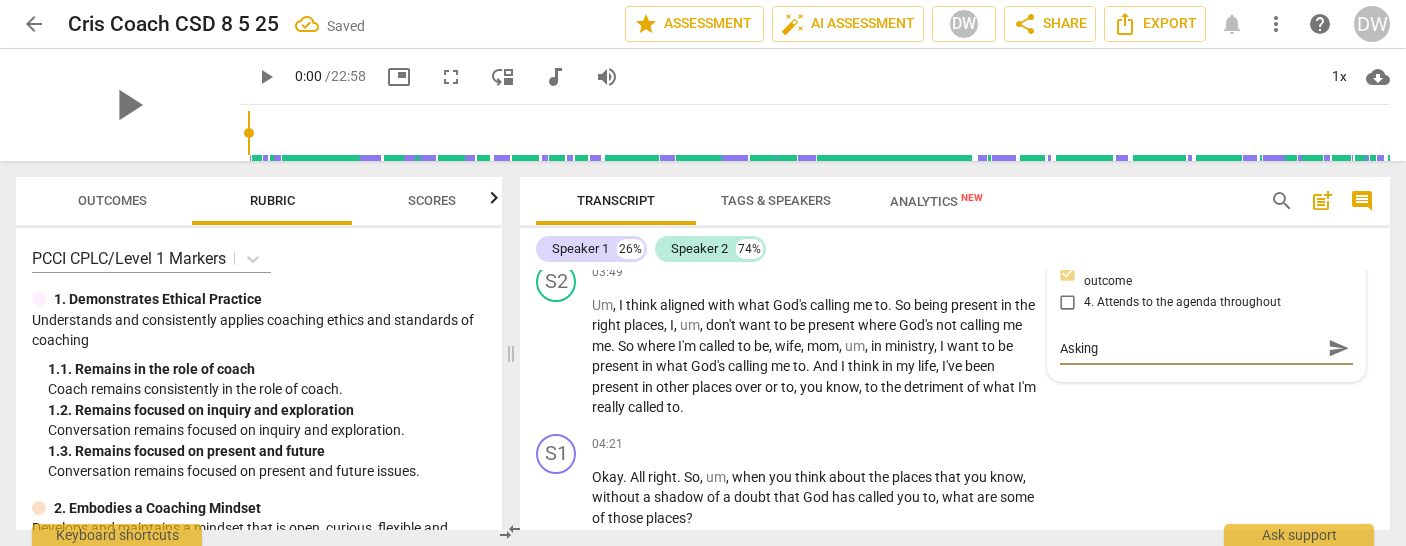 type on "Asking w" 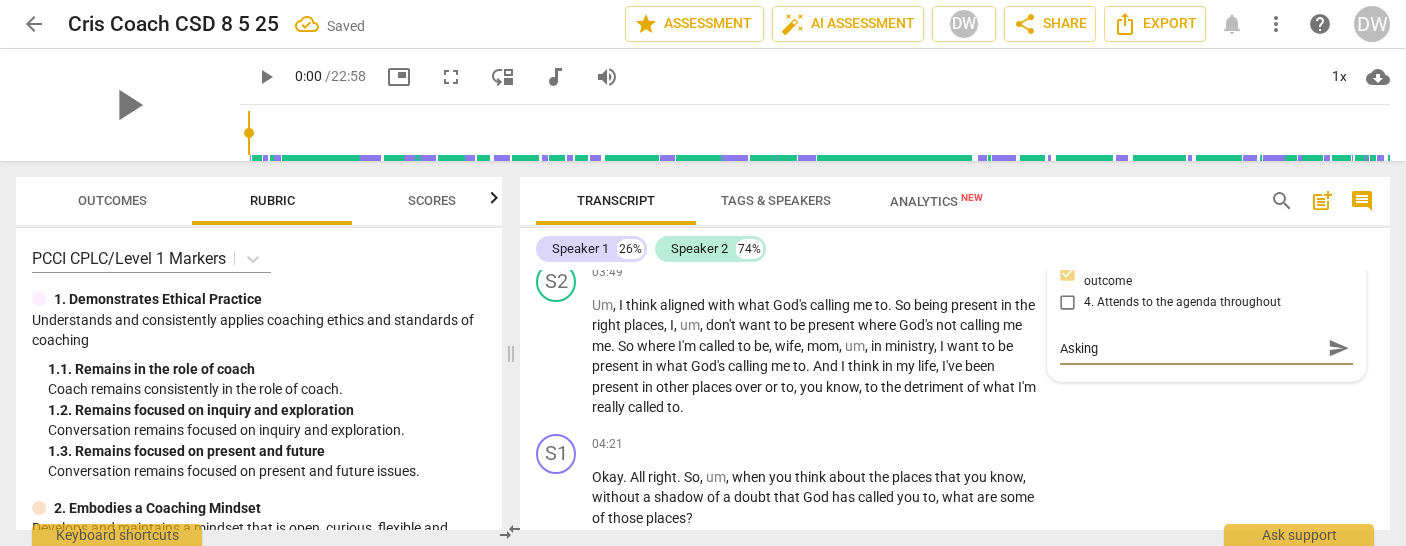 type on "Asking w" 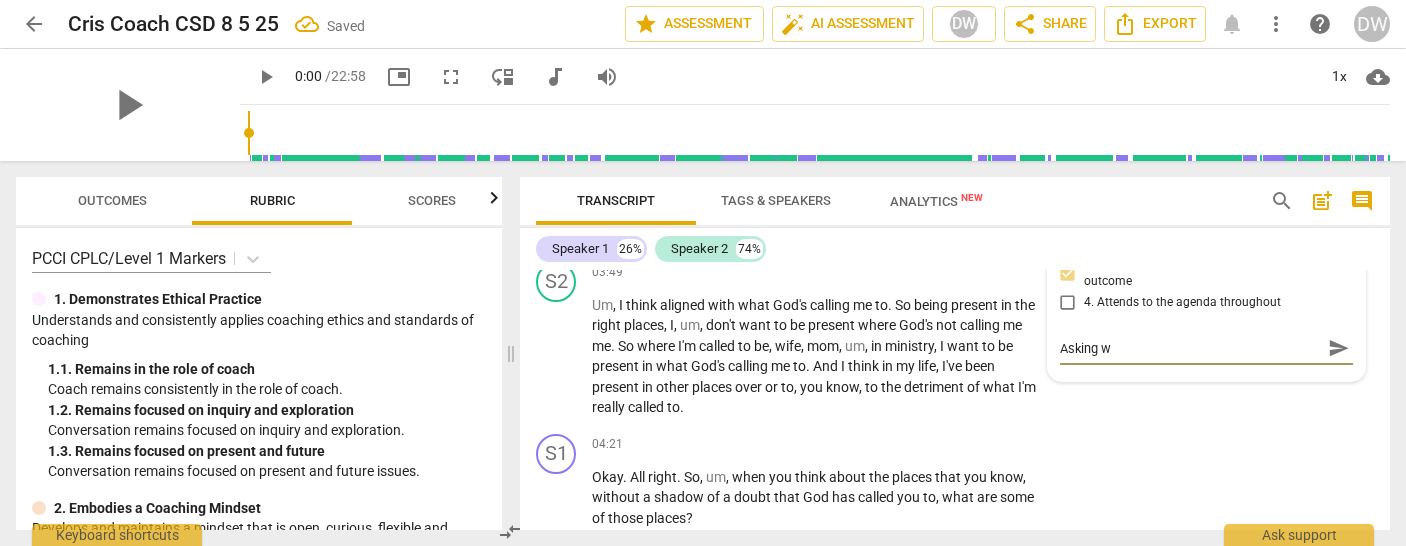 type on "Asking wh" 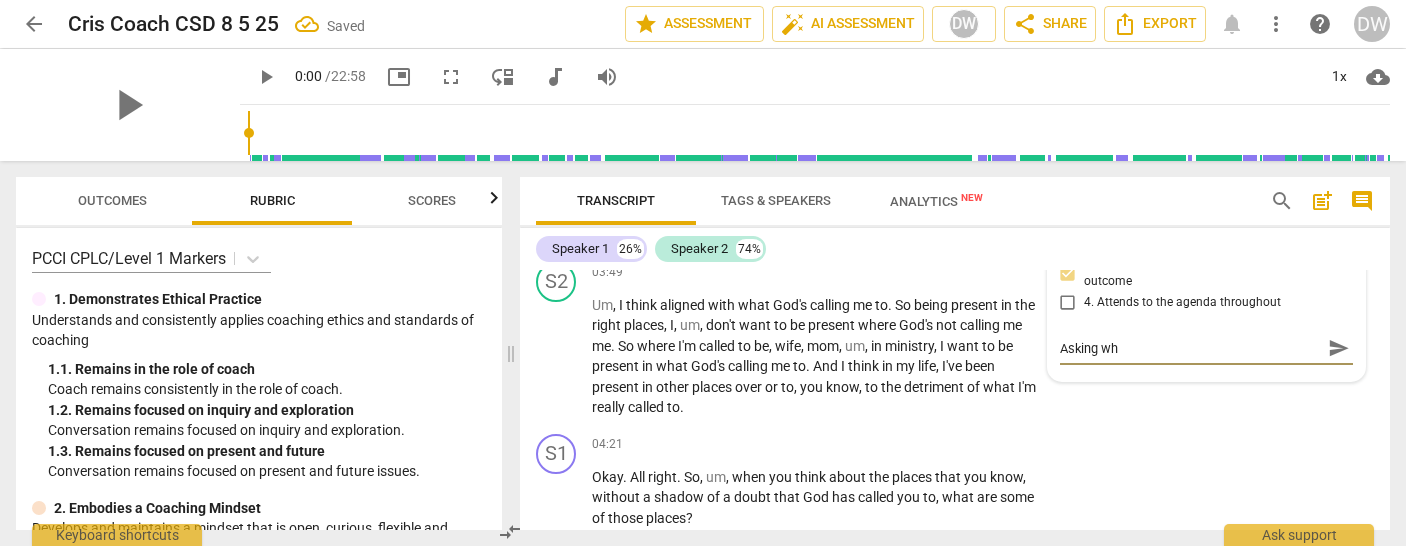 type on "Asking why" 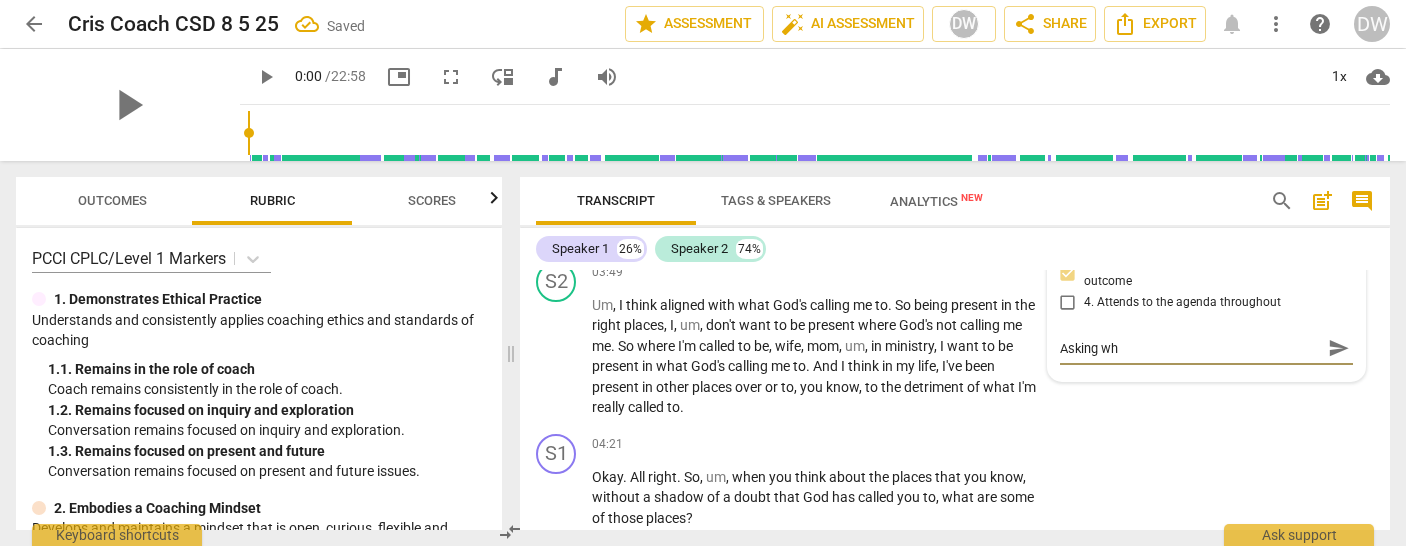 type on "Asking why" 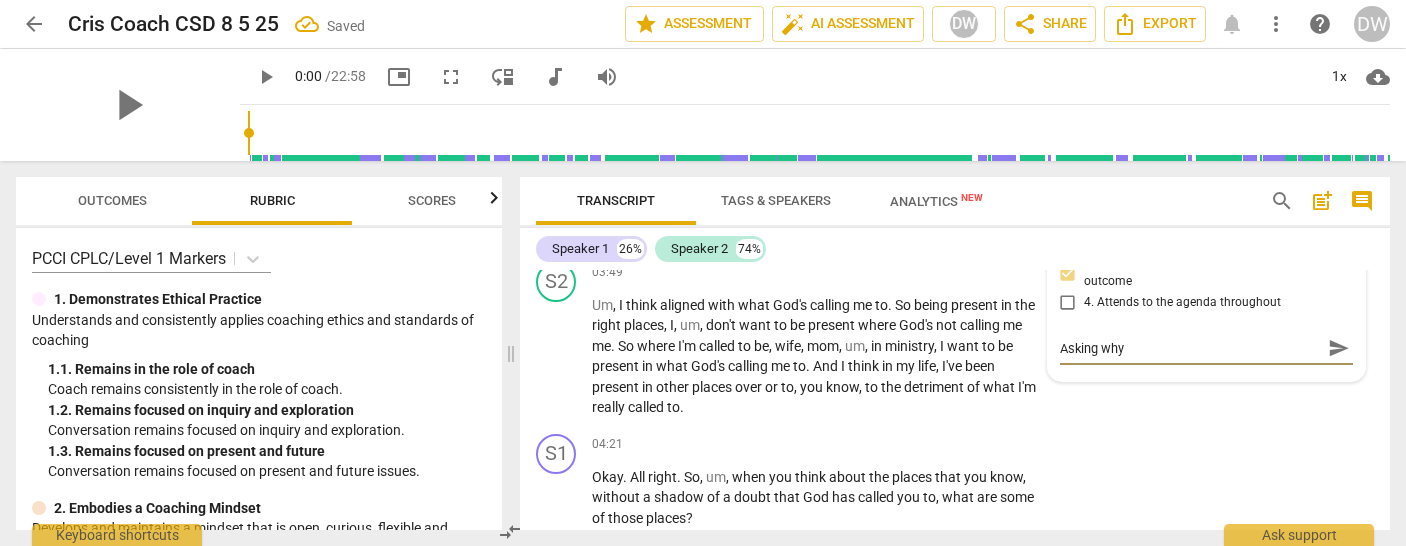 type on "Asking wh" 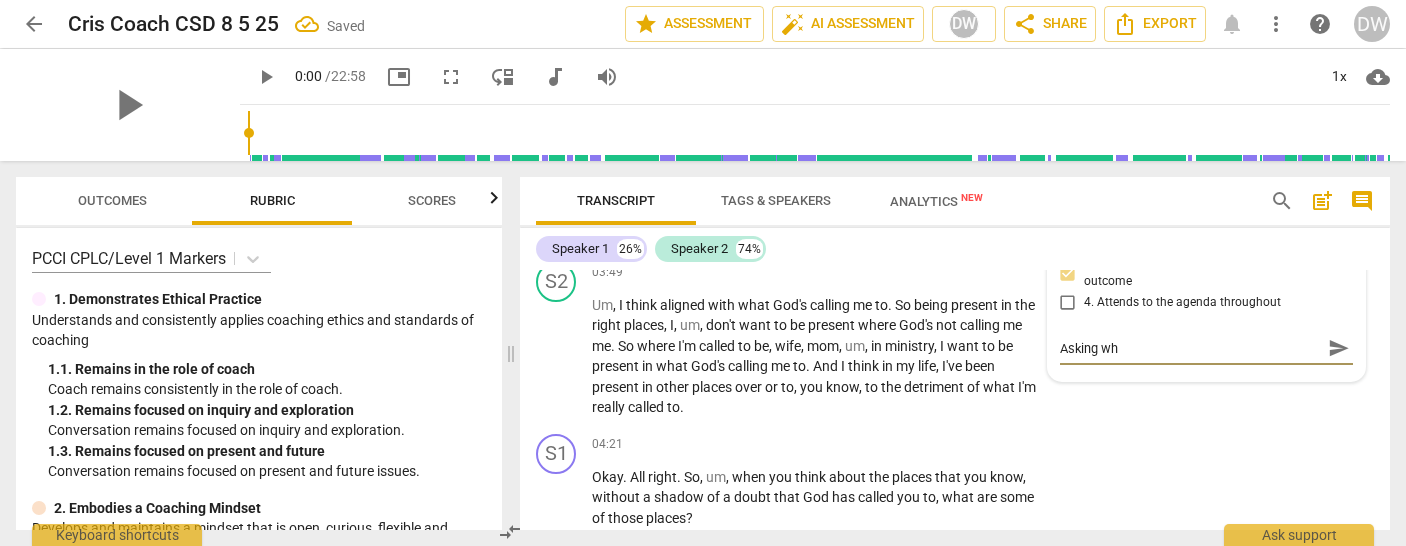 type on "Asking wha" 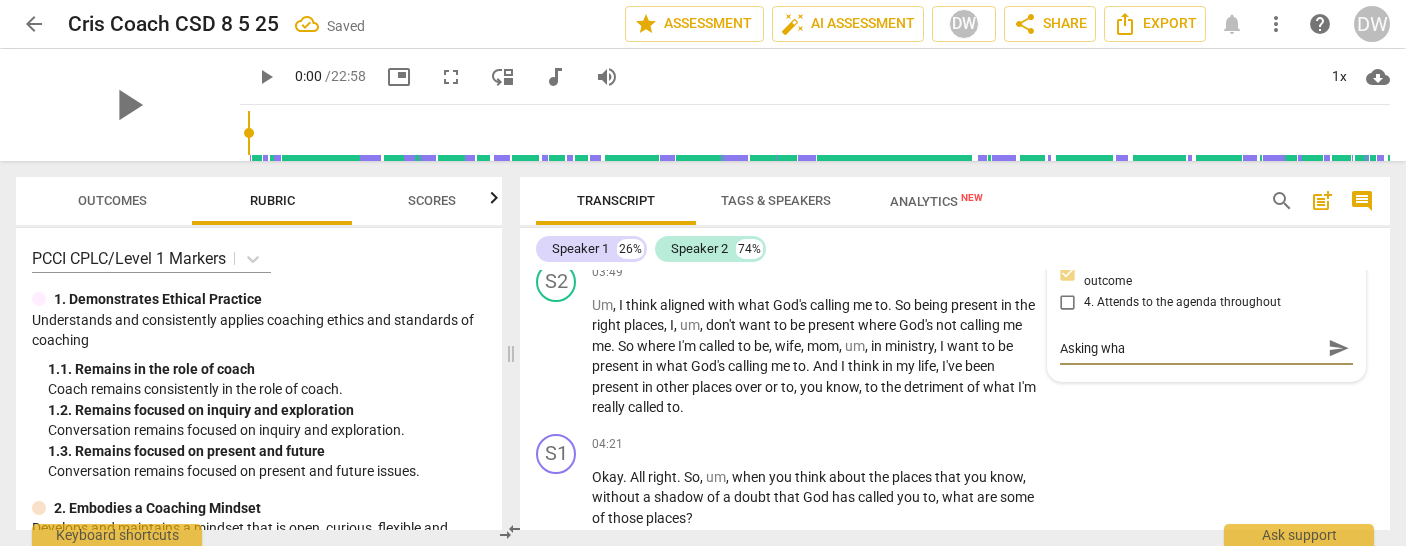 type on "Asking what" 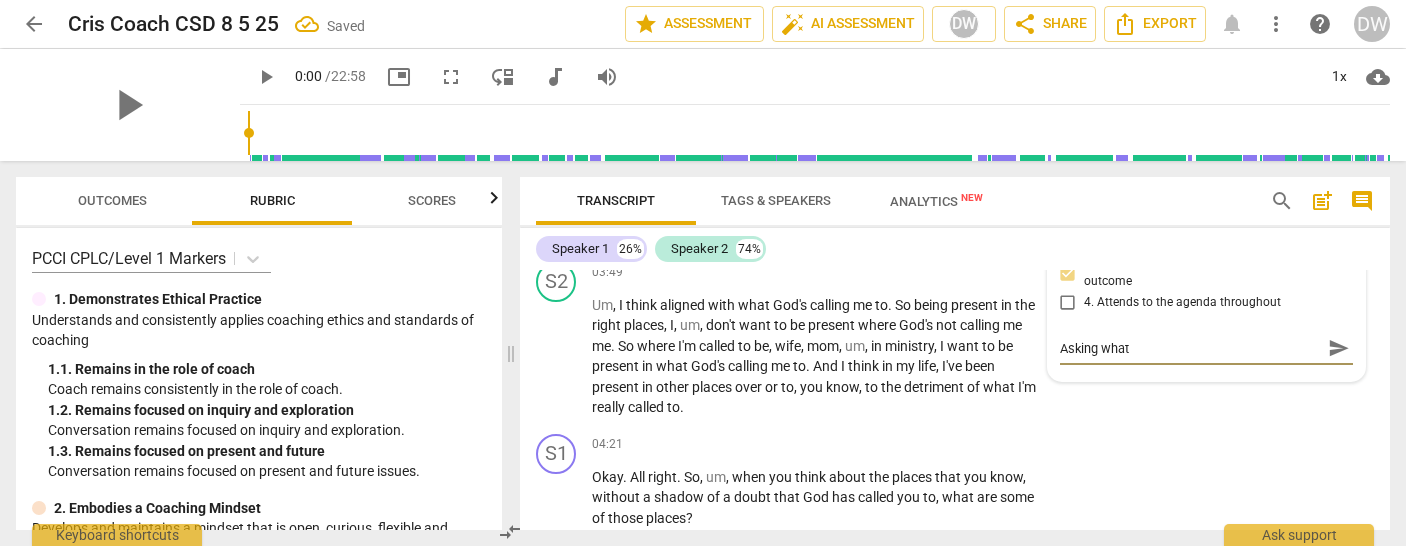 type on "Asking what" 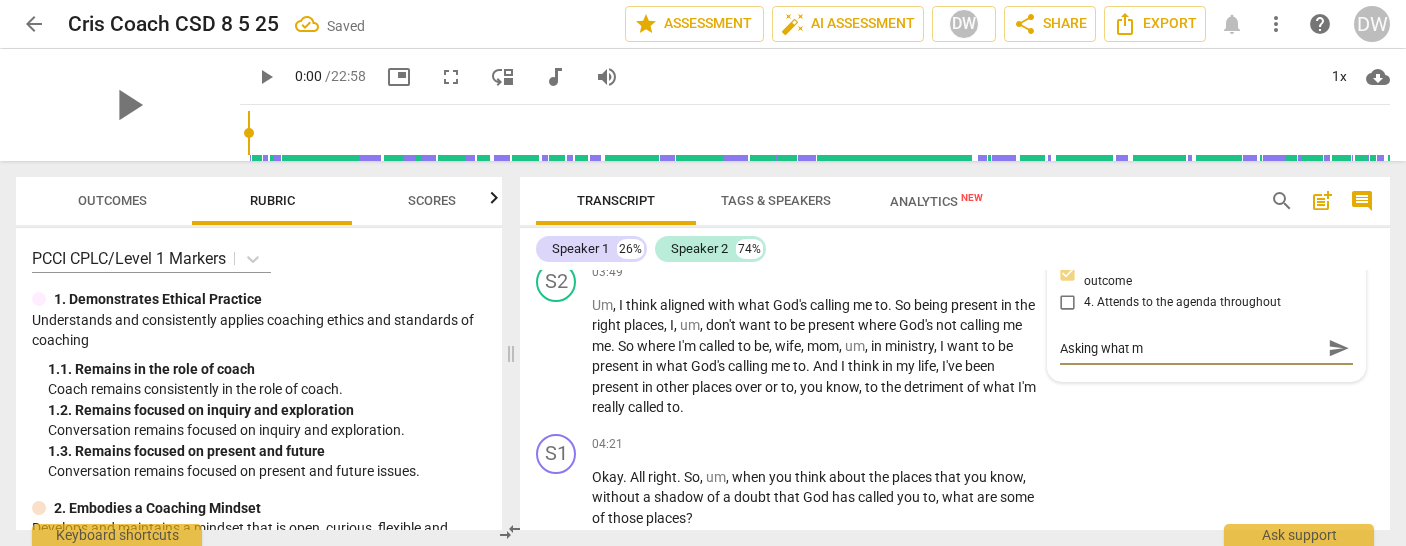 type on "Asking what ma" 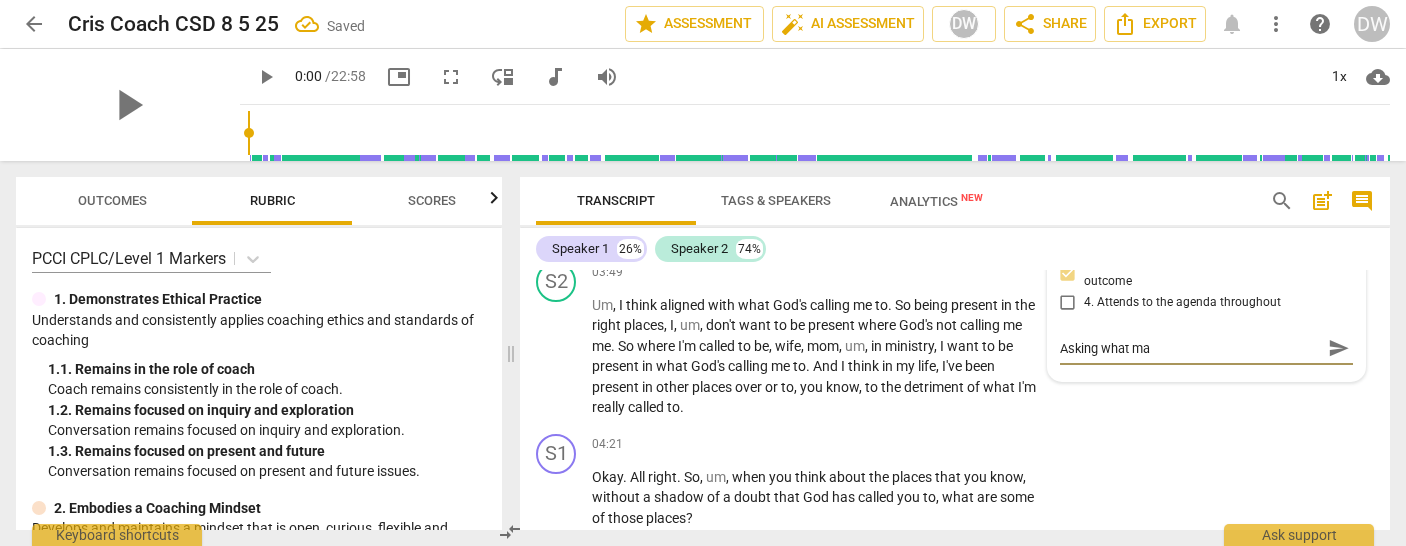 type on "Asking what mak" 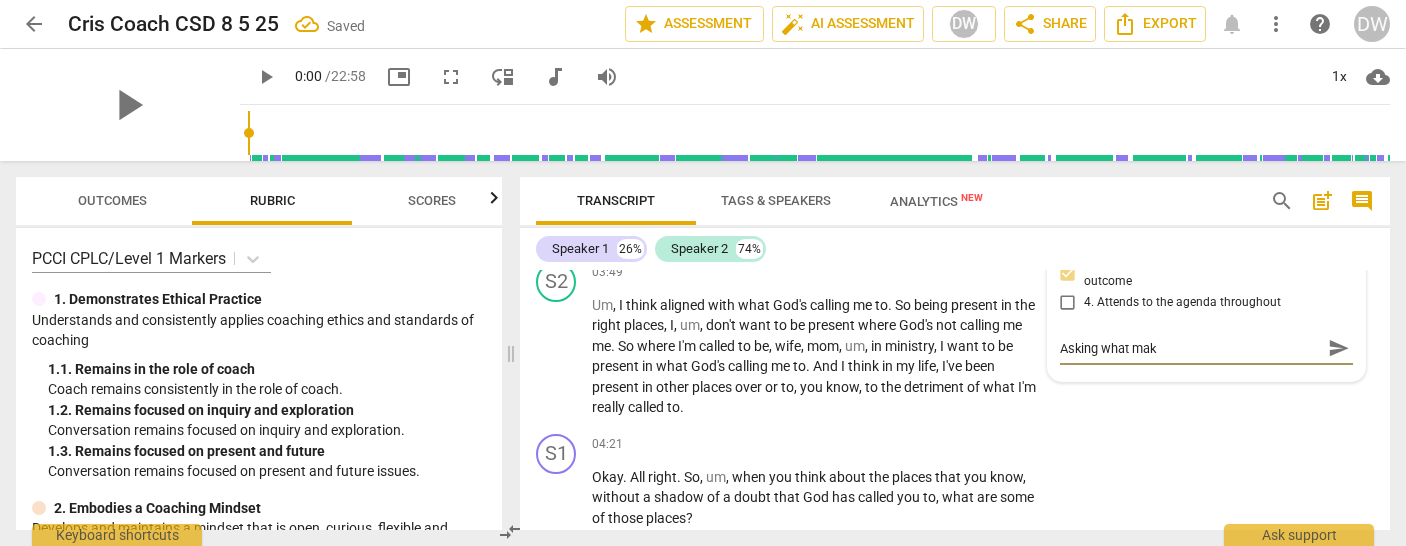 type on "Asking what make" 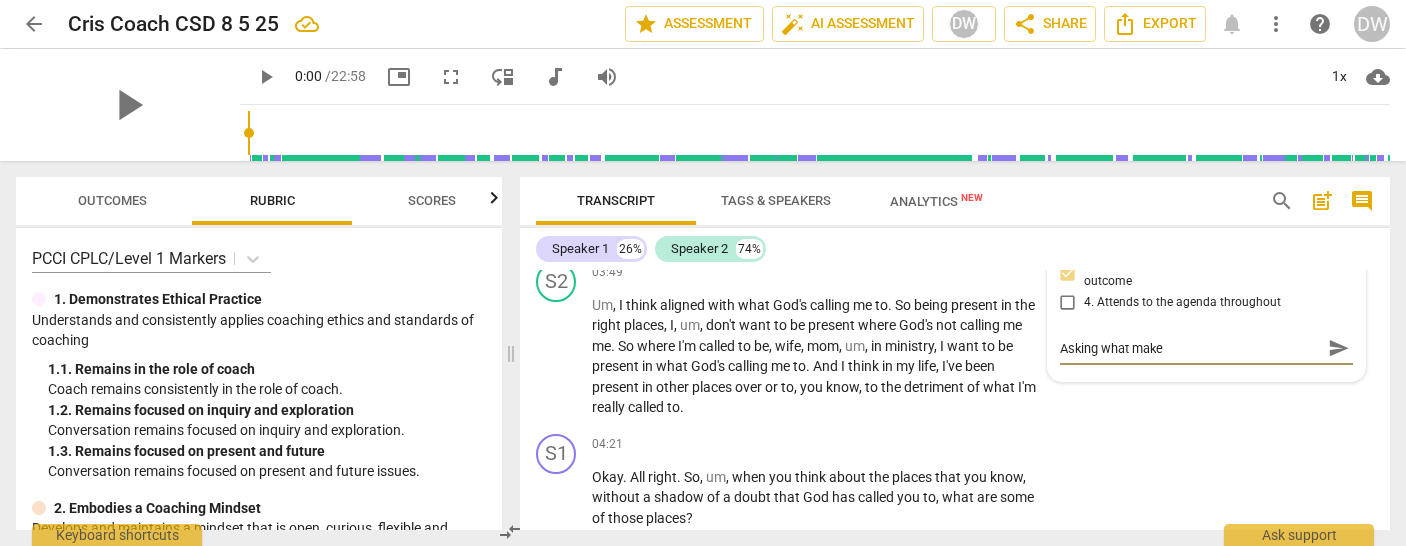 type on "Asking what makes" 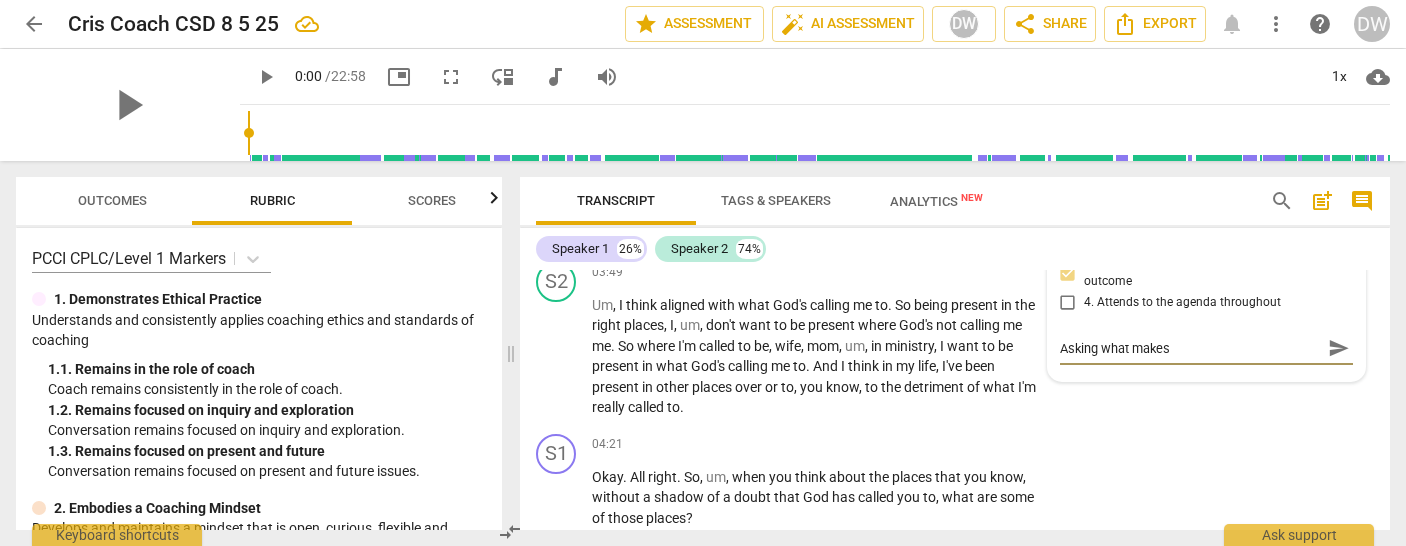 type on "Asking what makes" 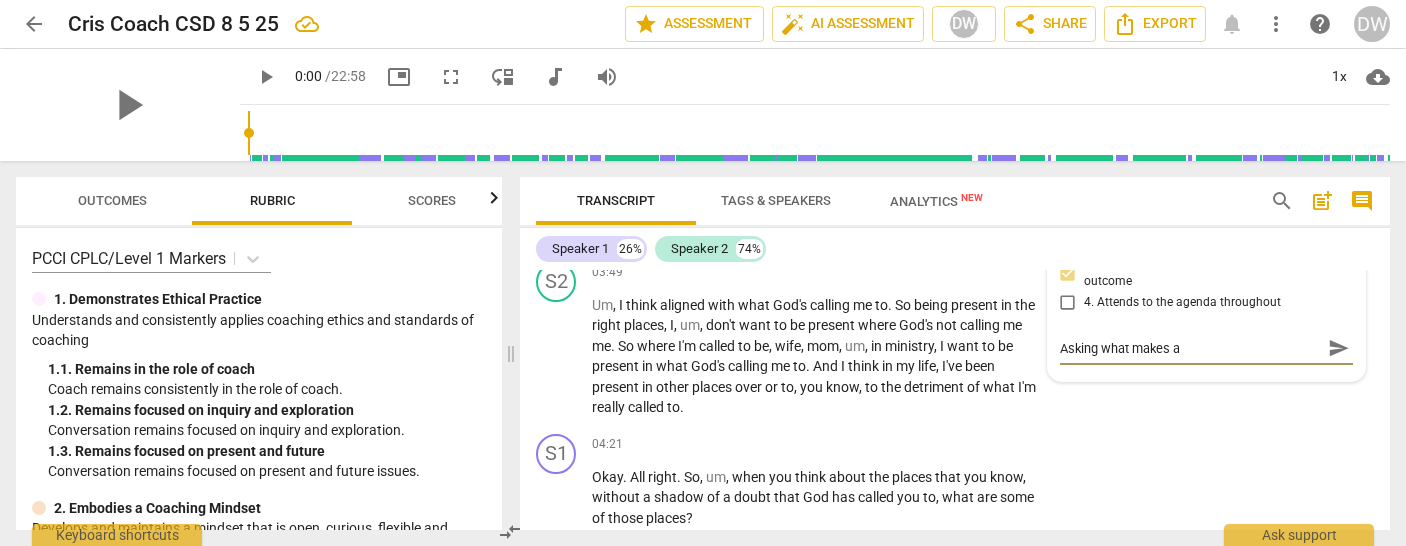 type on "Asking what makes al" 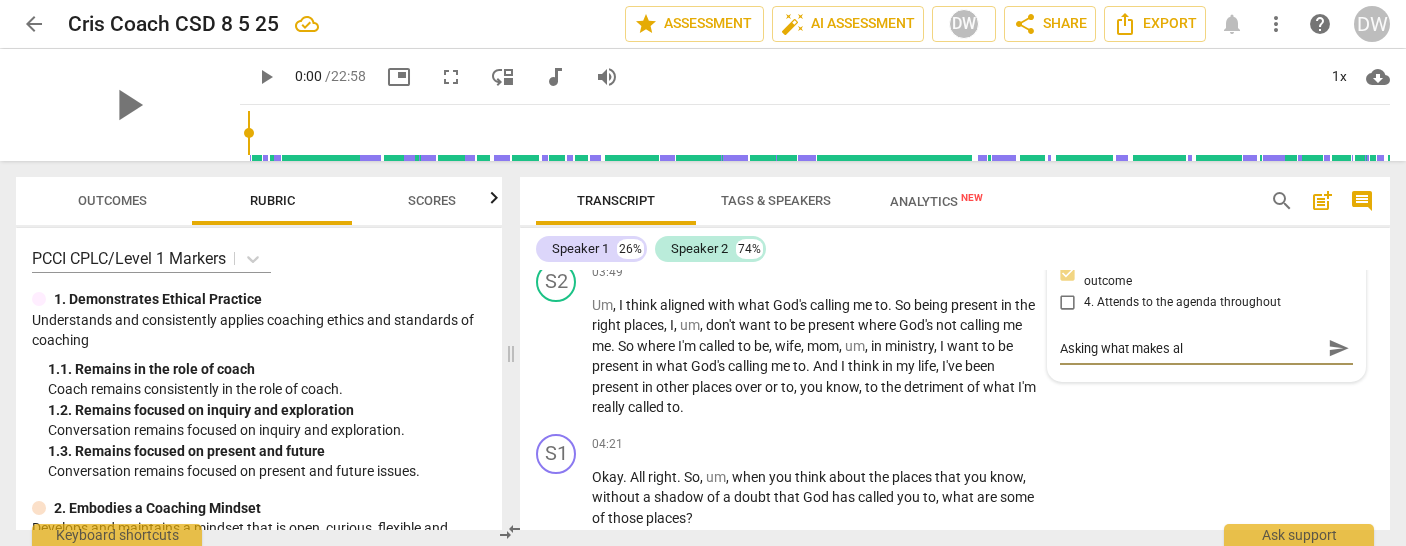 type on "Asking what makes ali" 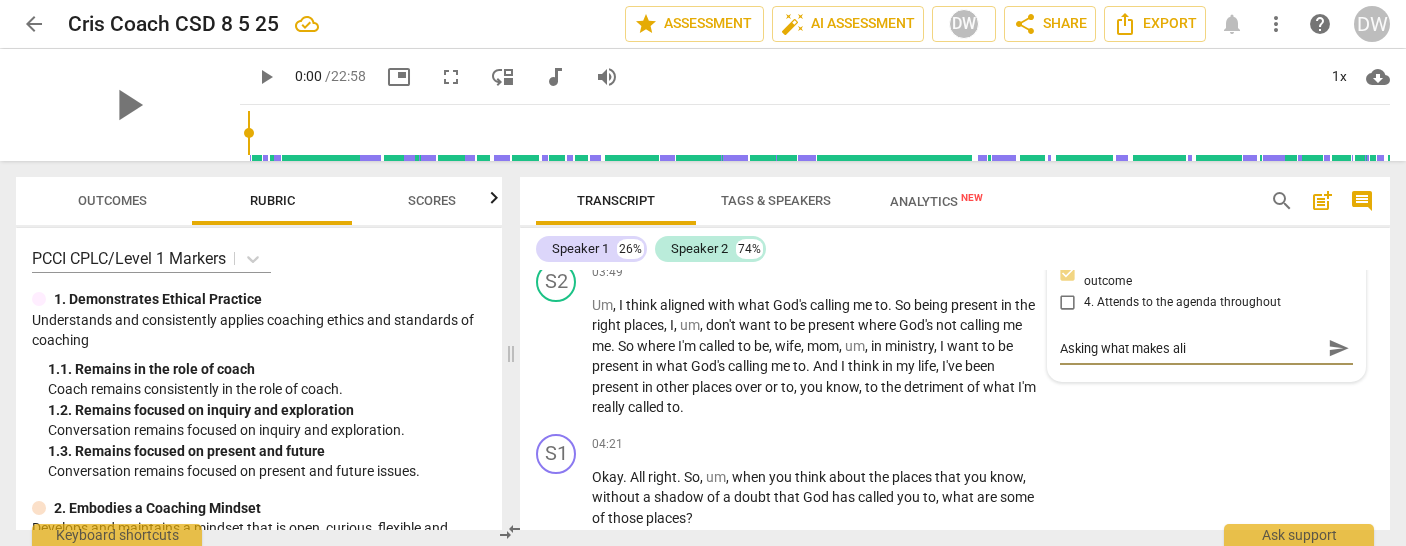 type on "Asking what makes alig" 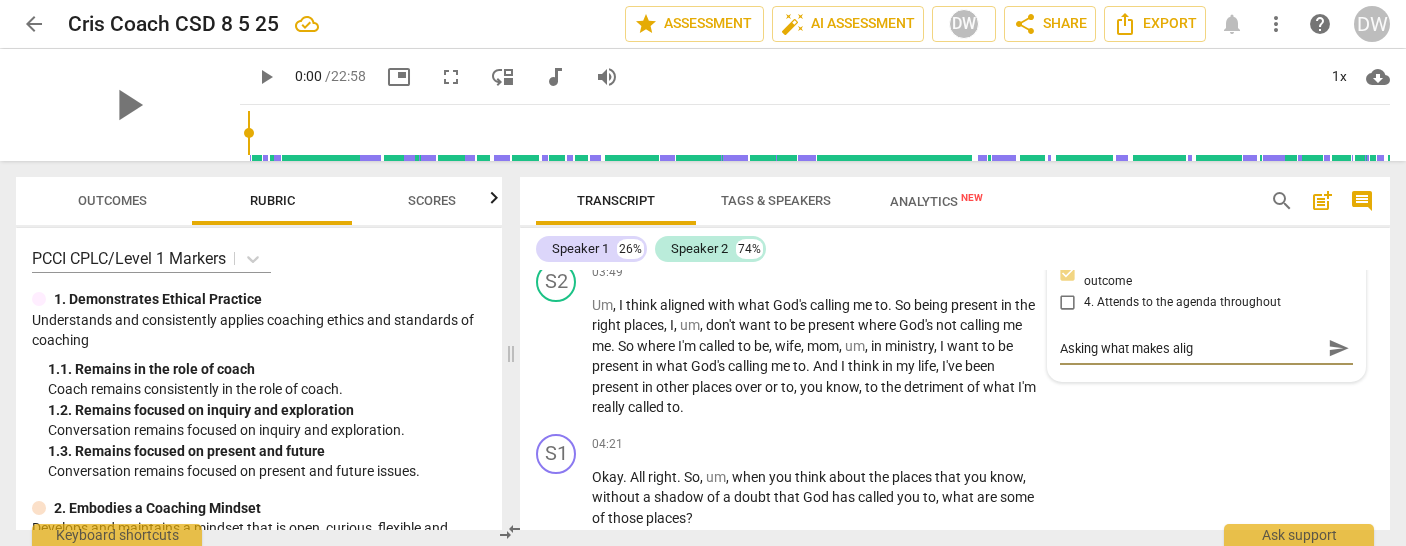 type on "Asking what makes align" 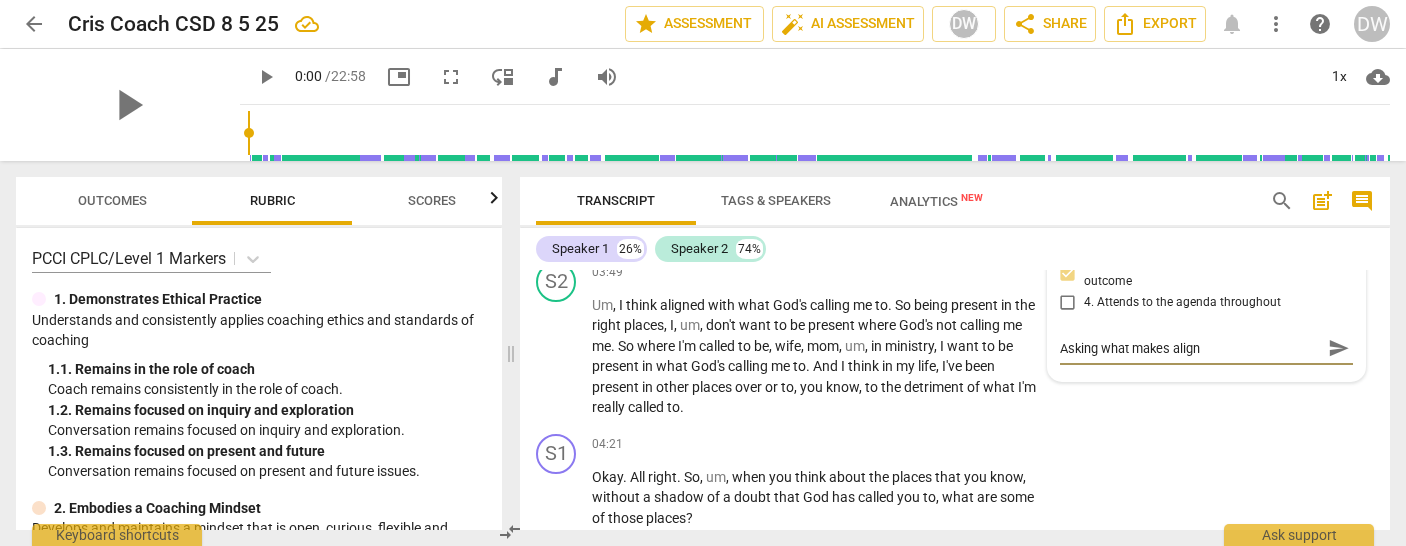 type on "Asking what makes aligne" 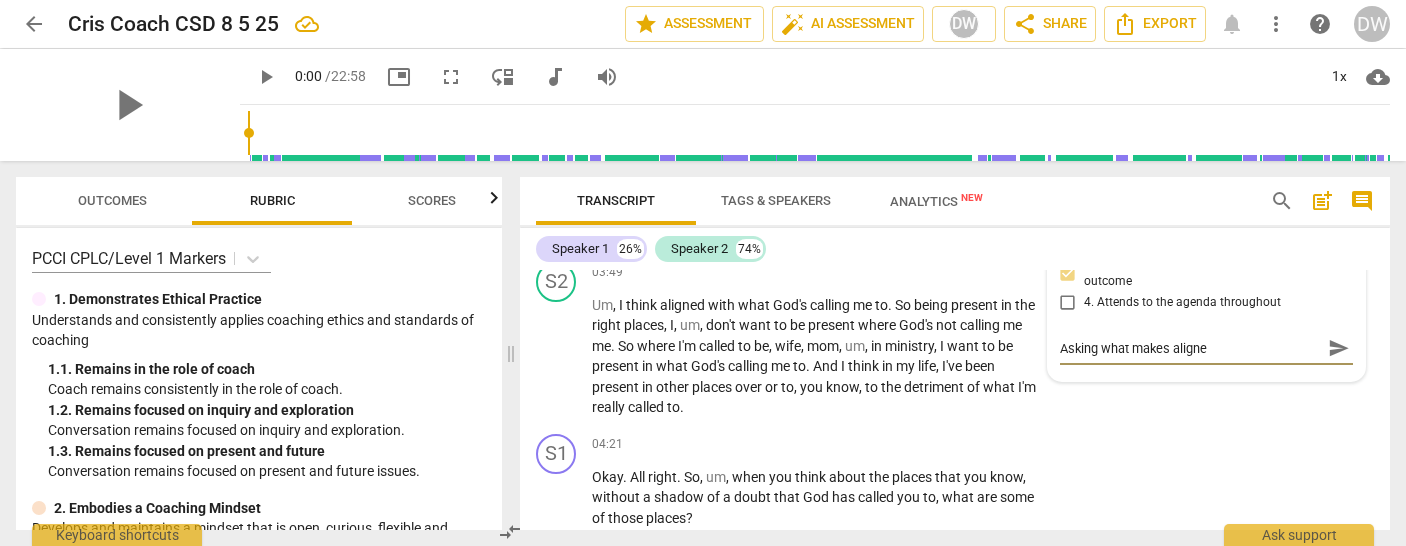type on "Asking what makes align" 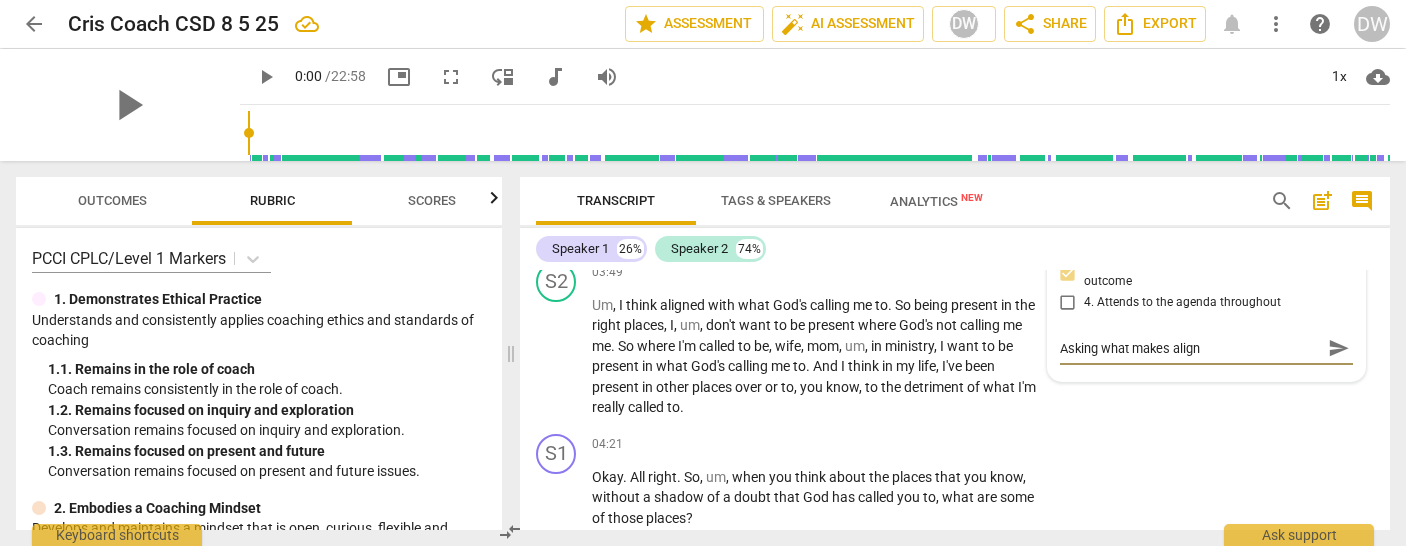 type on "Asking what makes alignm" 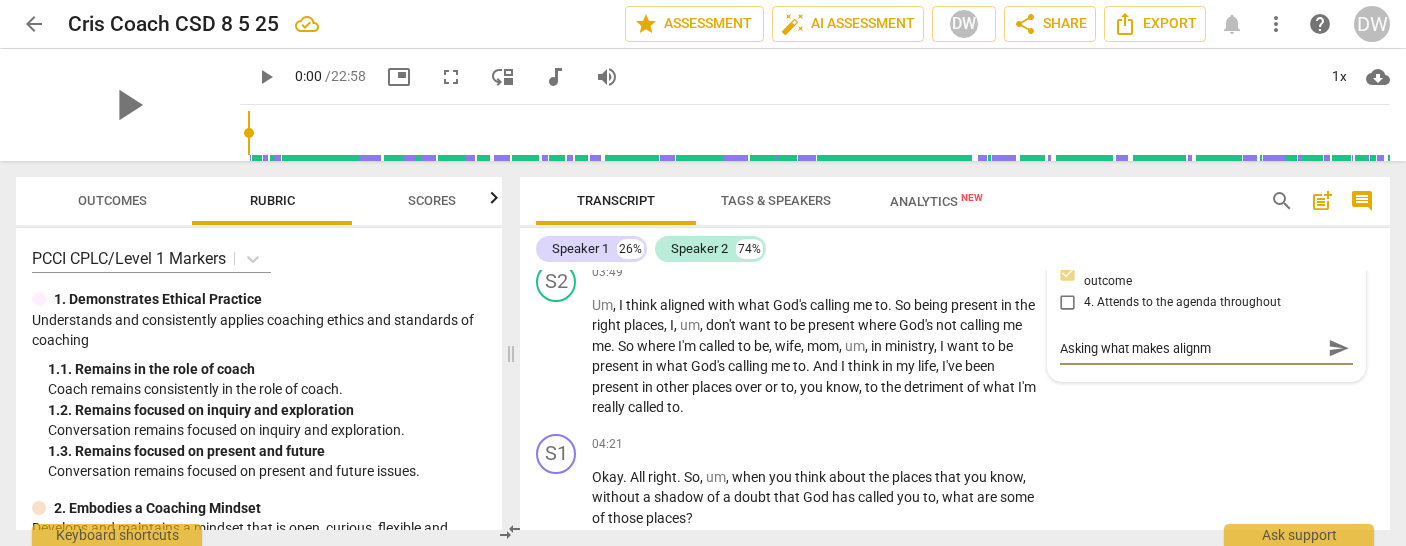 type on "Asking what makes alignme" 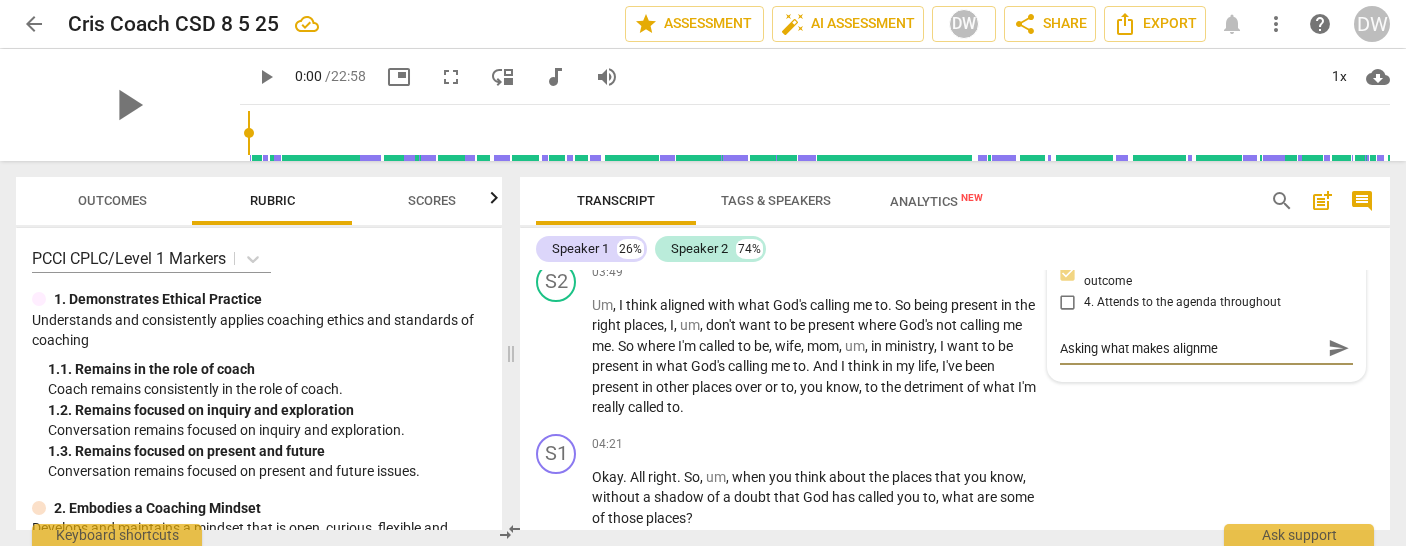 type on "Asking what makes alignmen" 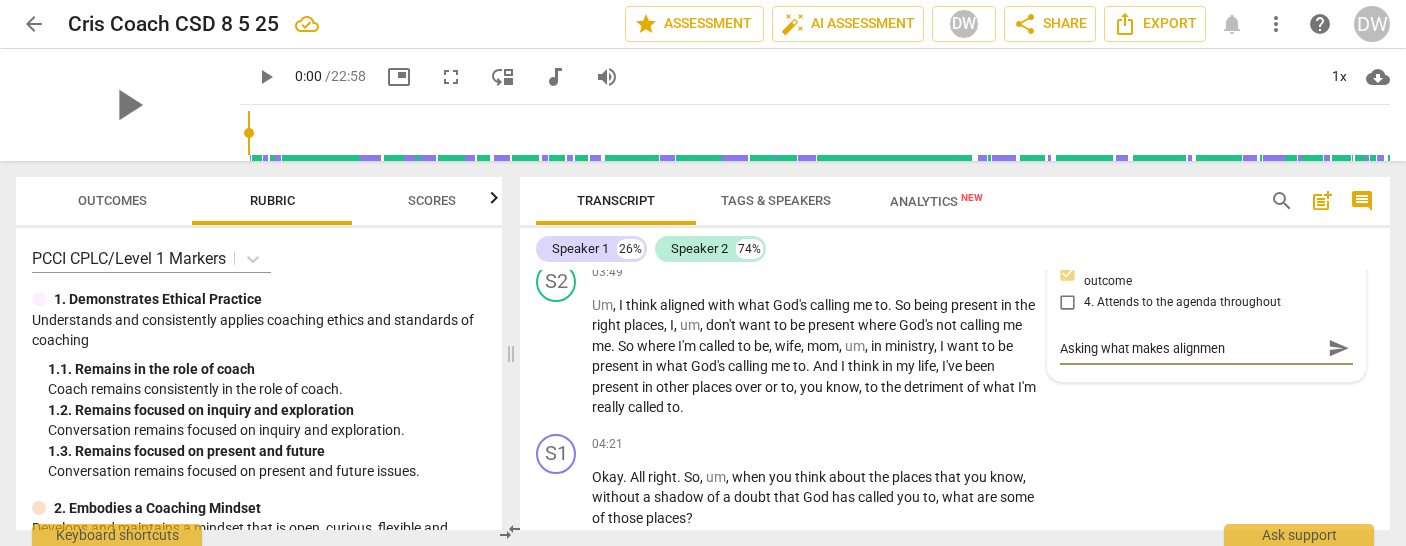 type on "Asking what makes alignment" 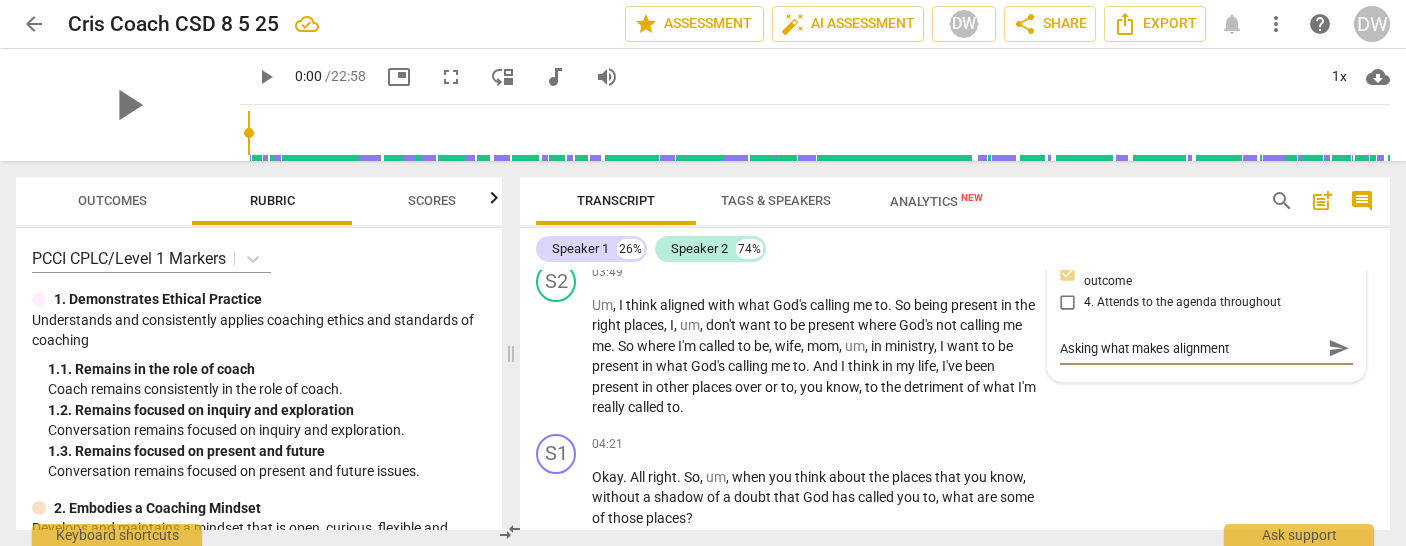 type on "Asking what makes alignment" 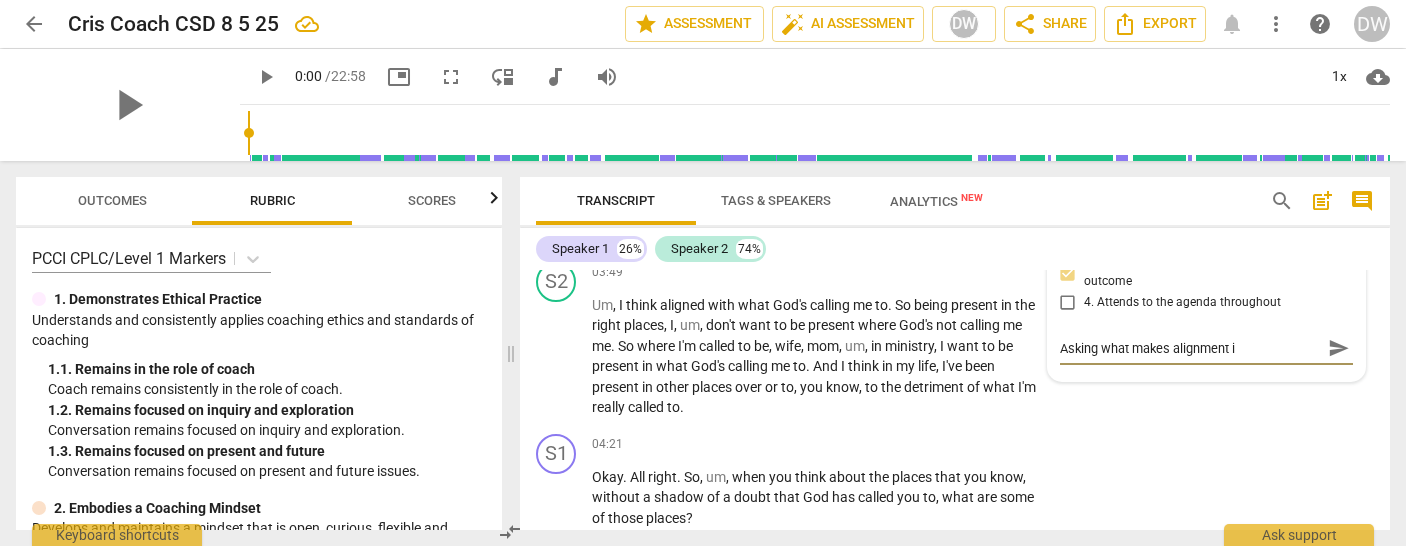 type on "Asking what makes alignment in" 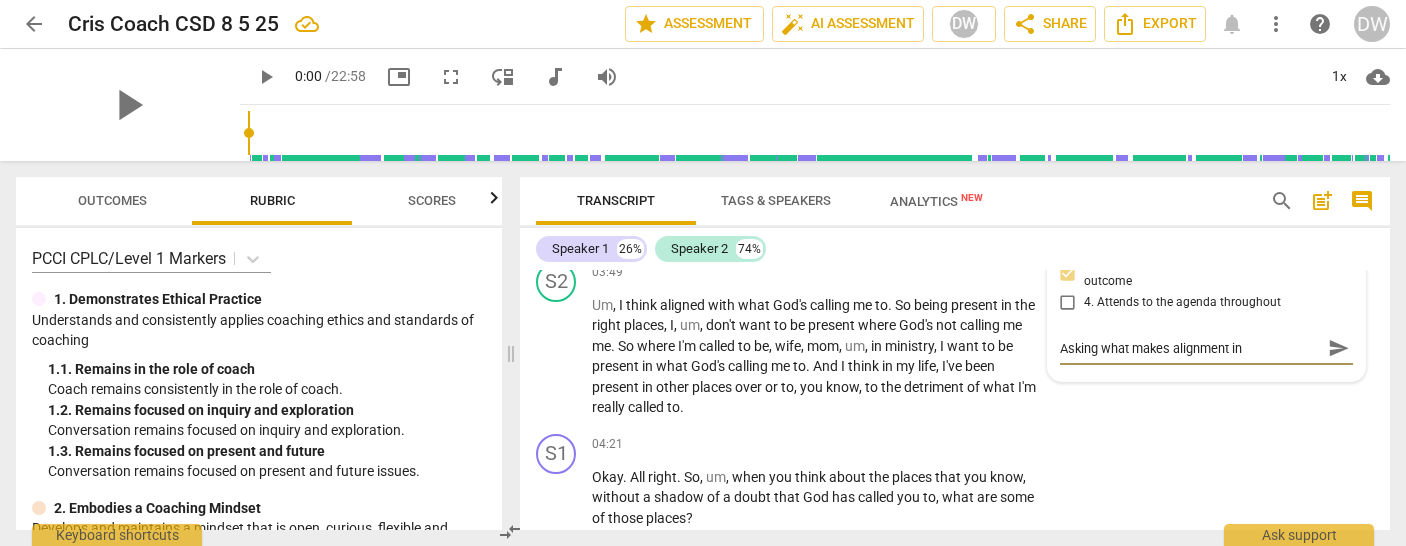 type on "Asking what makes alignment i" 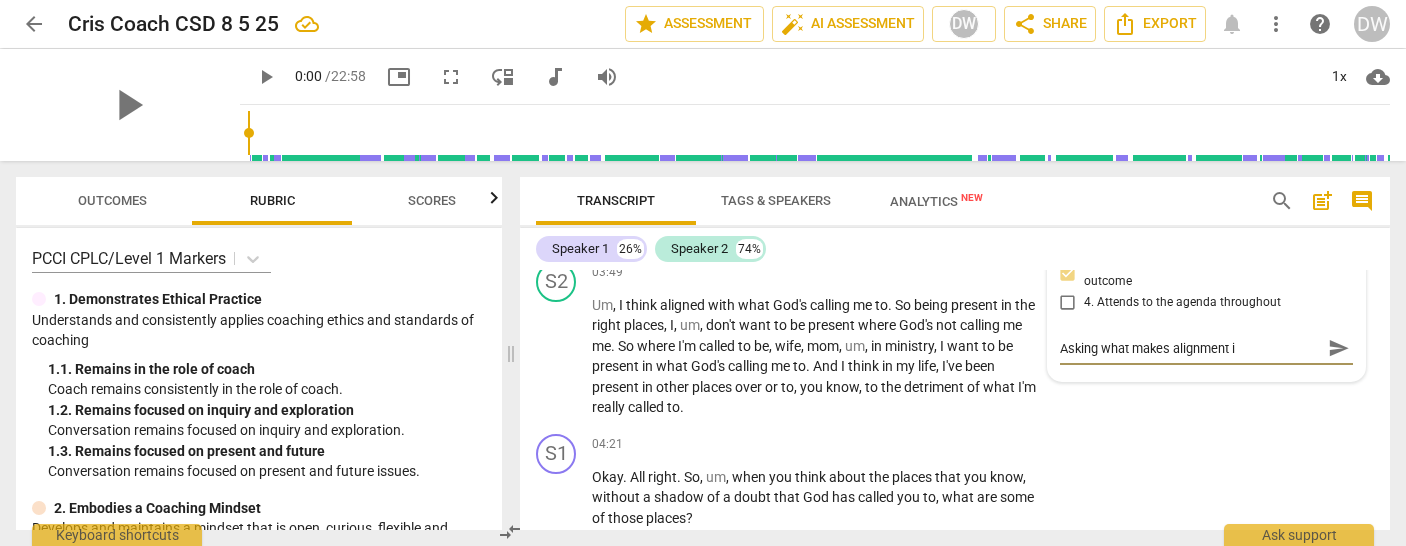type on "Asking what makes alignment im" 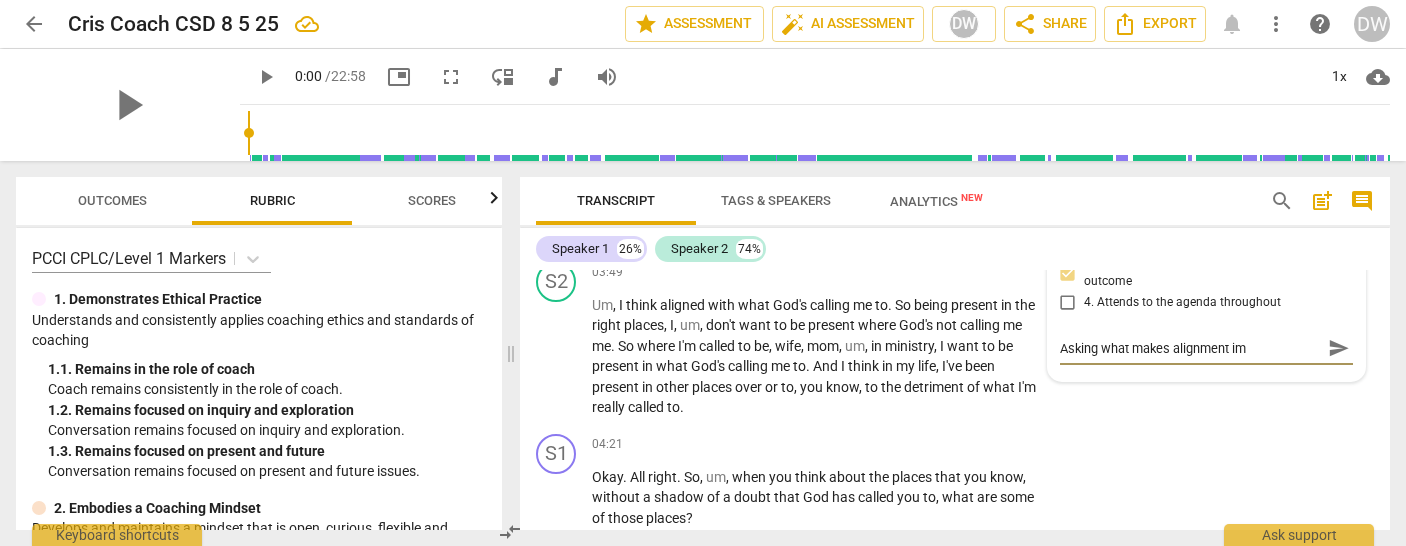 type on "Asking what makes alignment imp" 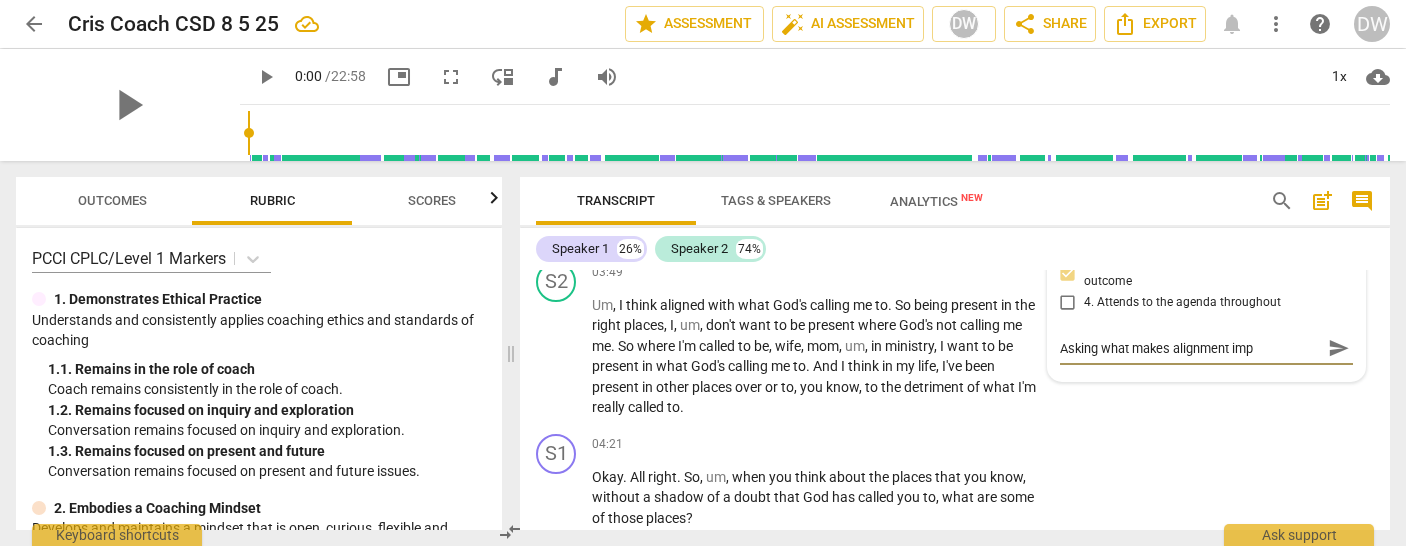 type on "Asking what makes alignment impo" 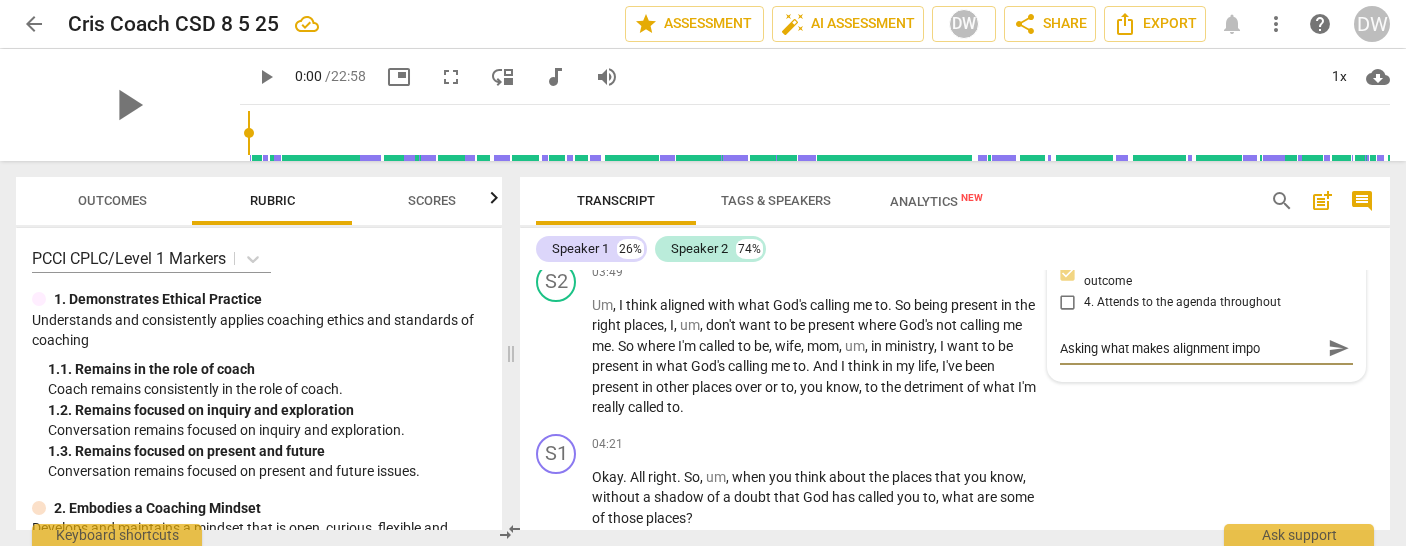 type on "Asking what makes alignment impor" 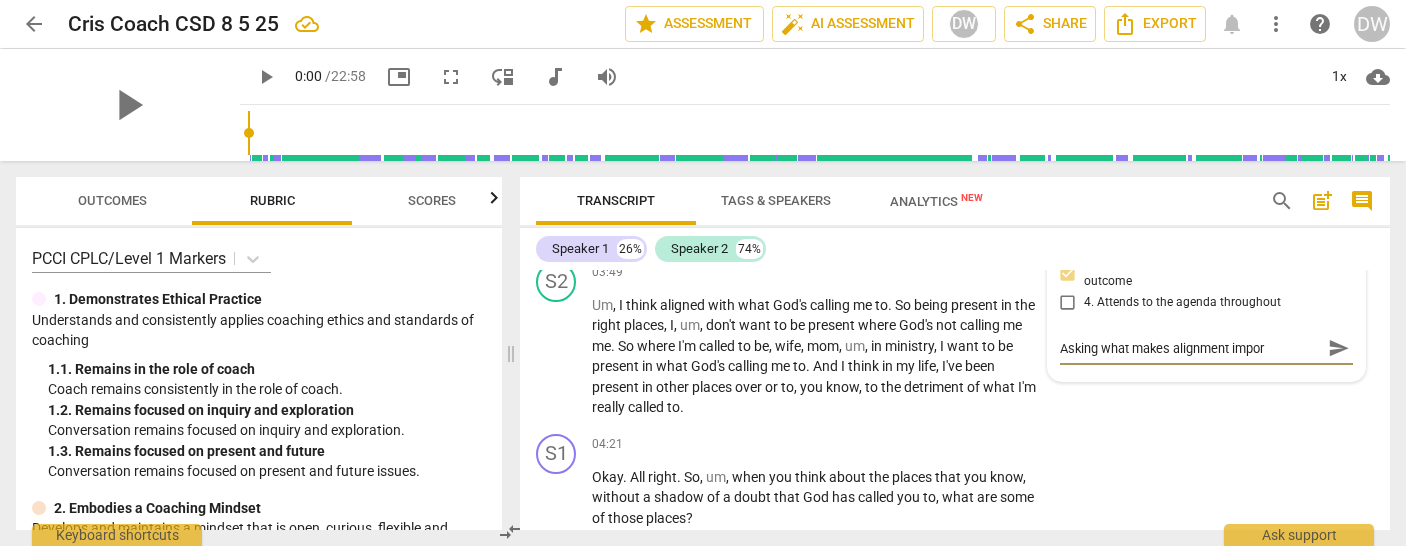 type on "Asking what makes alignment import" 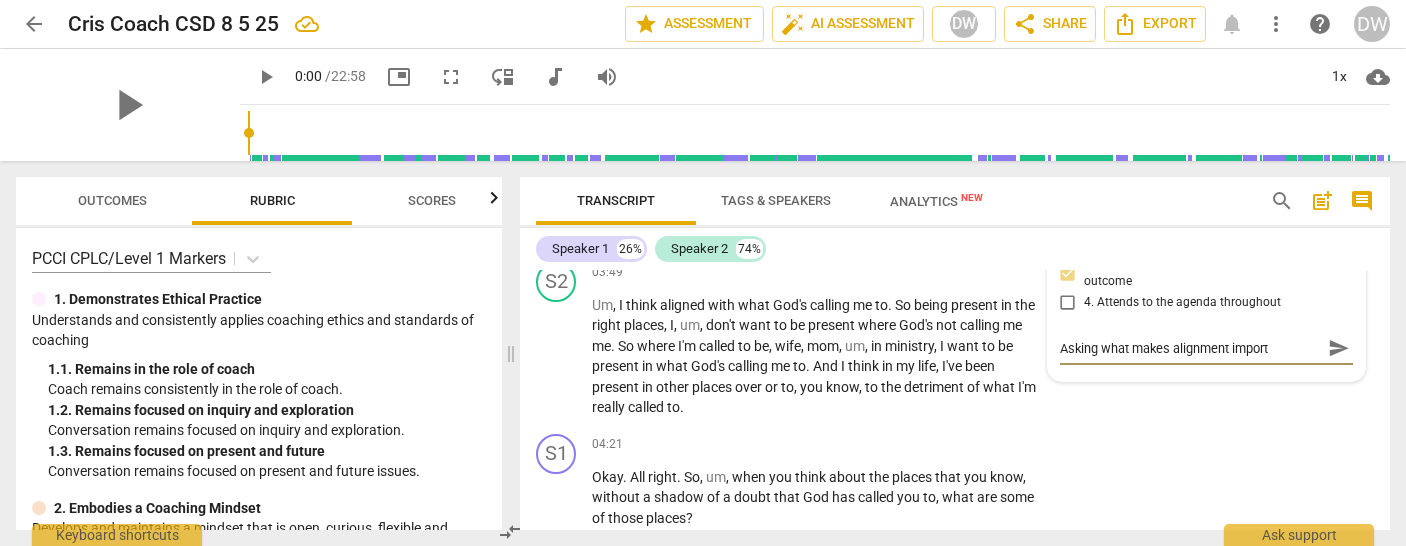 type on "Asking what makes alignment importa" 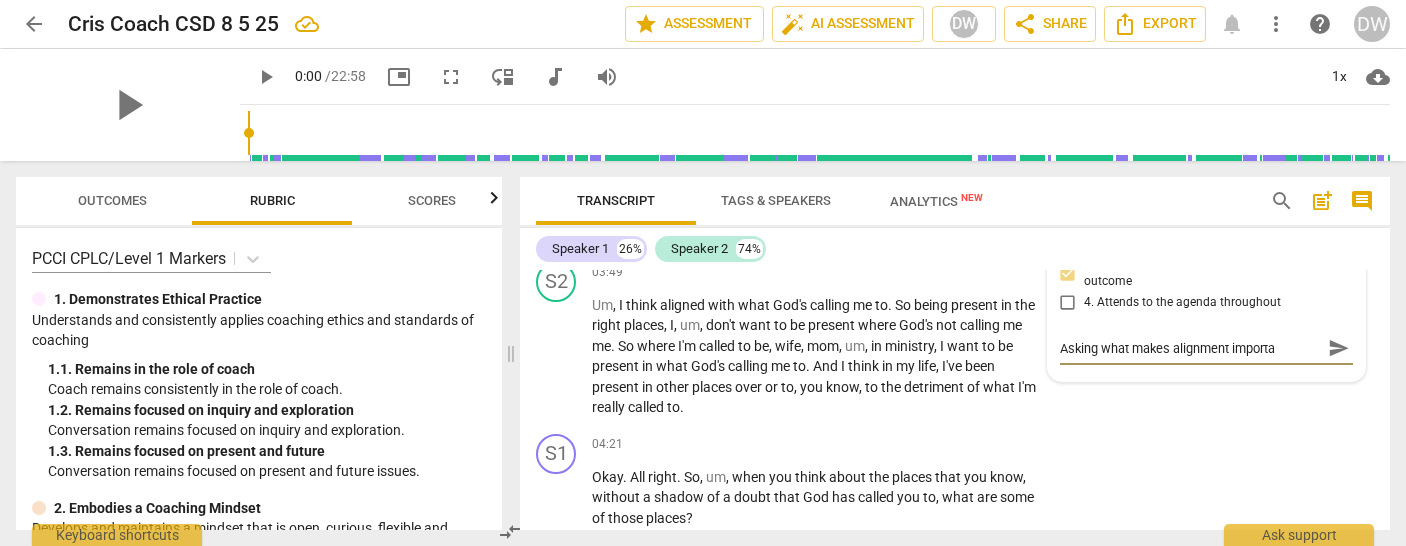 type on "Asking what makes alignment importan" 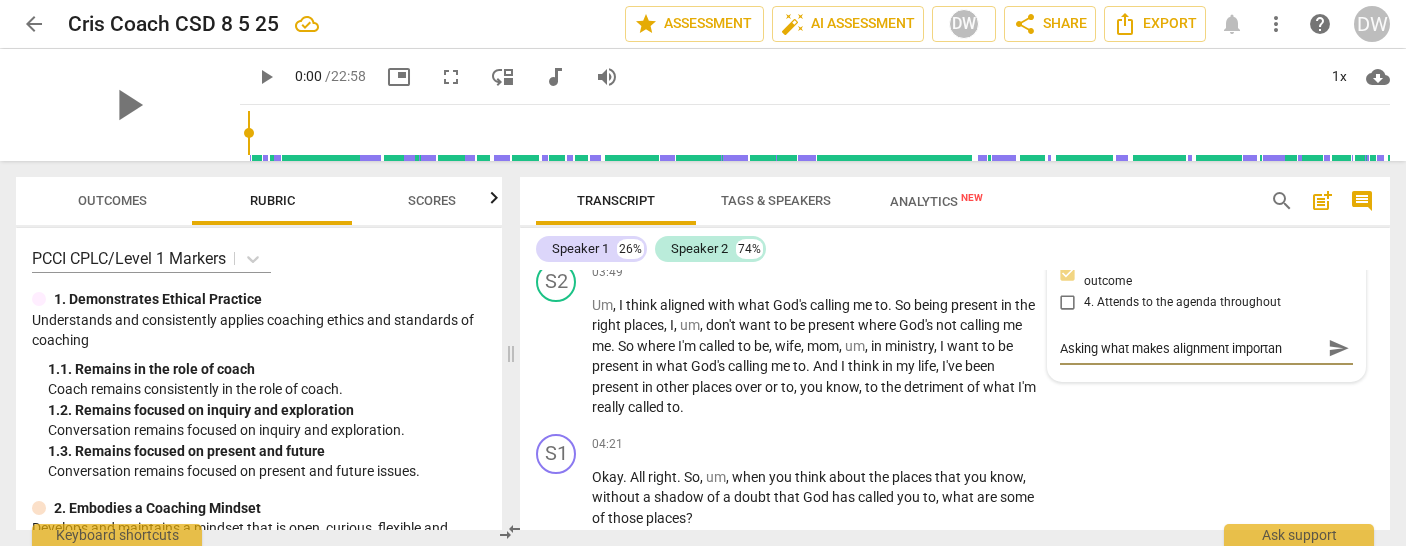 type on "Asking what makes alignment important" 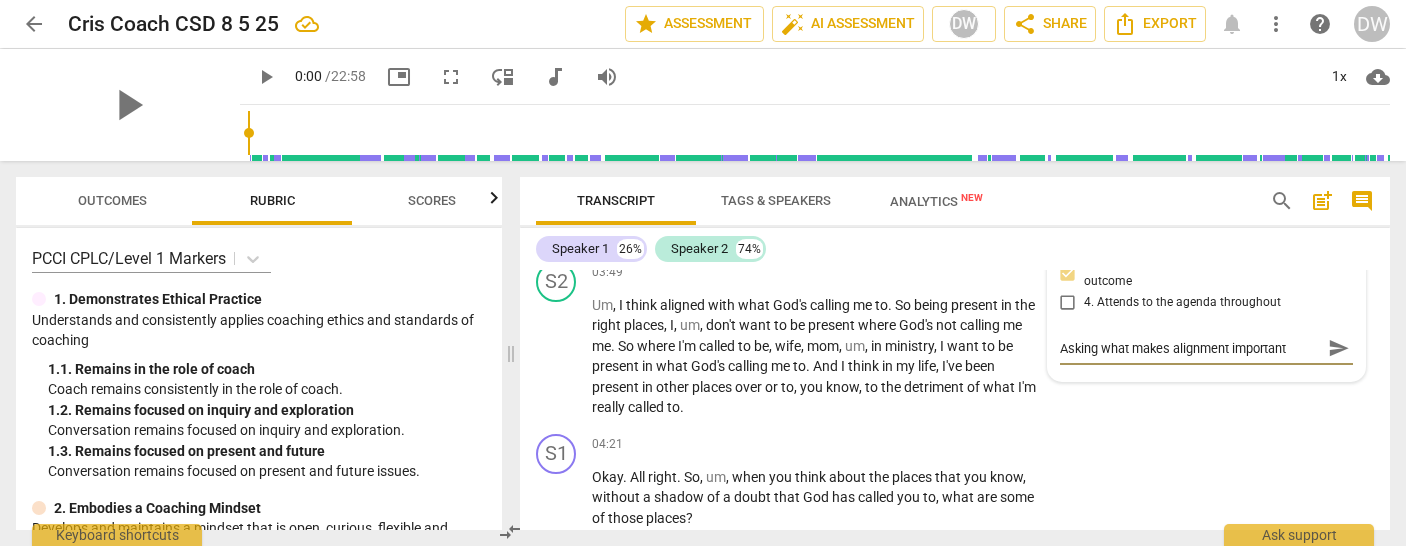 type on "Asking what makes alignment important." 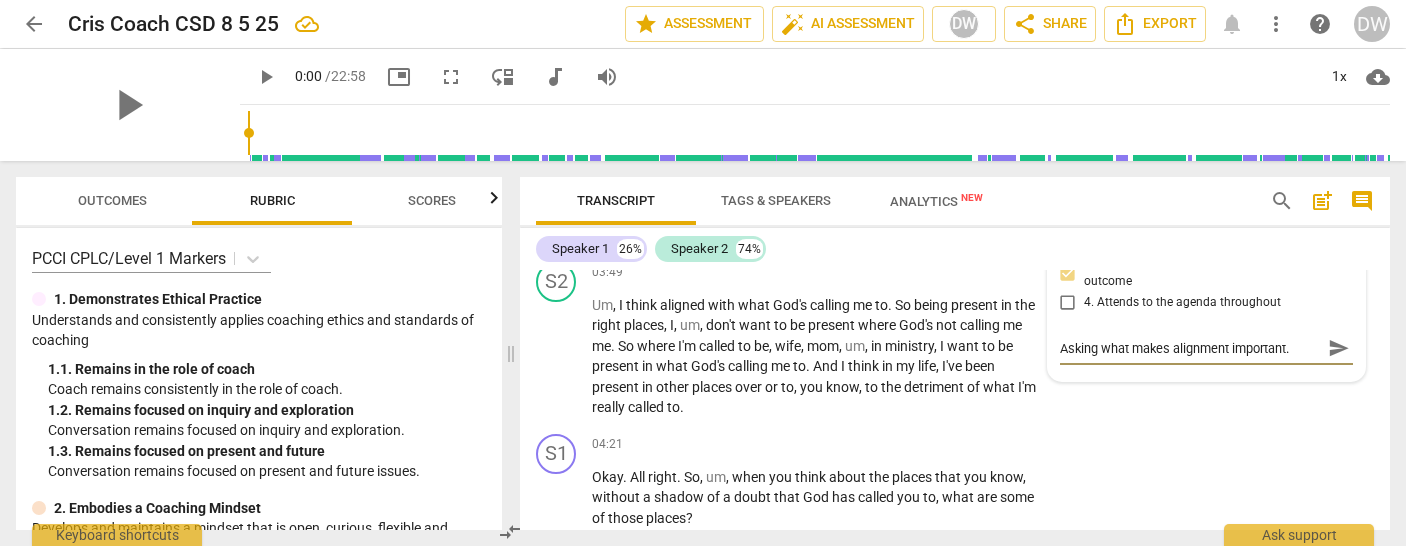 type on "Asking what makes alignment important." 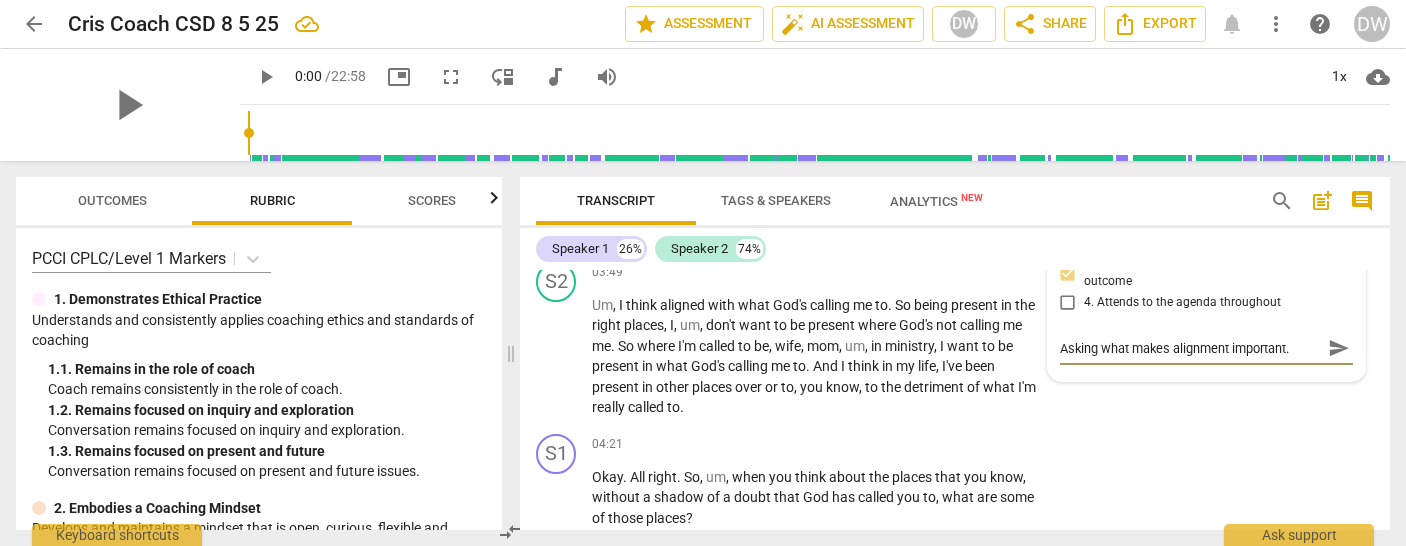 type on "Asking what makes alignment important. T" 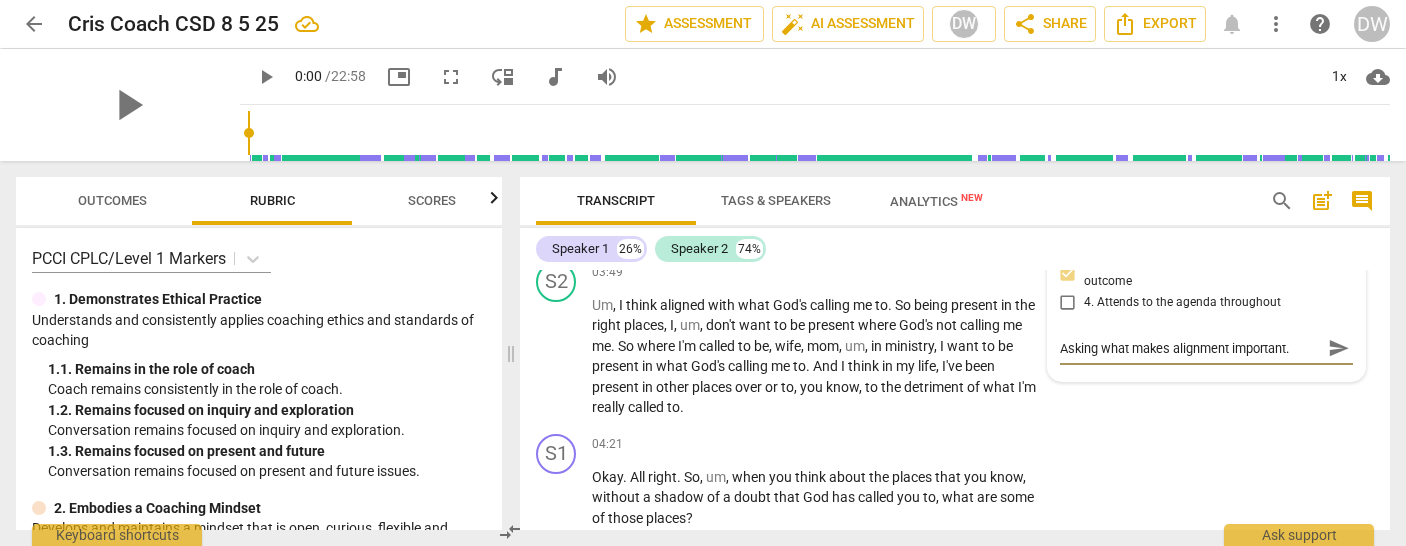 type on "Asking what makes alignment important. T" 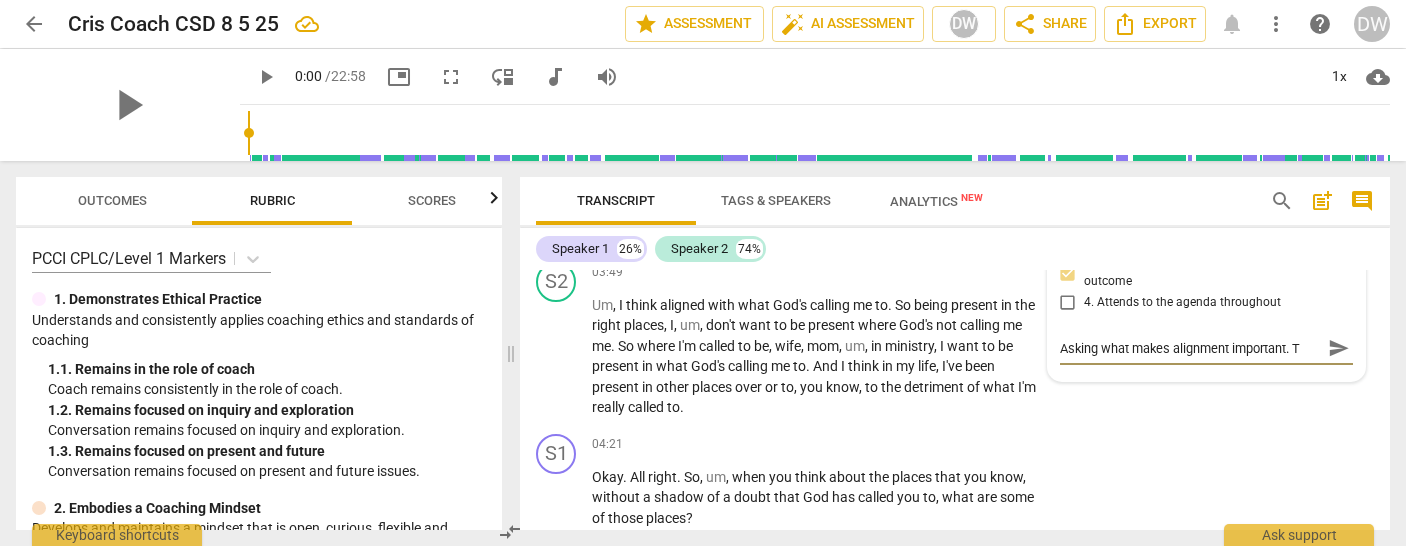 type on "Asking what makes alignment important. To" 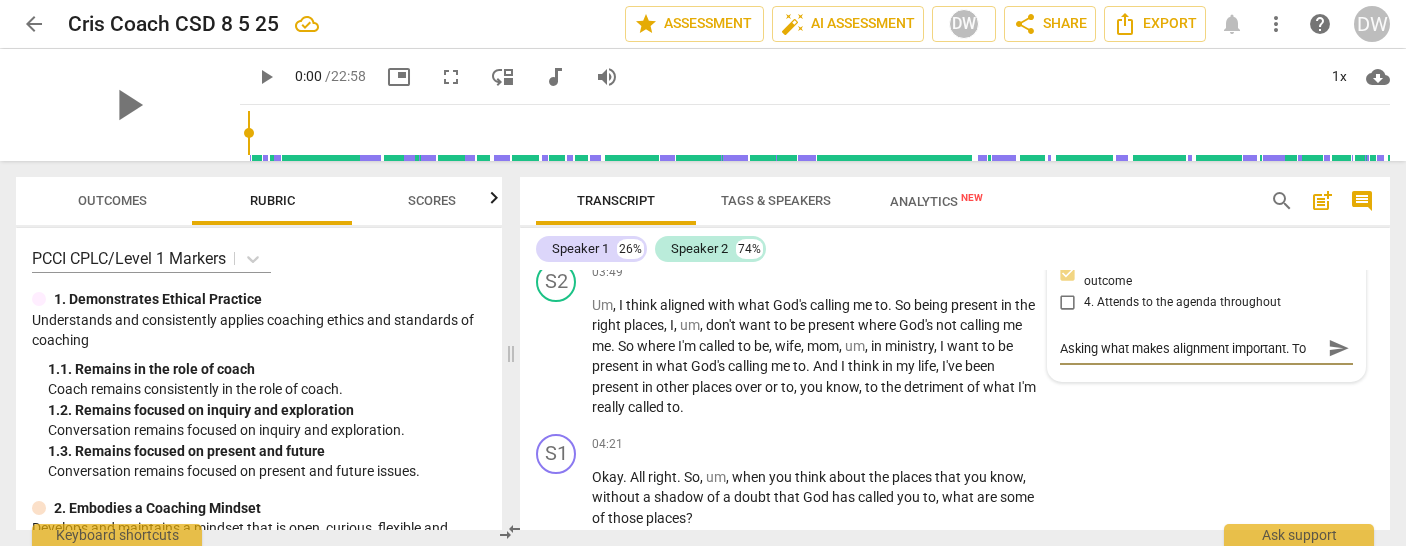 type on "Asking what makes alignment important. To" 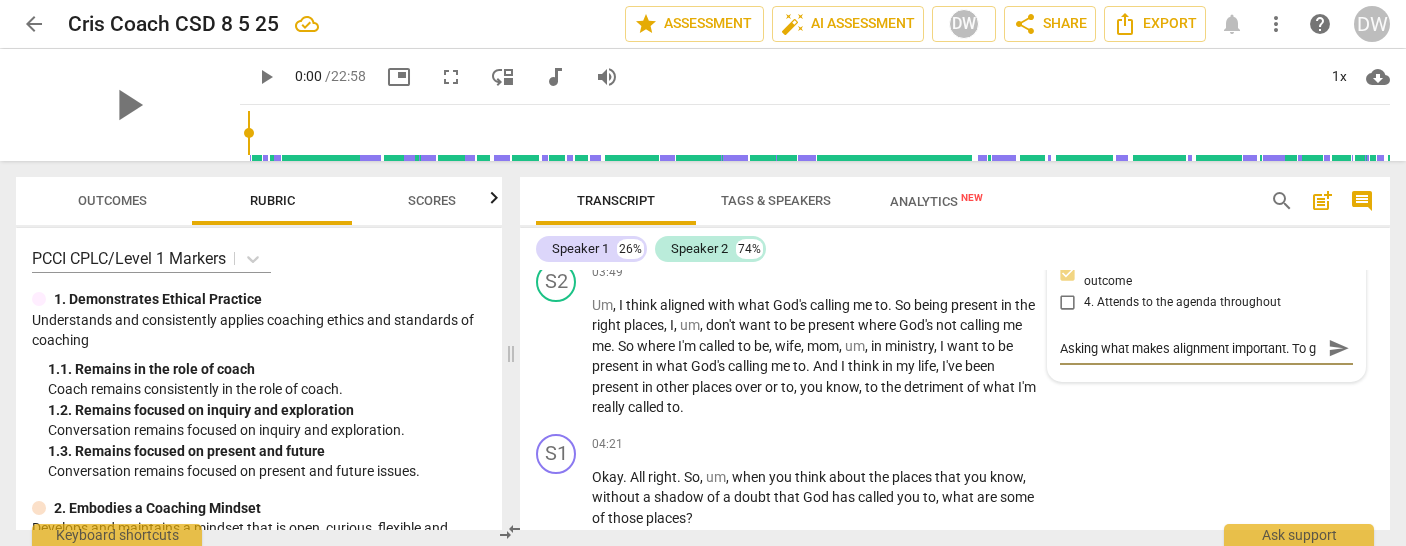 type on "Asking what makes alignment important. To ge" 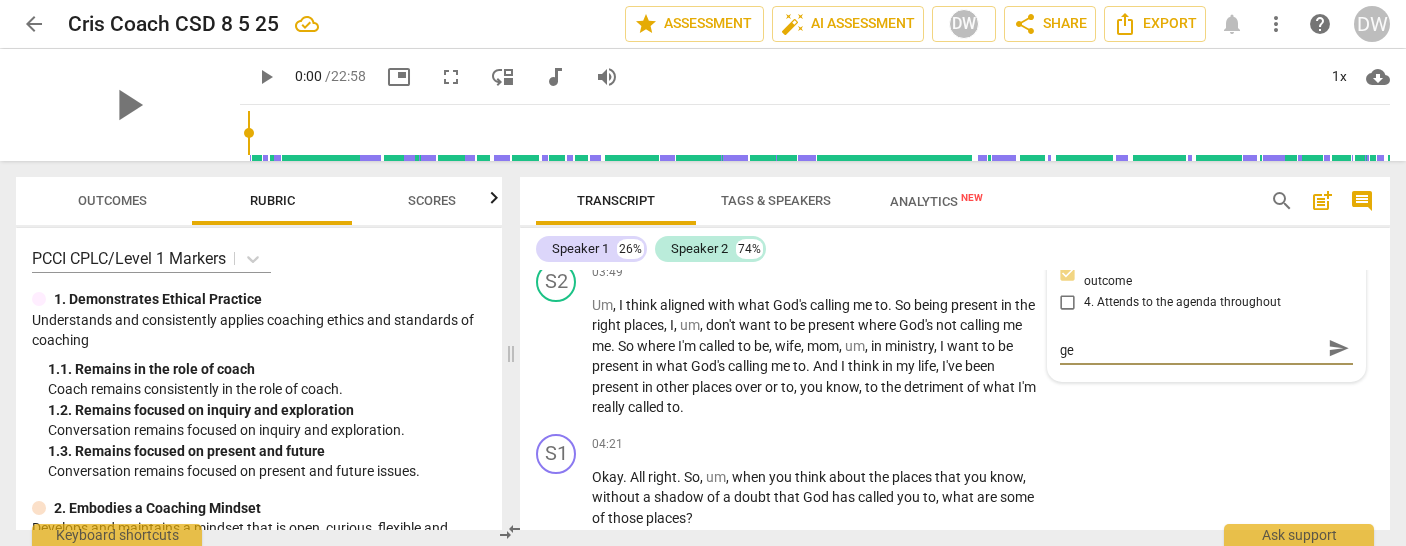 type on "Asking what makes alignment important. To get" 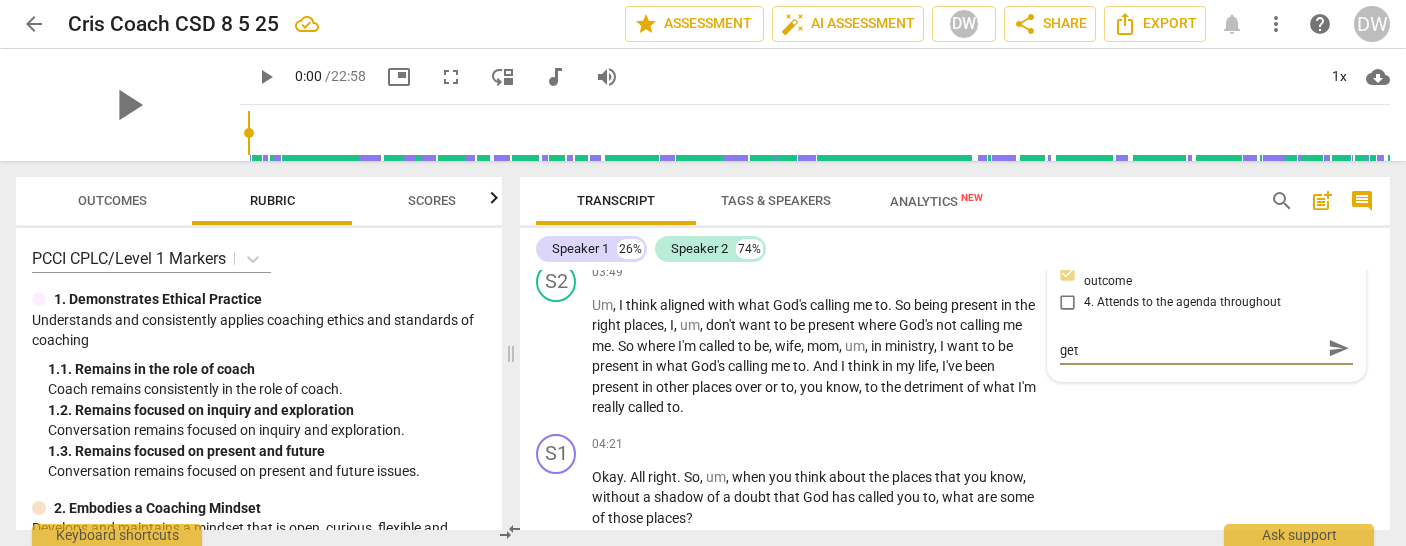 type on "Asking what makes alignment important. To get" 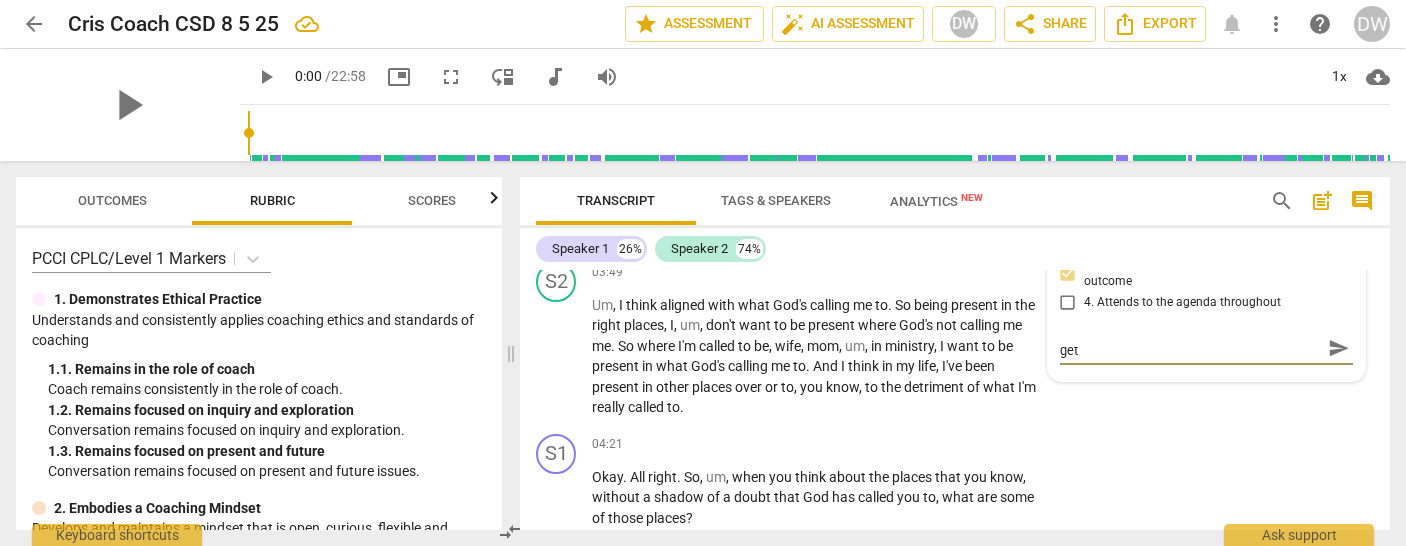 type on "Asking what makes alignment important. To get a" 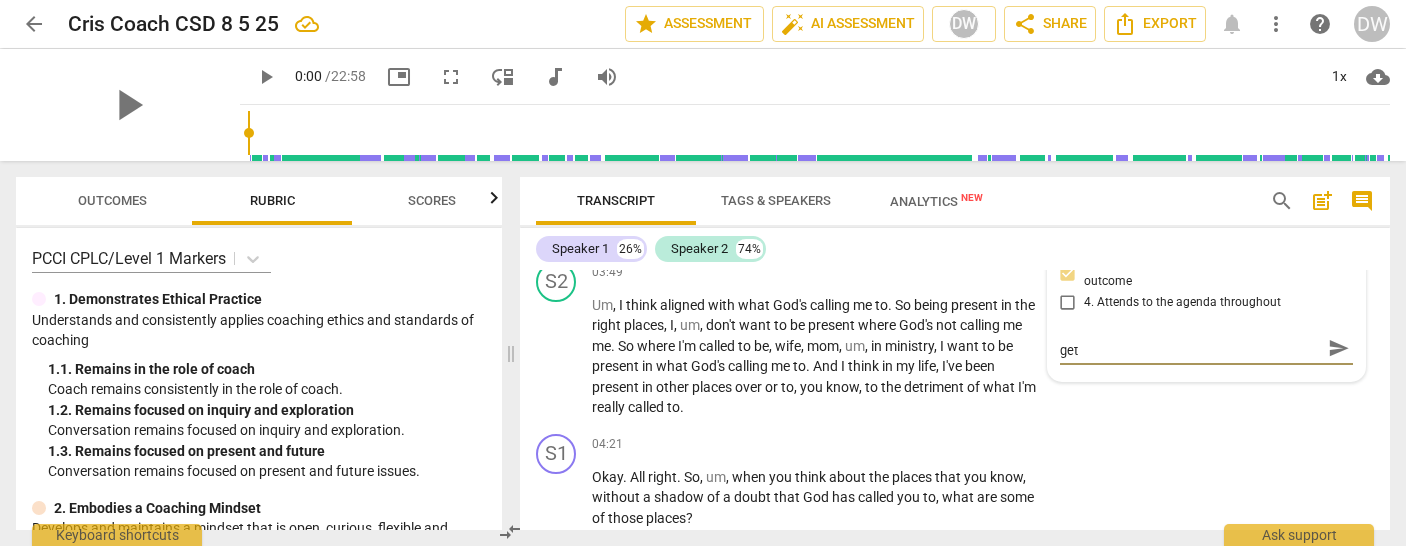 type on "Asking what makes alignment important. To get a" 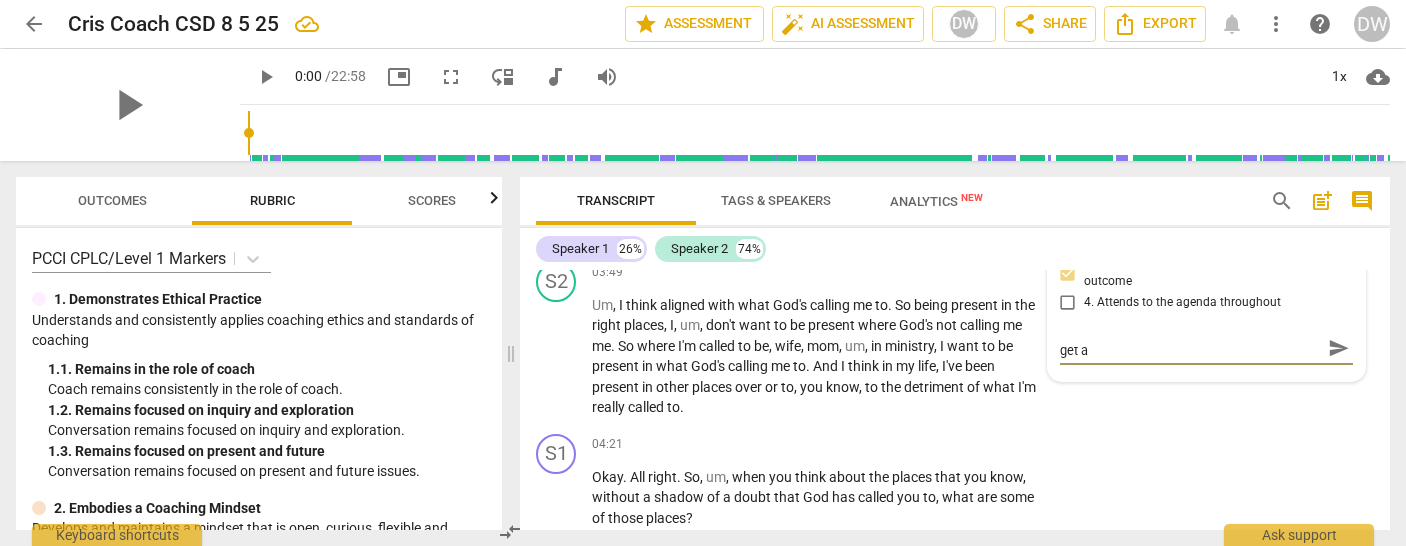 type on "Asking what makes alignment important. To get a" 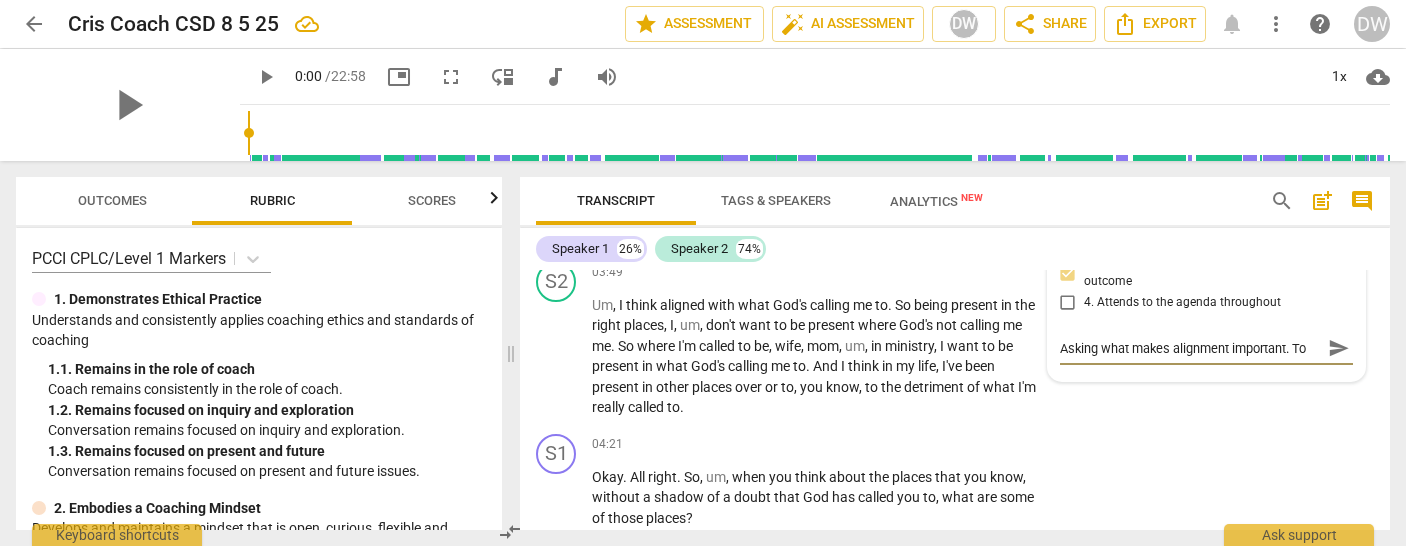type on "Asking what makes alignment important. To get a hi" 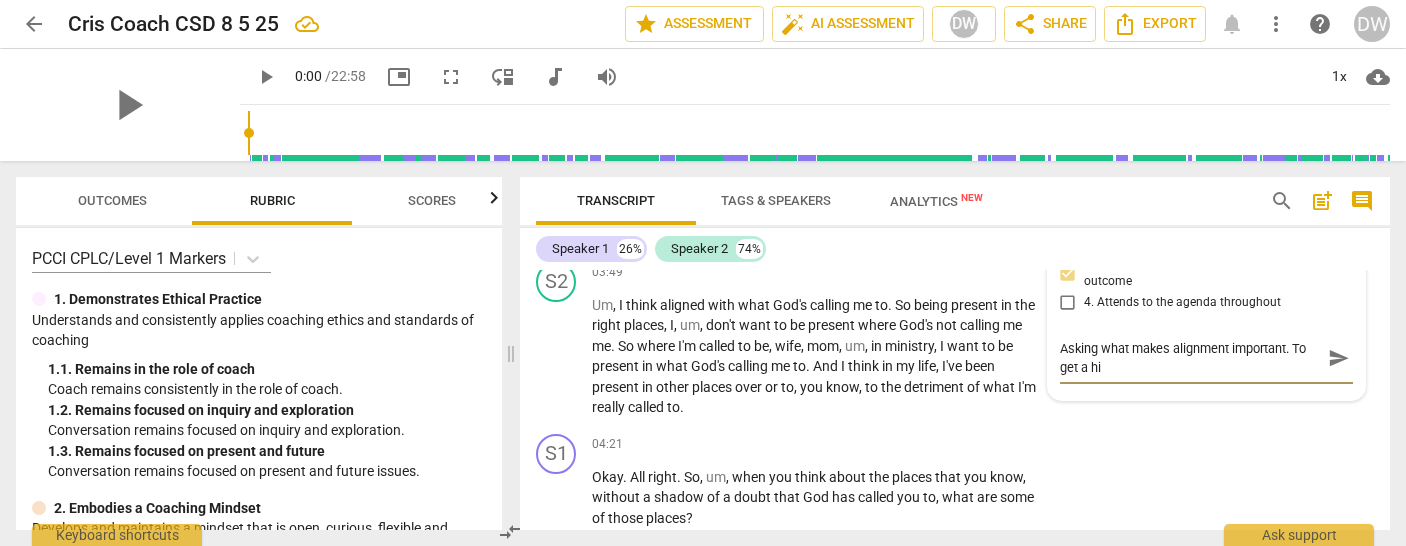 type on "Asking what makes alignment important. To get a hig" 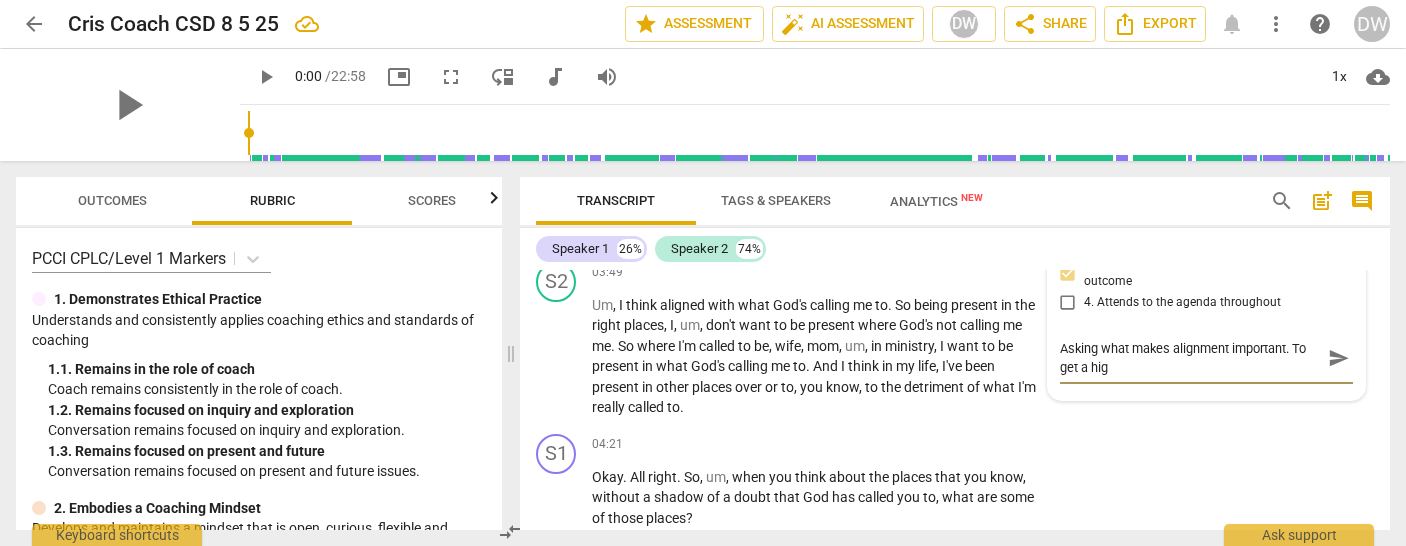 type on "Asking what makes alignment important. To get a high" 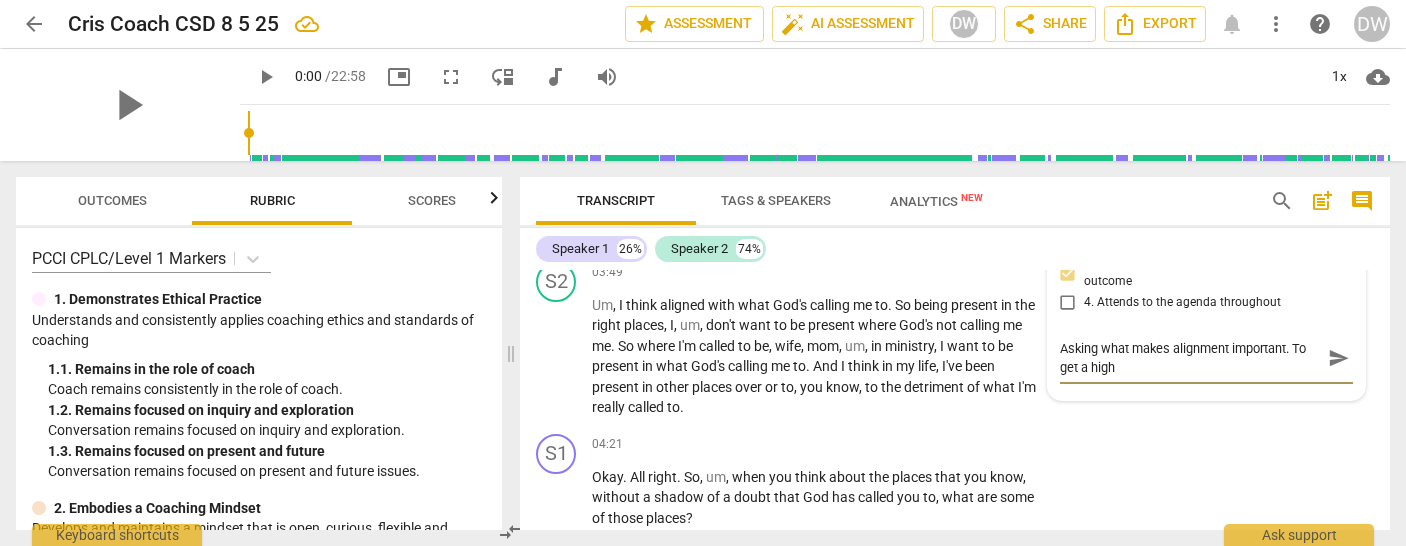 type on "Asking what makes alignment important. To get a highe" 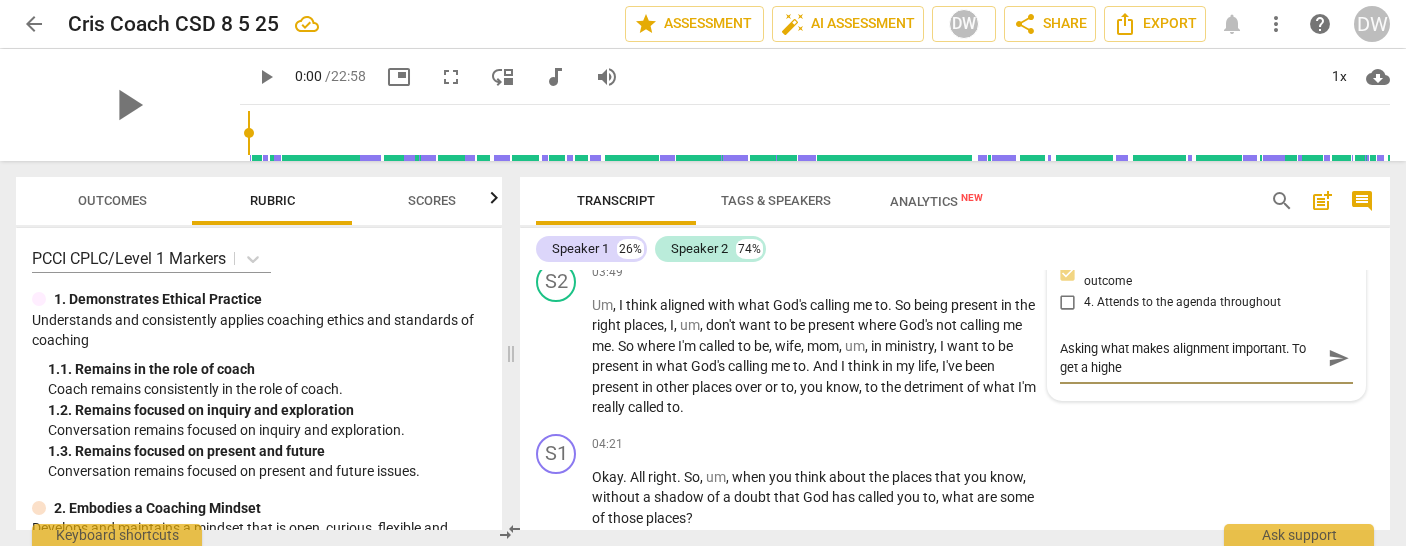 type on "Asking what makes alignment important. To get a higher" 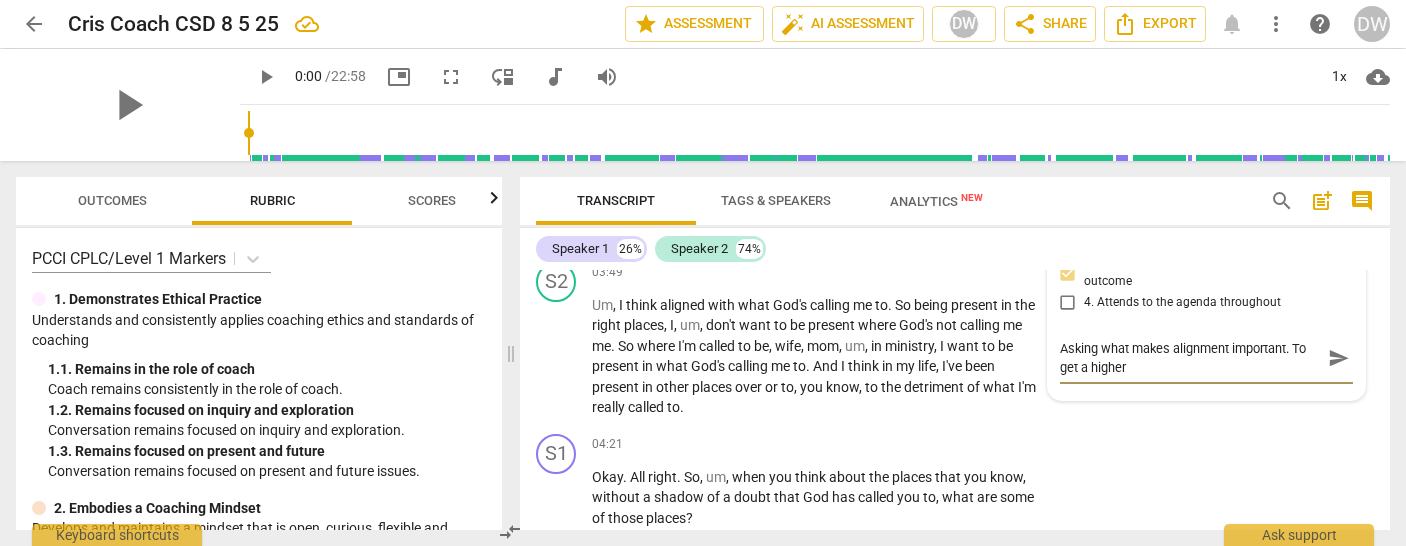 type on "Asking what makes alignment important. To get a higher" 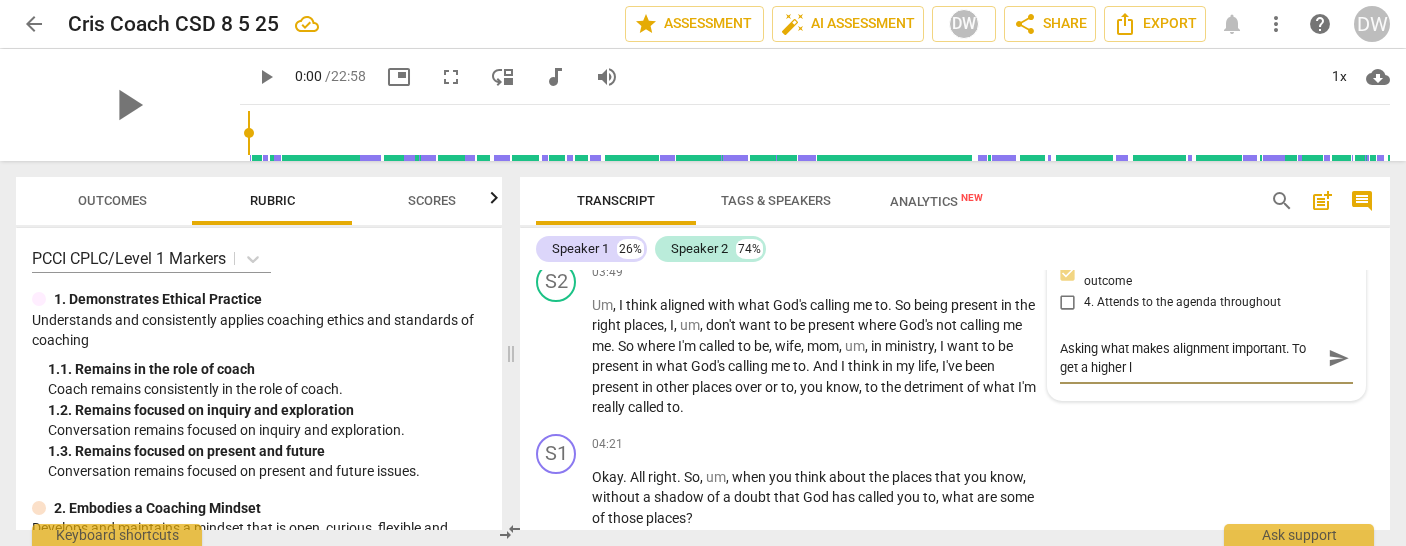 type on "Asking what makes alignment important. To get a higher le" 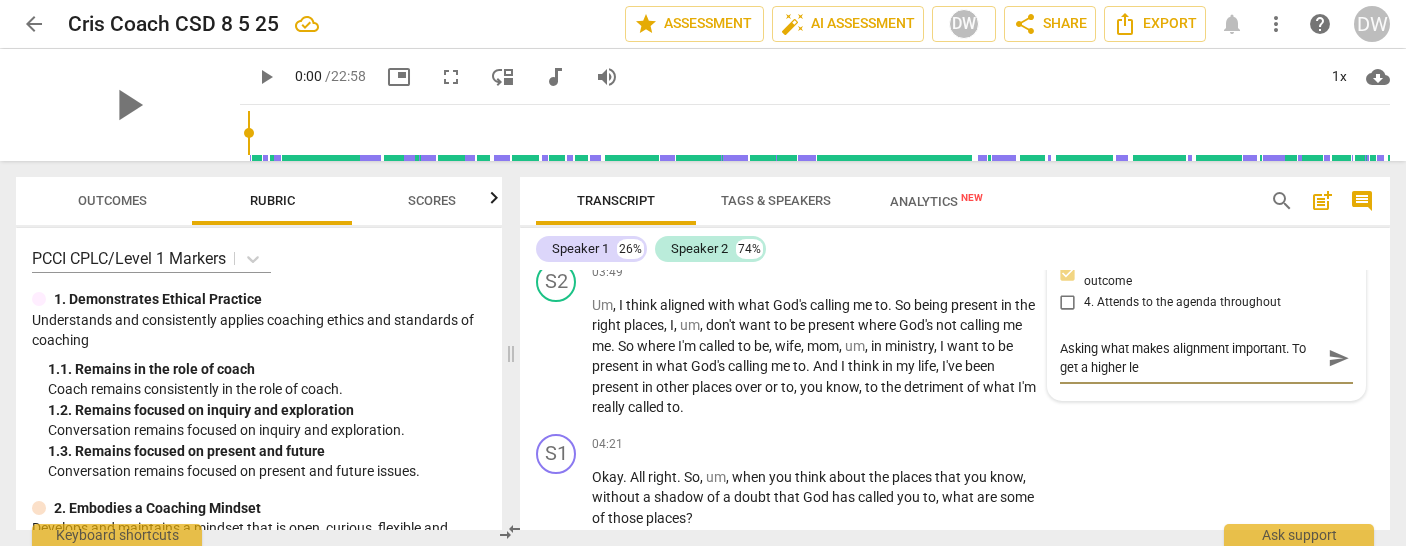 type on "Asking what makes alignment important. To get a higher lev" 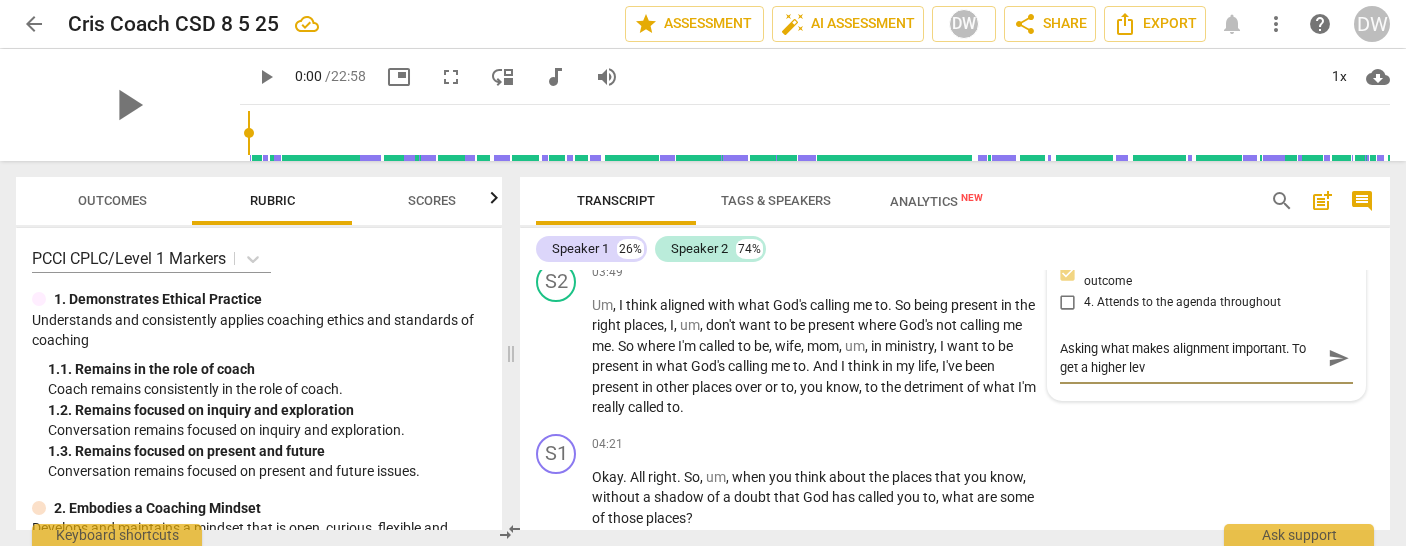 type on "Asking what makes alignment important. To get a higher leve" 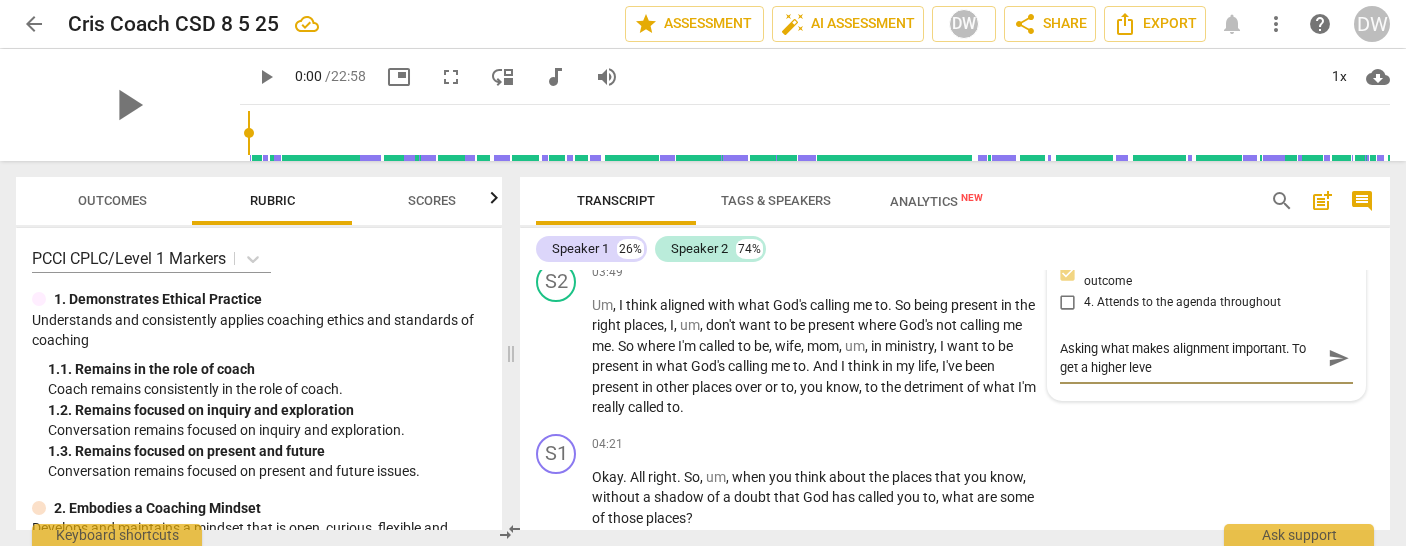 type on "Asking what makes alignment important. To get a higher level" 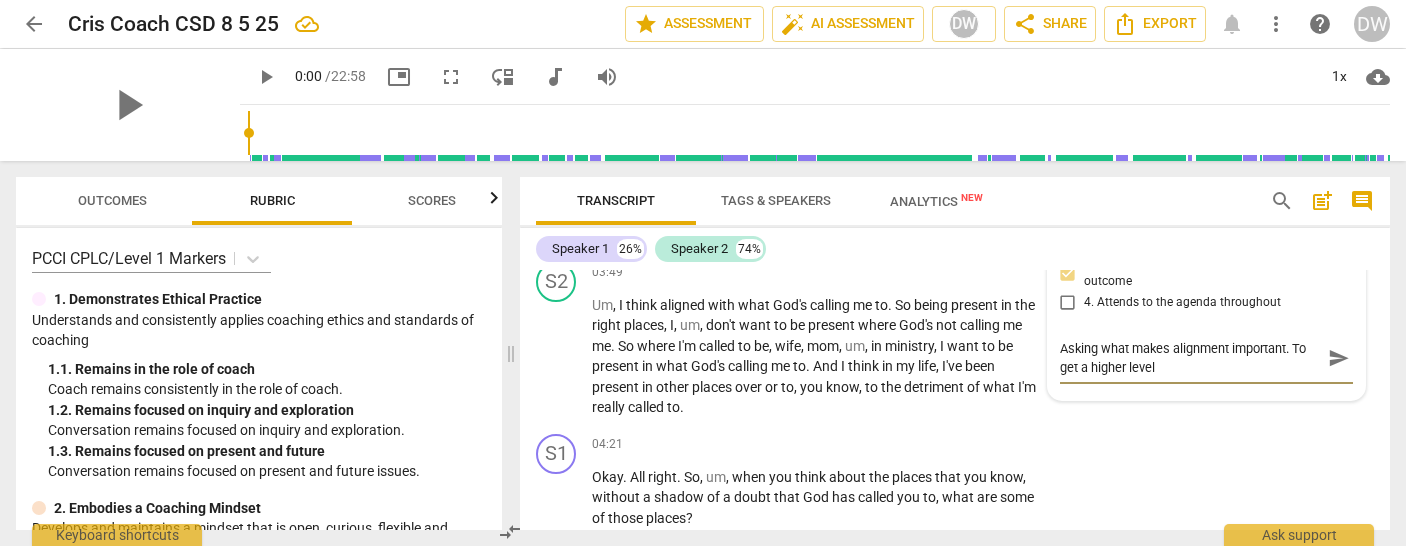 type on "Asking what makes alignment important. To get a higher level" 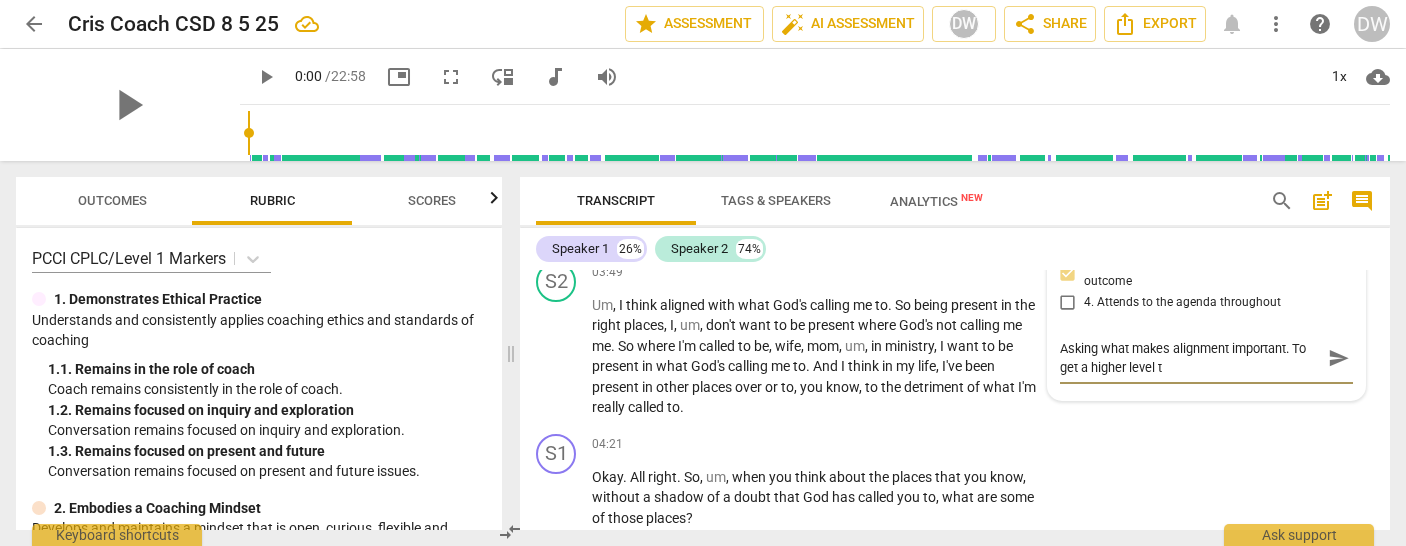 type on "Asking what makes alignment important. To get a higher level th" 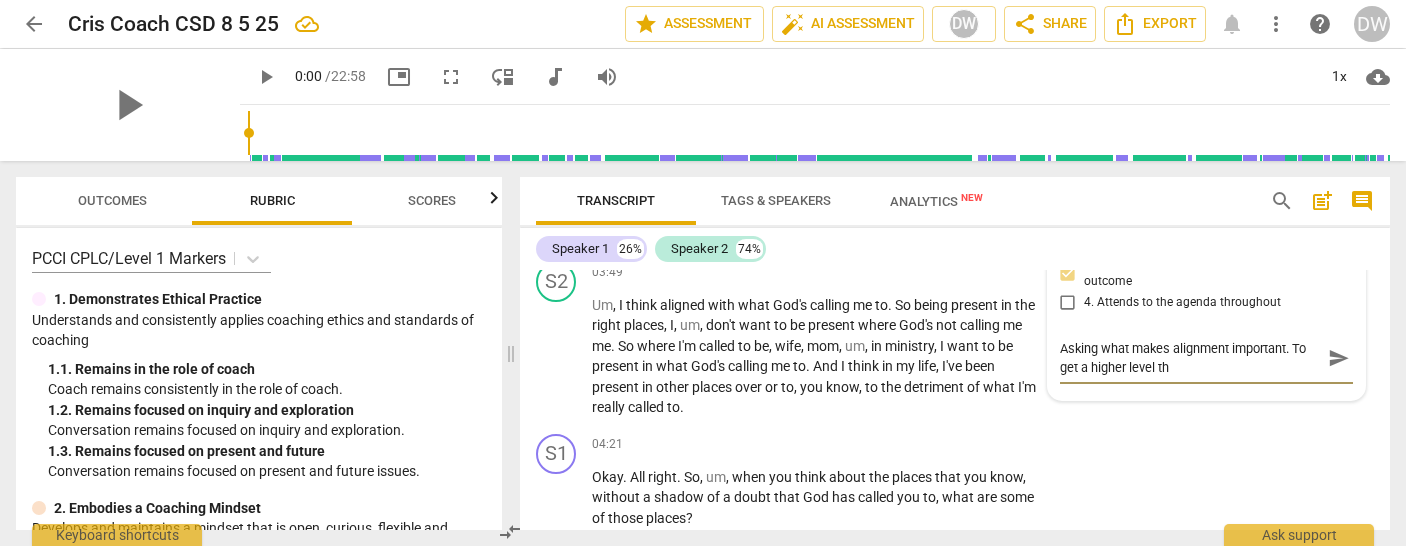 type on "Asking what makes alignment important. To get a higher level tho" 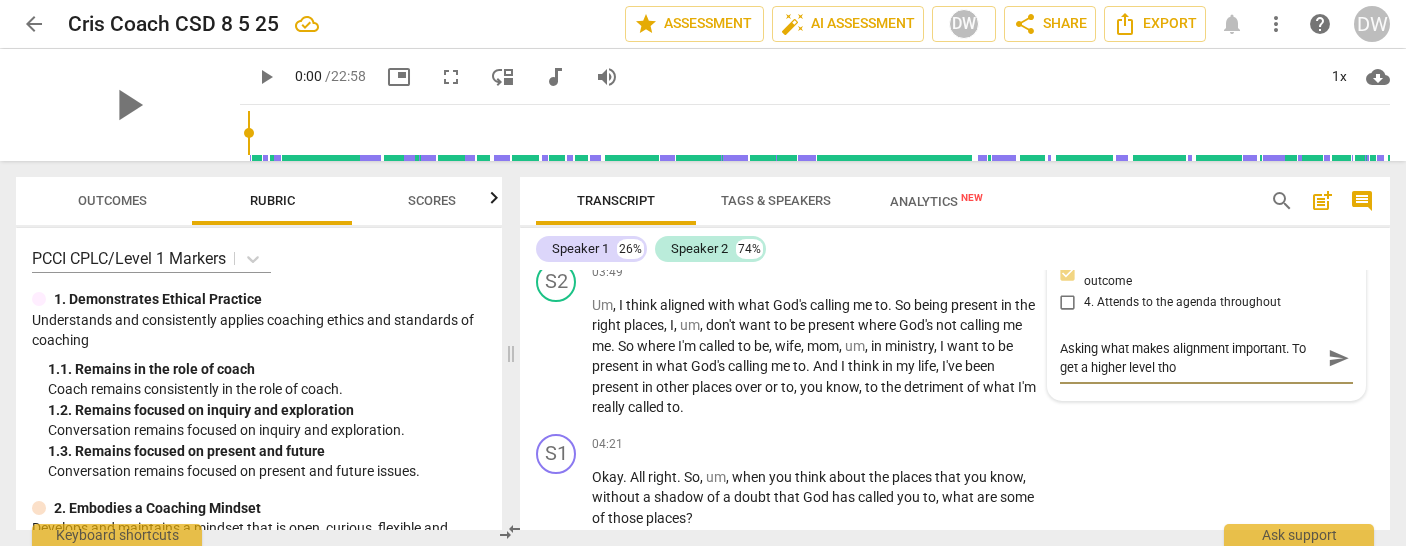 type on "Asking what makes alignment important. To get a higher level thou" 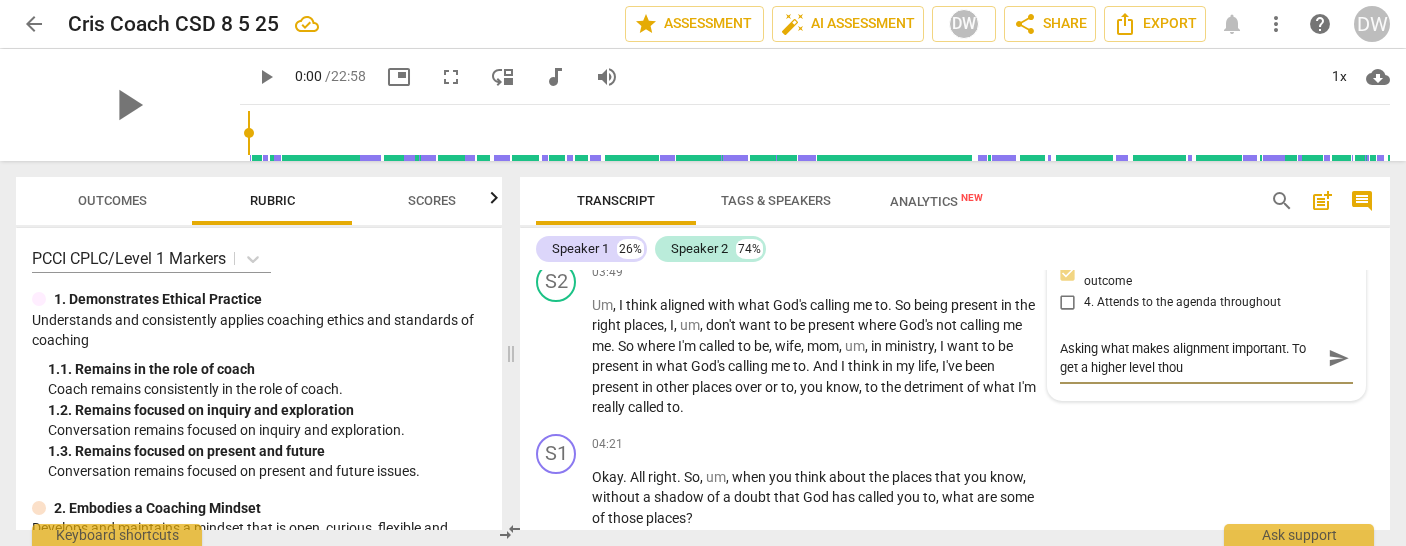 type on "Asking what makes alignment important. To get a higher level thoug" 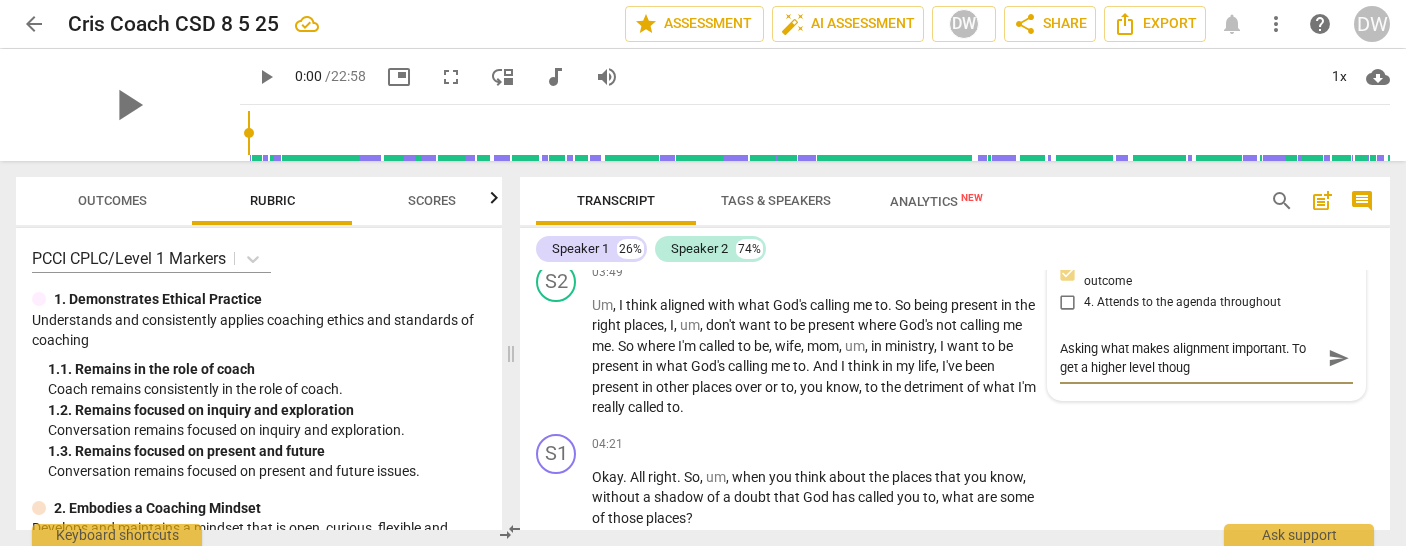 type on "Asking what makes alignment important. To get a higher level tho" 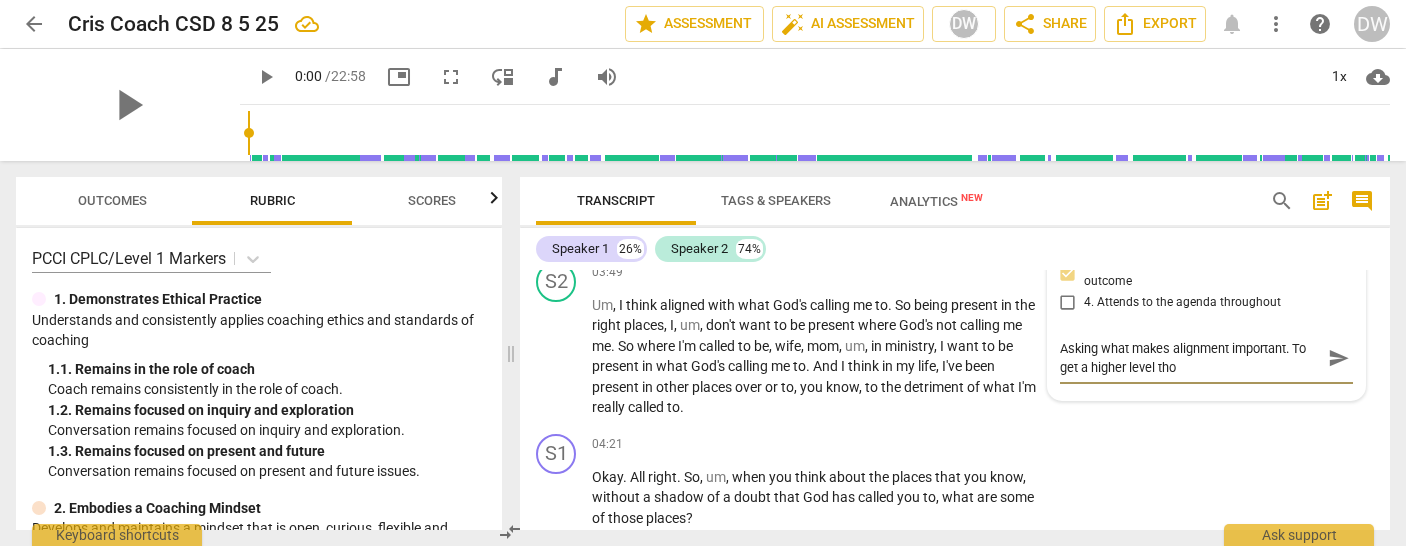 type on "Asking what makes alignment important. To get a higher level thought" 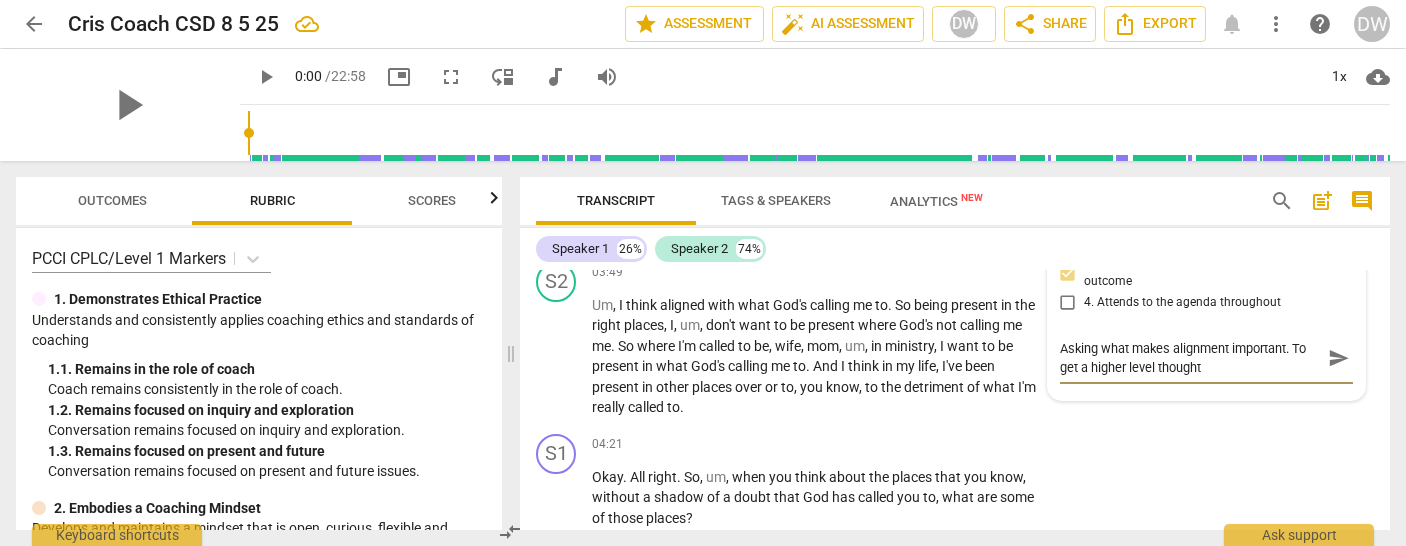 type on "Asking what makes alignment important. To get a higher level thought," 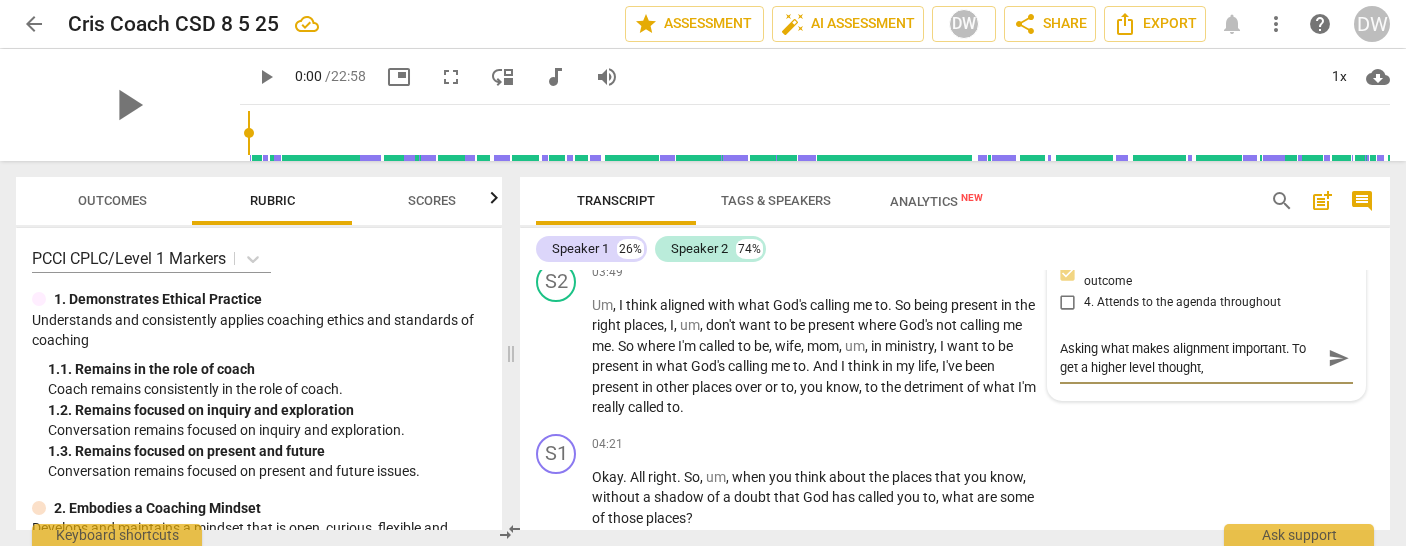 type on "Asking what makes alignment important. To get a higher level thought," 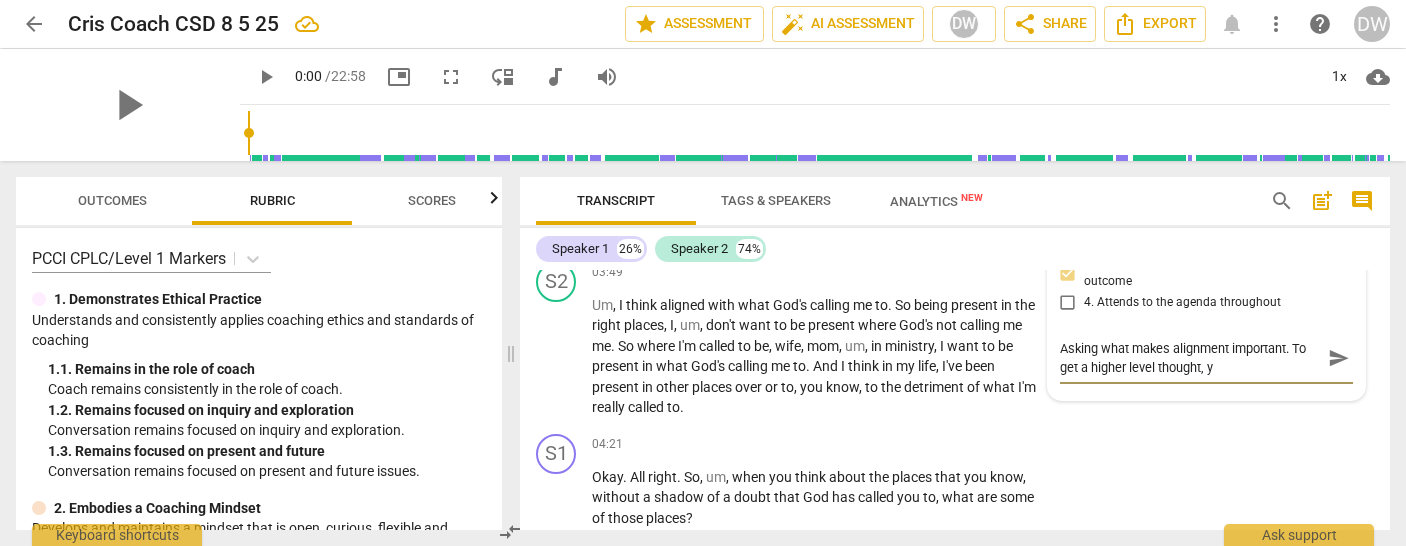 type on "Asking what makes alignment important. To get a higher level thought, you" 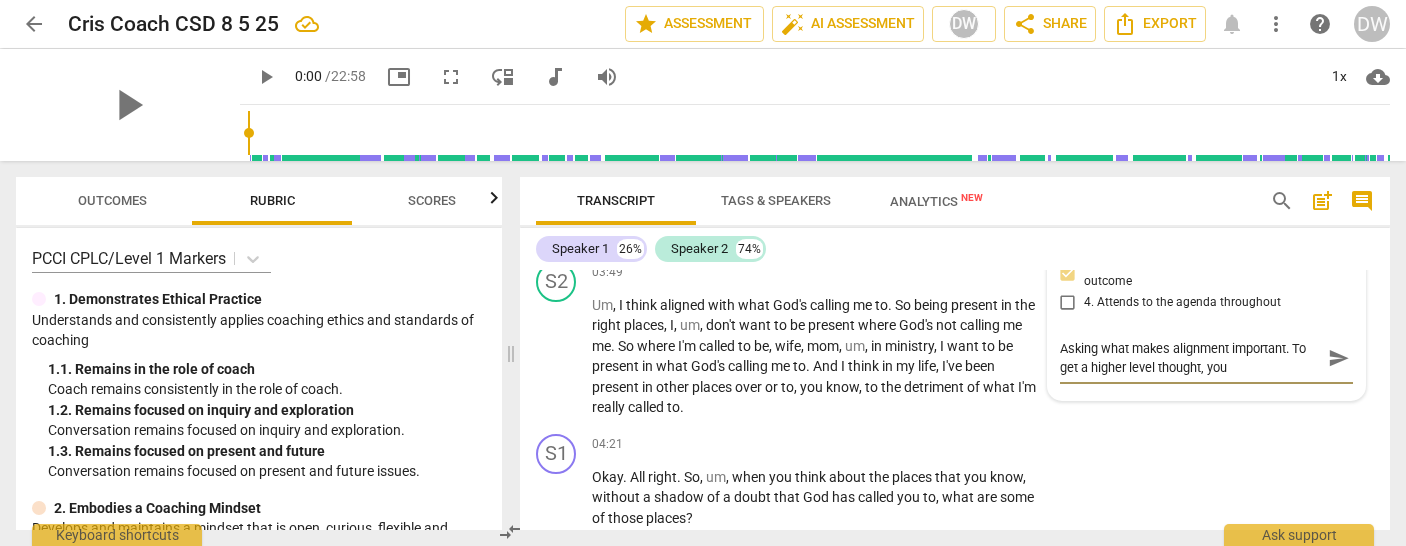 type on "Asking what makes alignment important. To get a higher level thought, you" 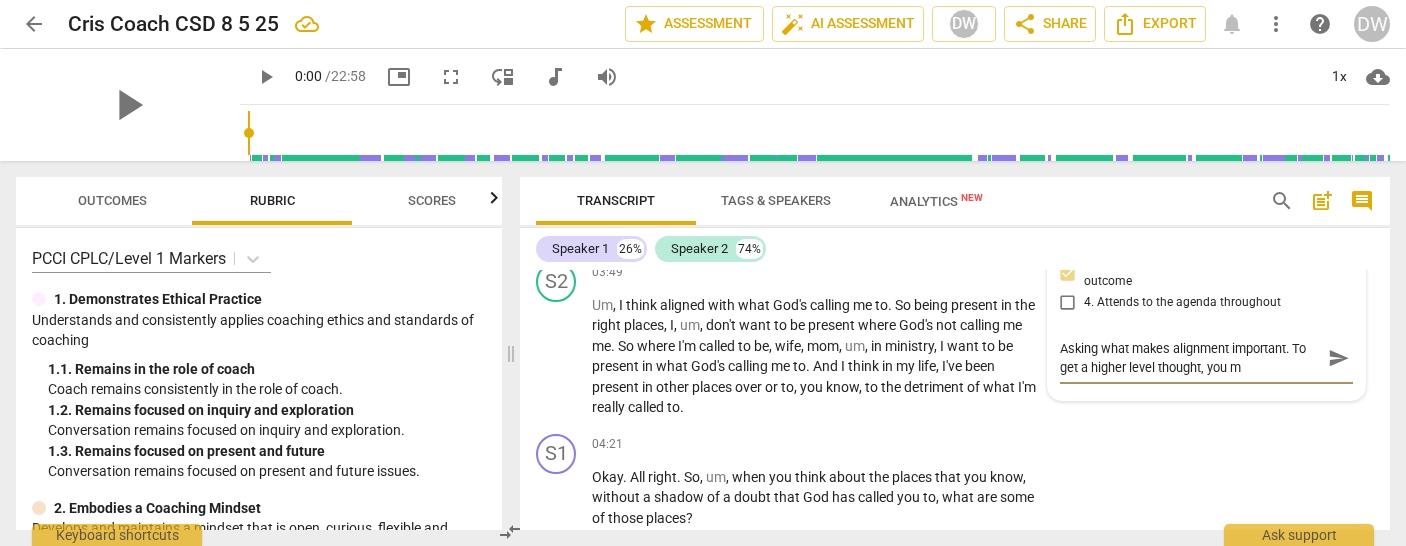 type on "Asking what makes alignment important. To get a higher level thought, you mi" 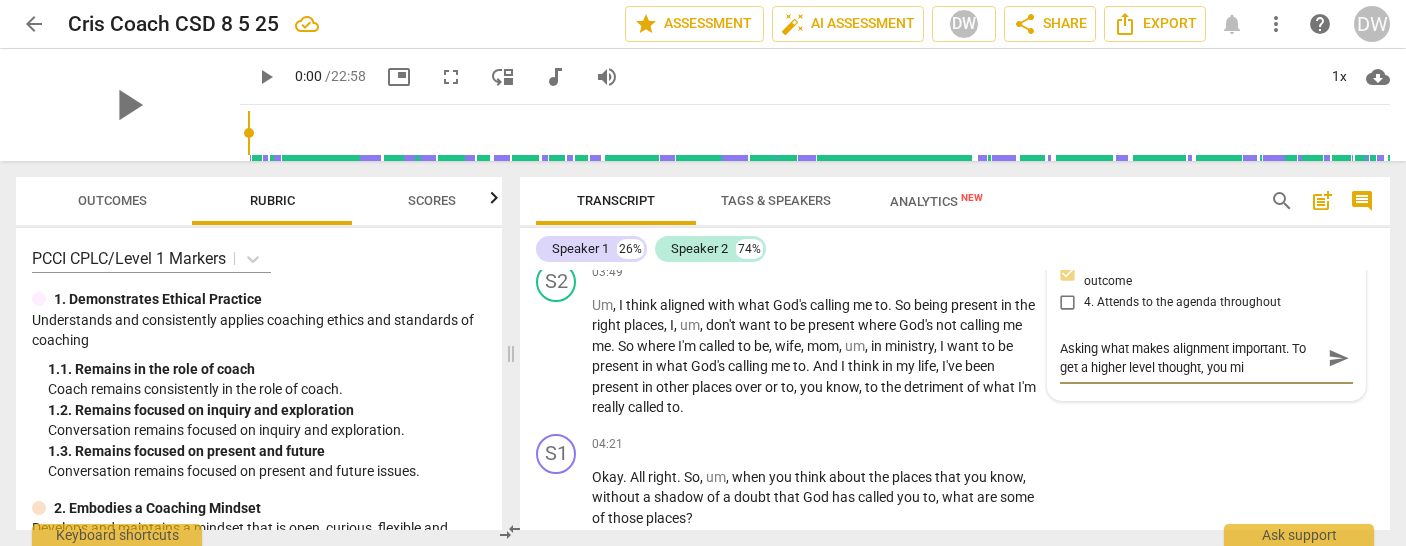 type on "Asking what makes alignment important. To get a higher level thought, you mig" 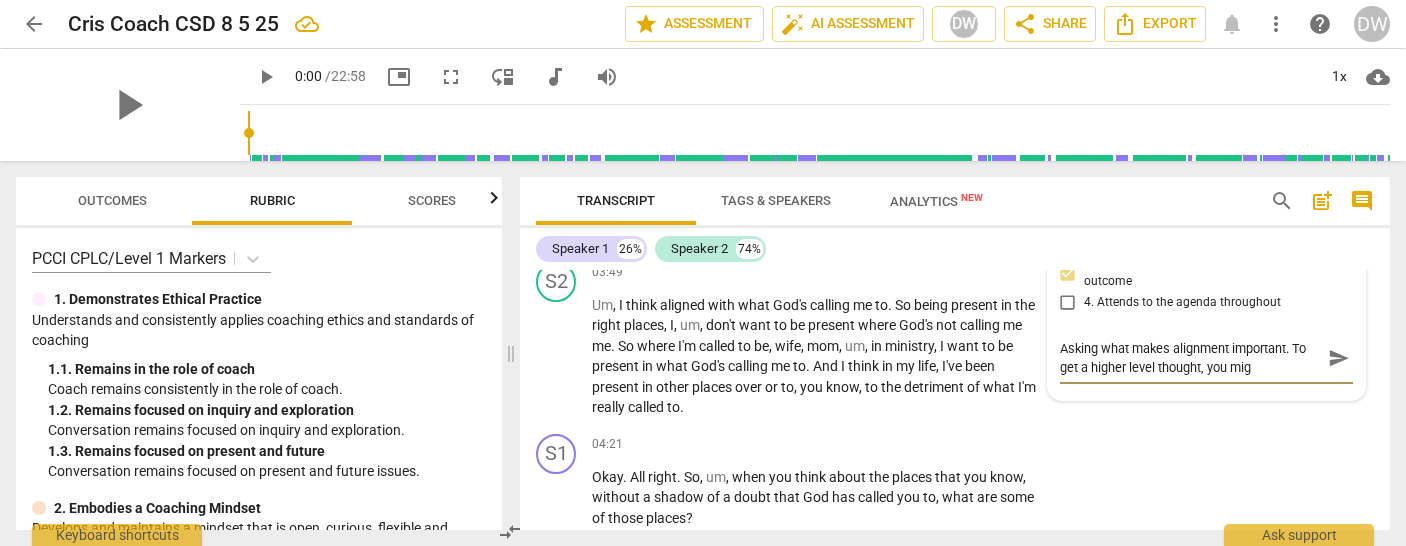 type on "Asking what makes alignment important. To get a higher level thought, you migh" 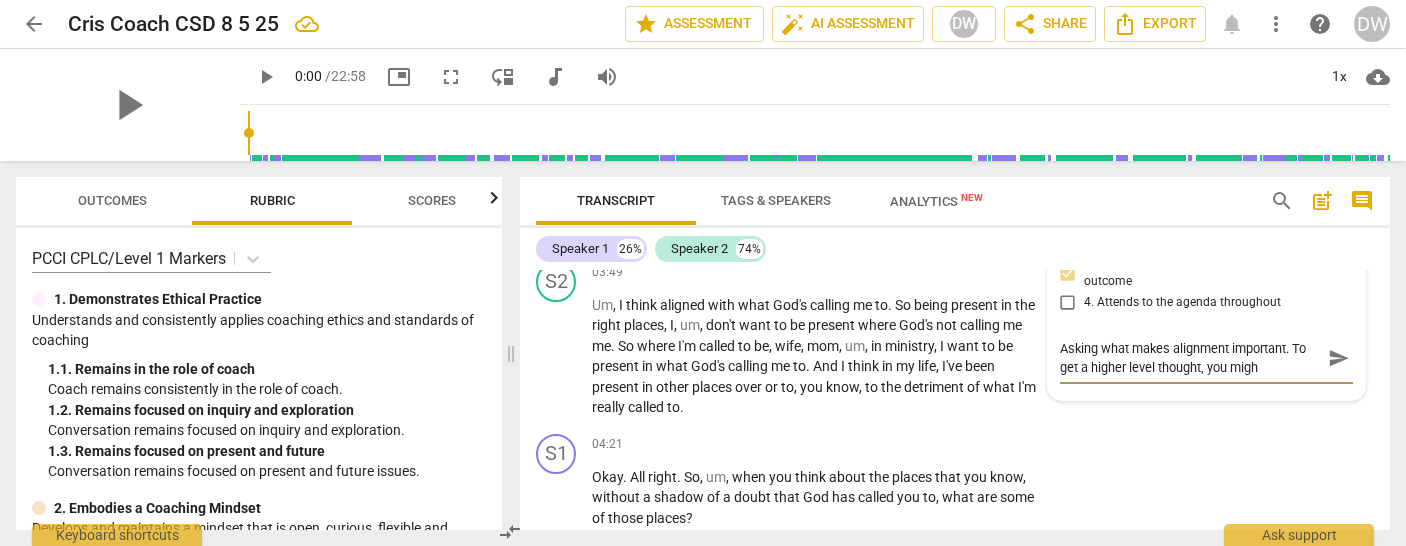 type on "Asking what makes alignment important. To get a higher level thought, you might" 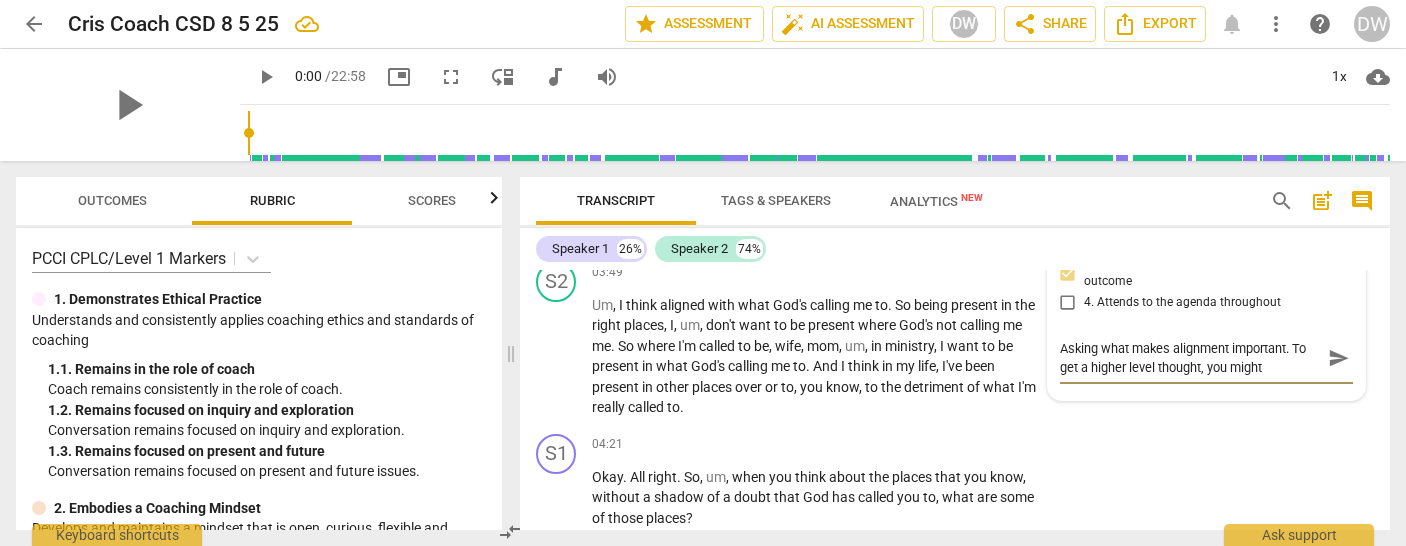 type on "Asking what makes alignment important. To get a higher level thought, you might" 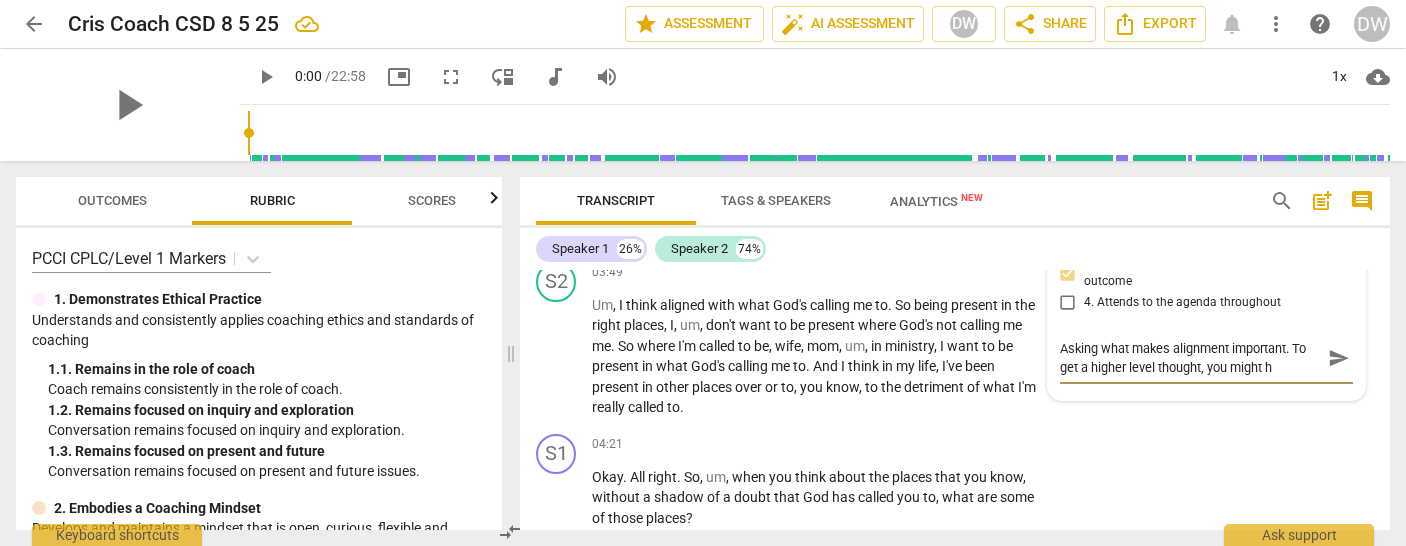 type on "Asking what makes alignment important. To get a higher level thought, you might have ask" 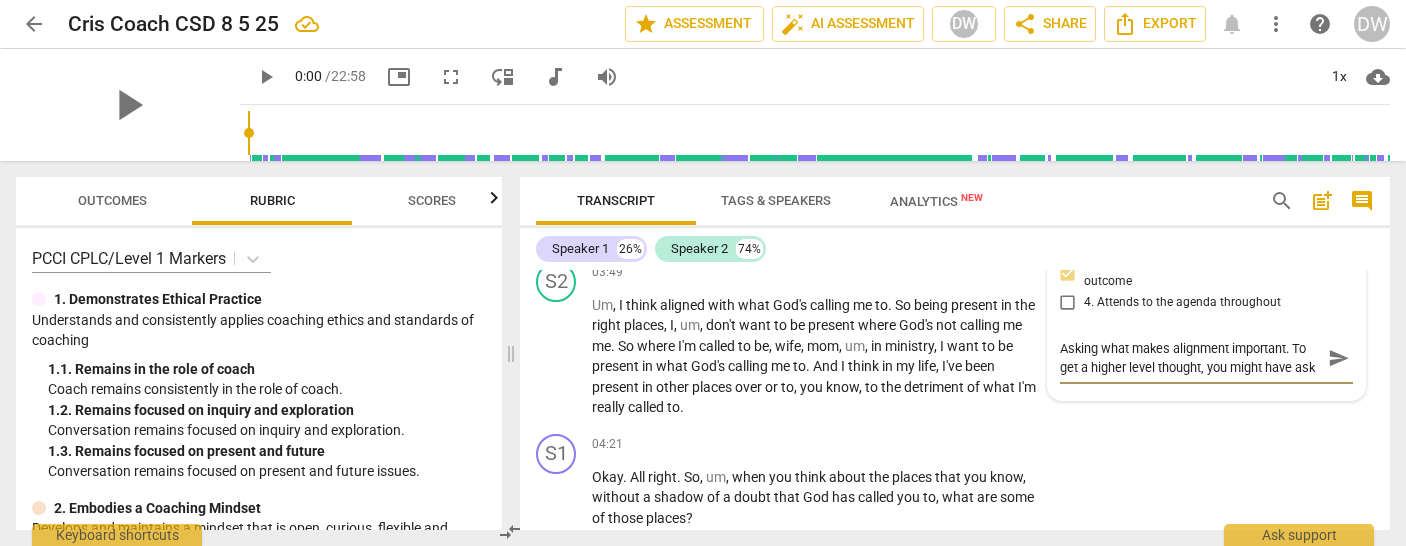 type on "Asking what makes alignment important. To get a higher level thought, you might hav" 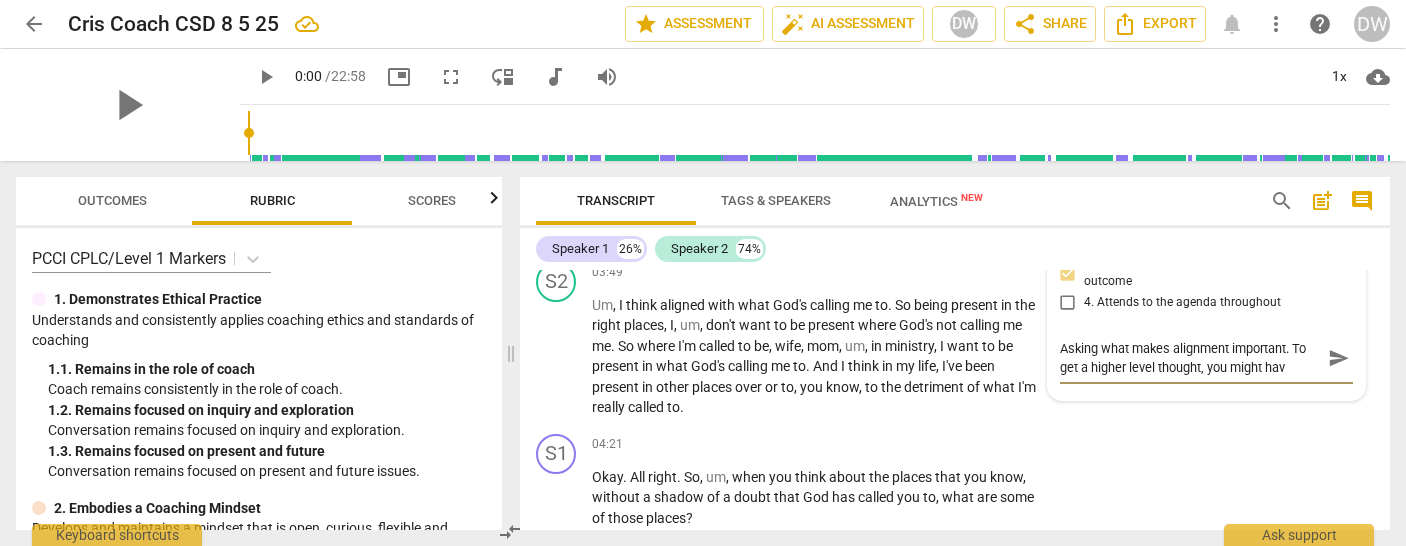type on "Asking what makes alignment important. To get a higher level thought, you might have" 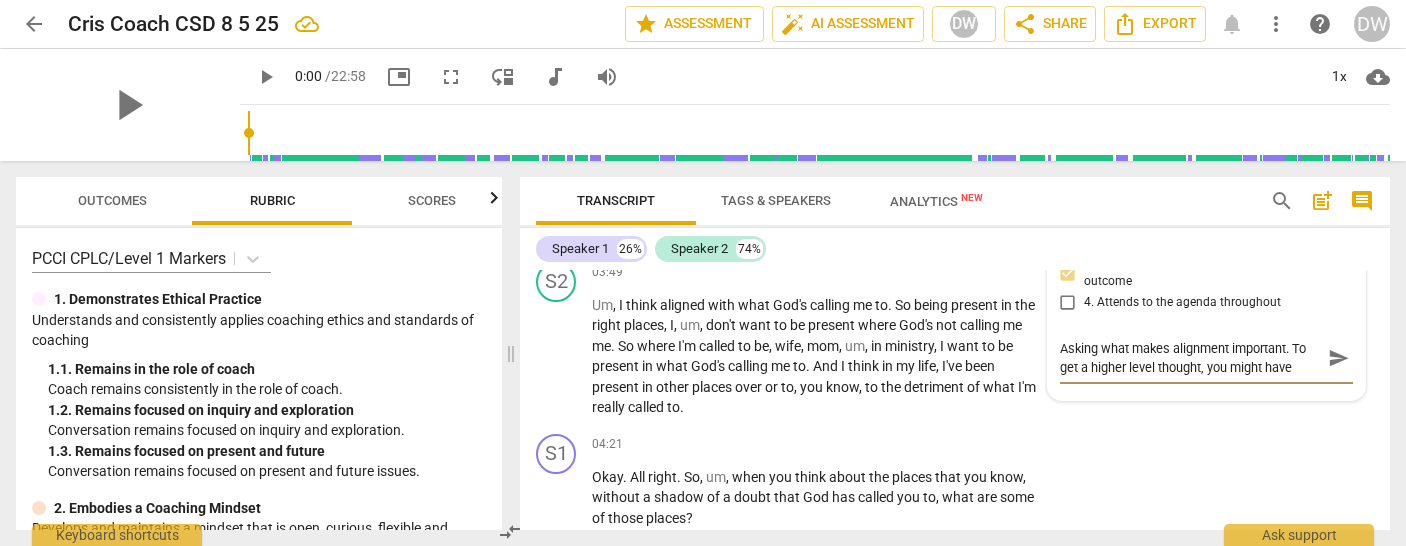 type on "Asking what makes alignment important. To get a higher level thought, you might have" 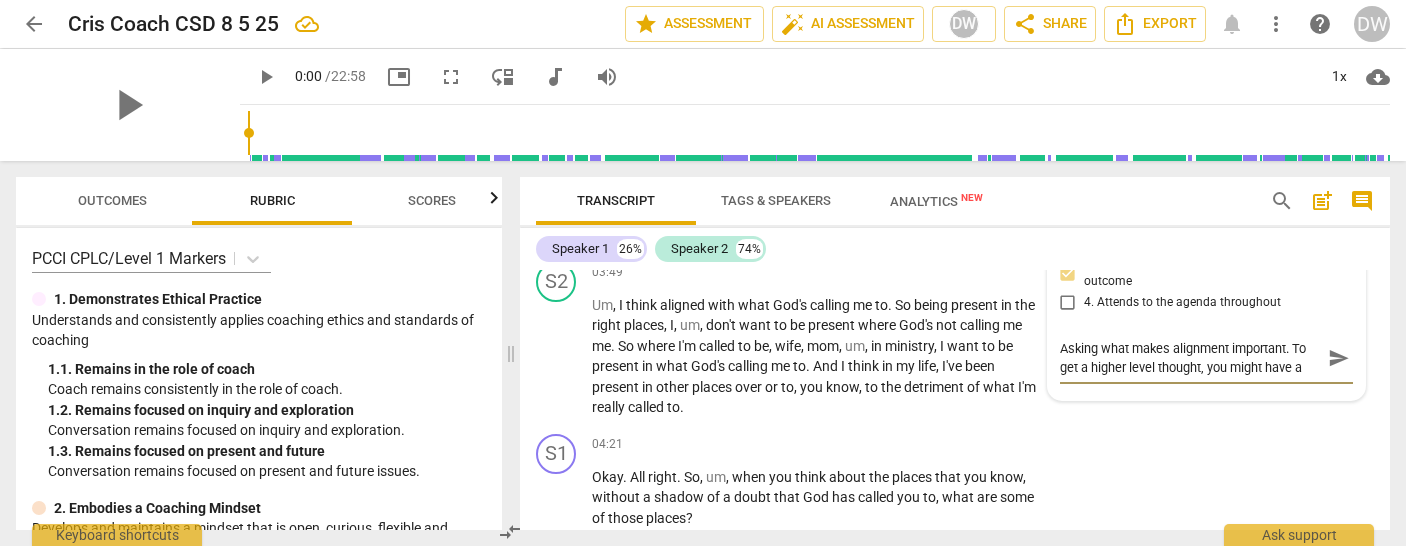 type on "Asking what makes alignment important. To get a higher level thought, you might have as" 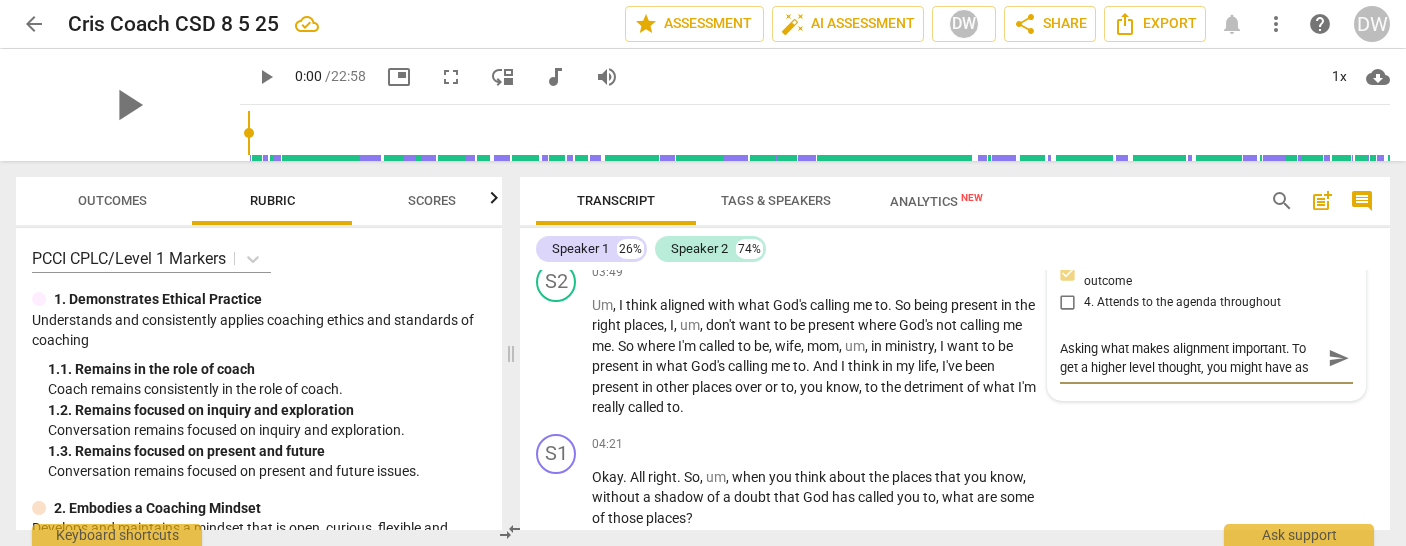 type on "Asking what makes alignment important. To get a higher level thought, you might have ask" 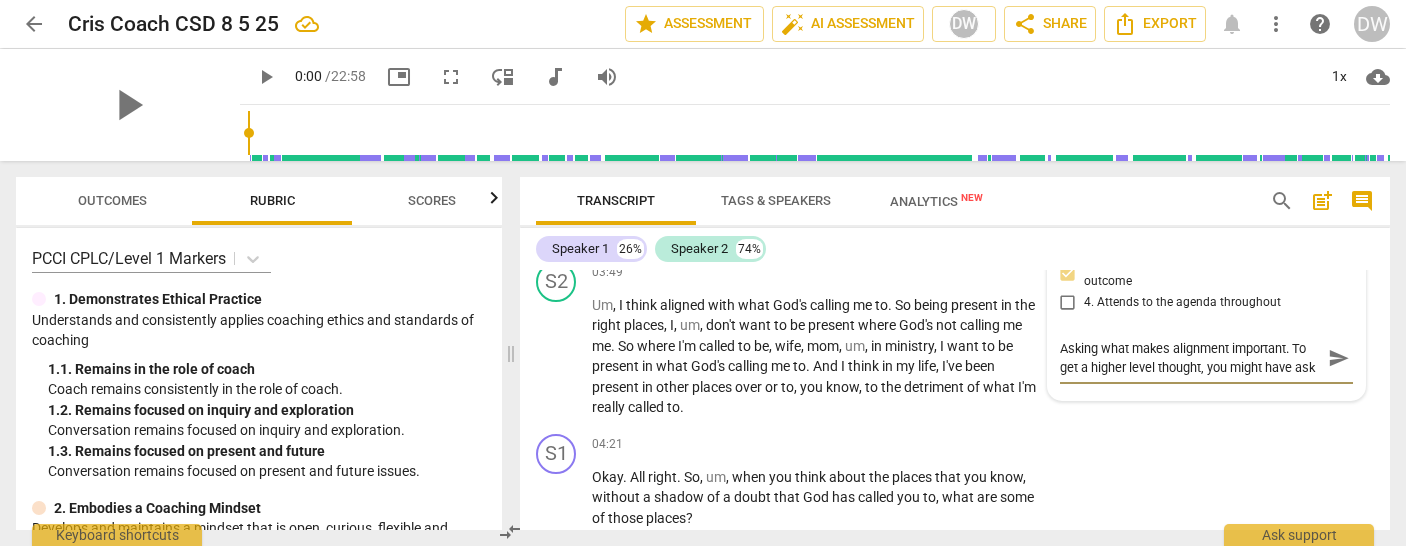 scroll, scrollTop: 17, scrollLeft: 0, axis: vertical 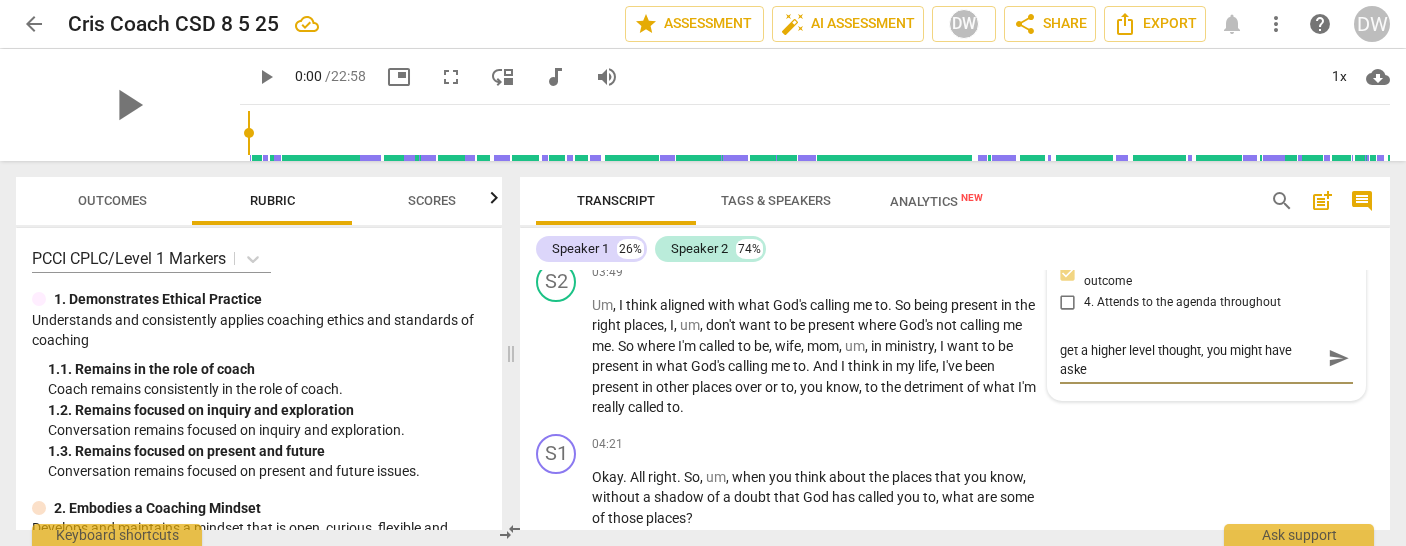 type on "Asking what makes alignment important. To get a higher level thought, you might have asked" 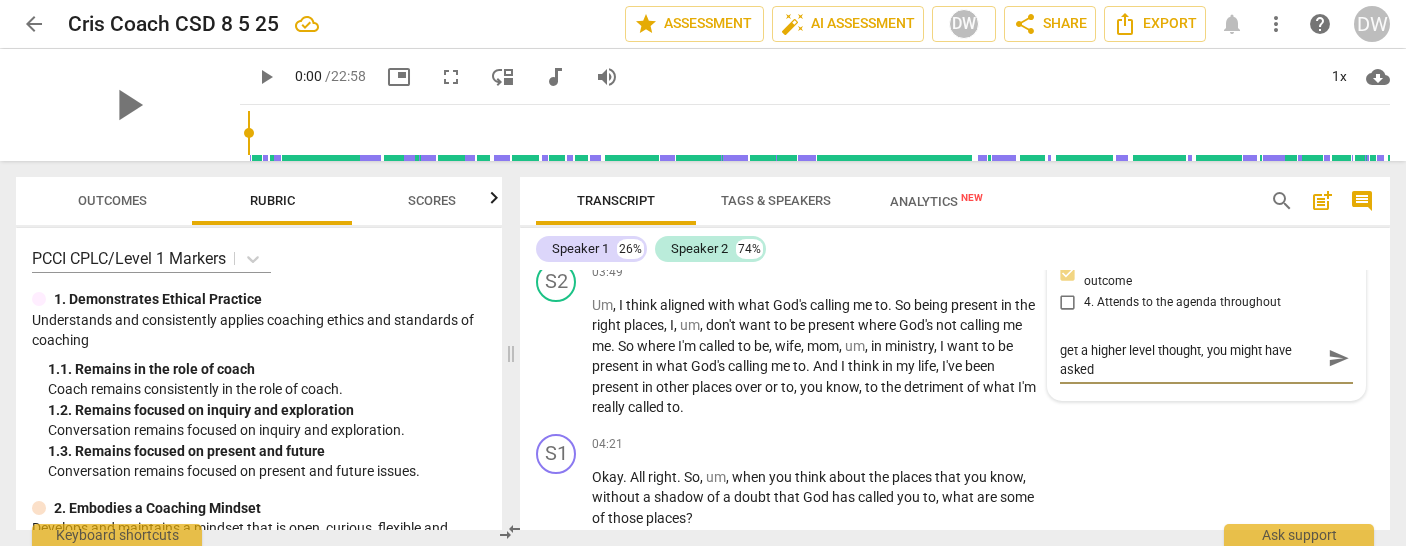 type on "Asking what makes alignment important. To get a higher level thought, you might have asked" 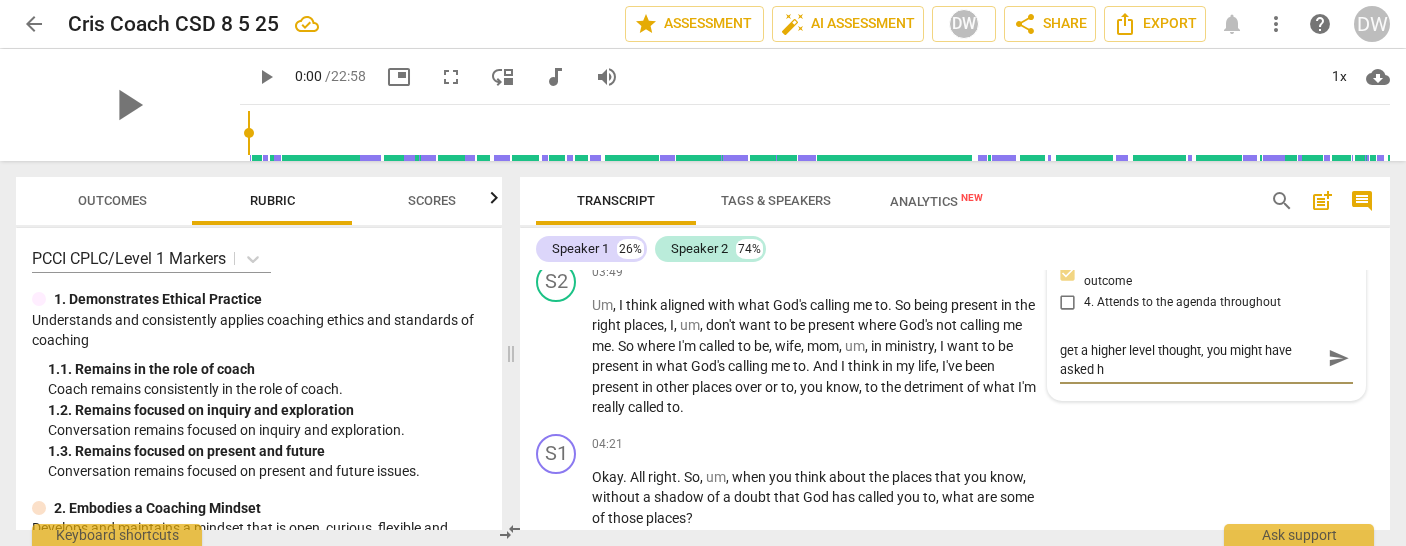 type on "Asking what makes alignment important. To get a higher level thought, you might have asked" 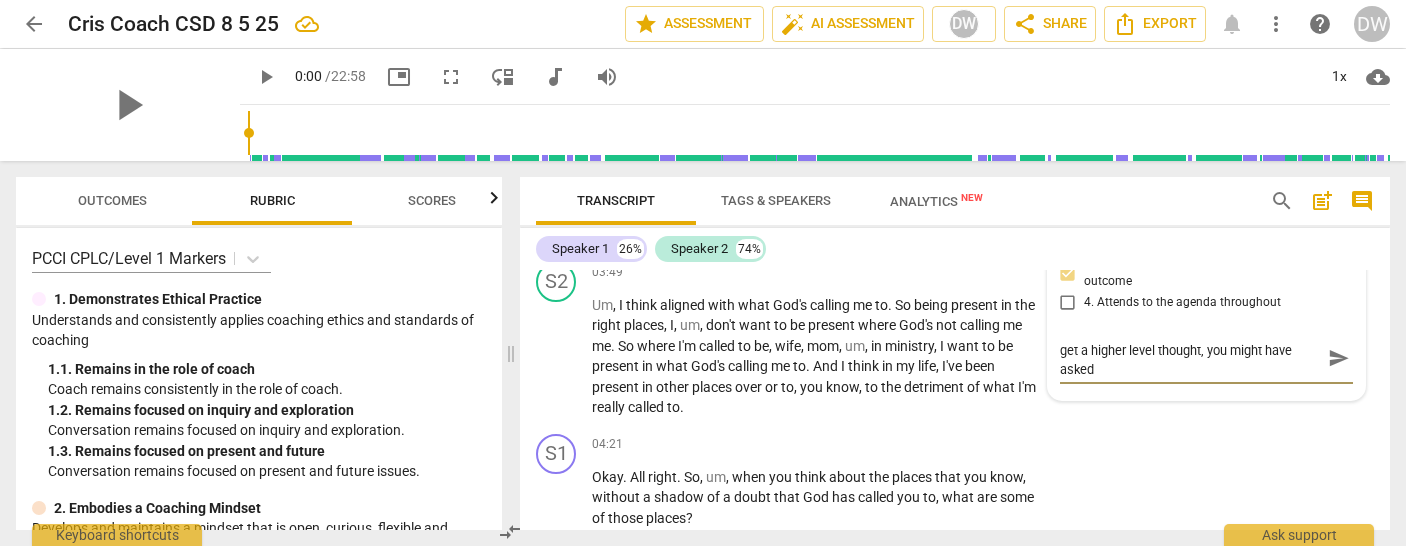 type on "Asking what makes alignment important. To get a higher level thought, you might have asked t" 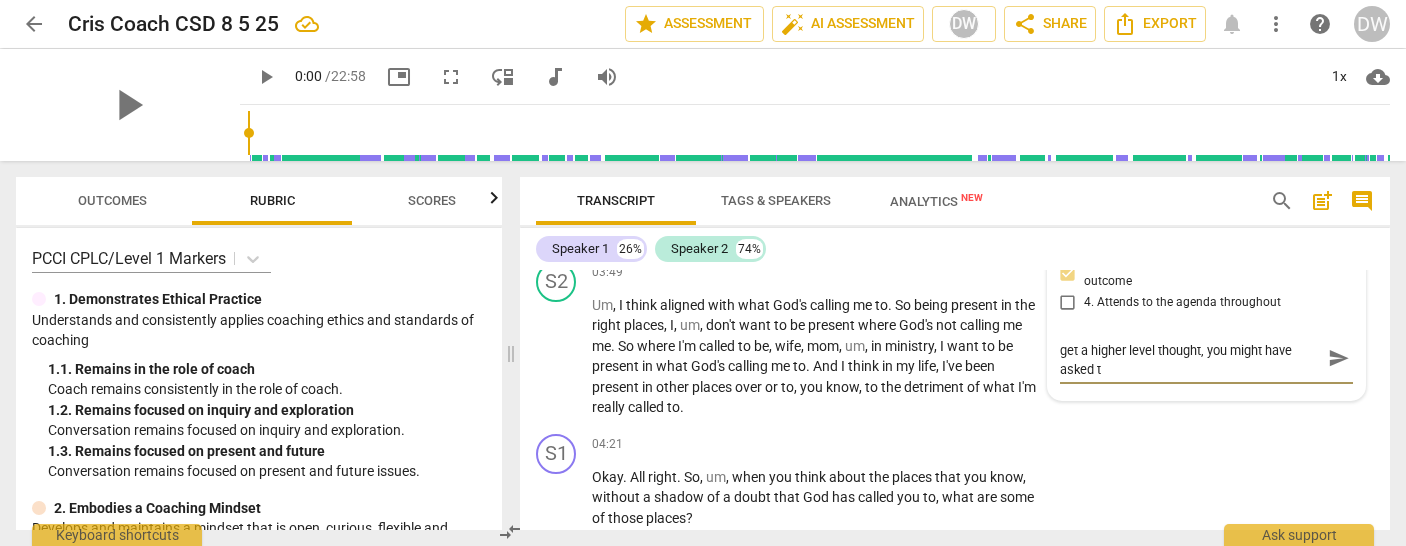 type on "Asking what makes alignment important. To get a higher level thought, you might have asked th" 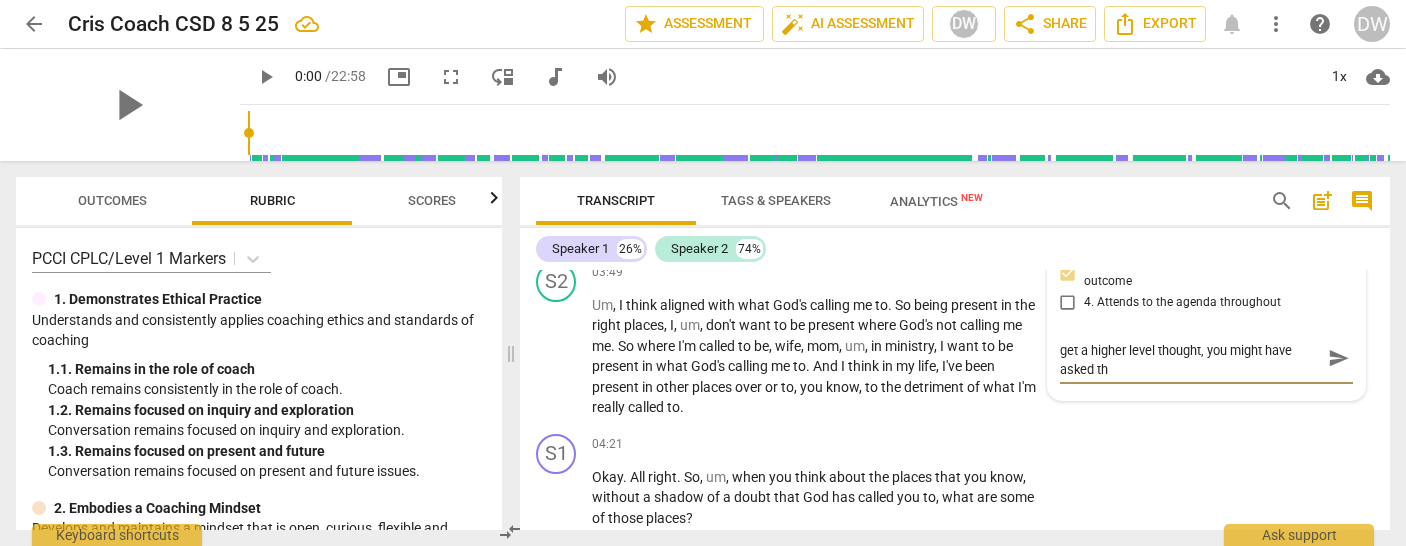 type on "Asking what makes alignment important. To get a higher level thought, you might have asked thi" 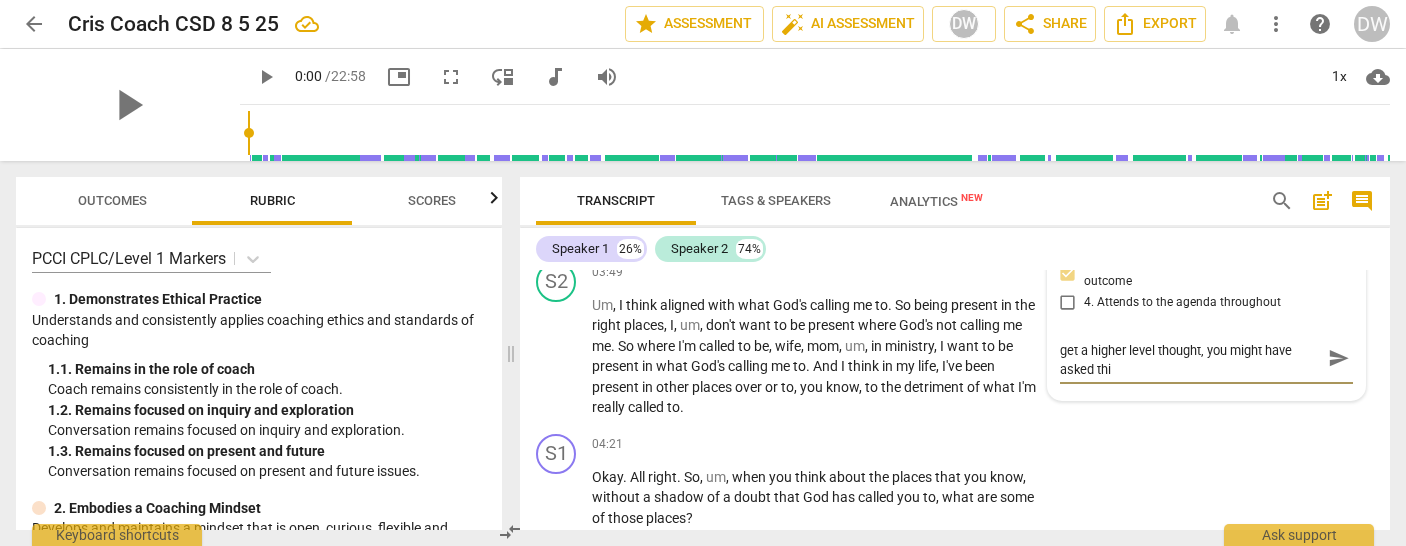 type on "Asking what makes alignment important. To get a higher level thought, you might have asked this" 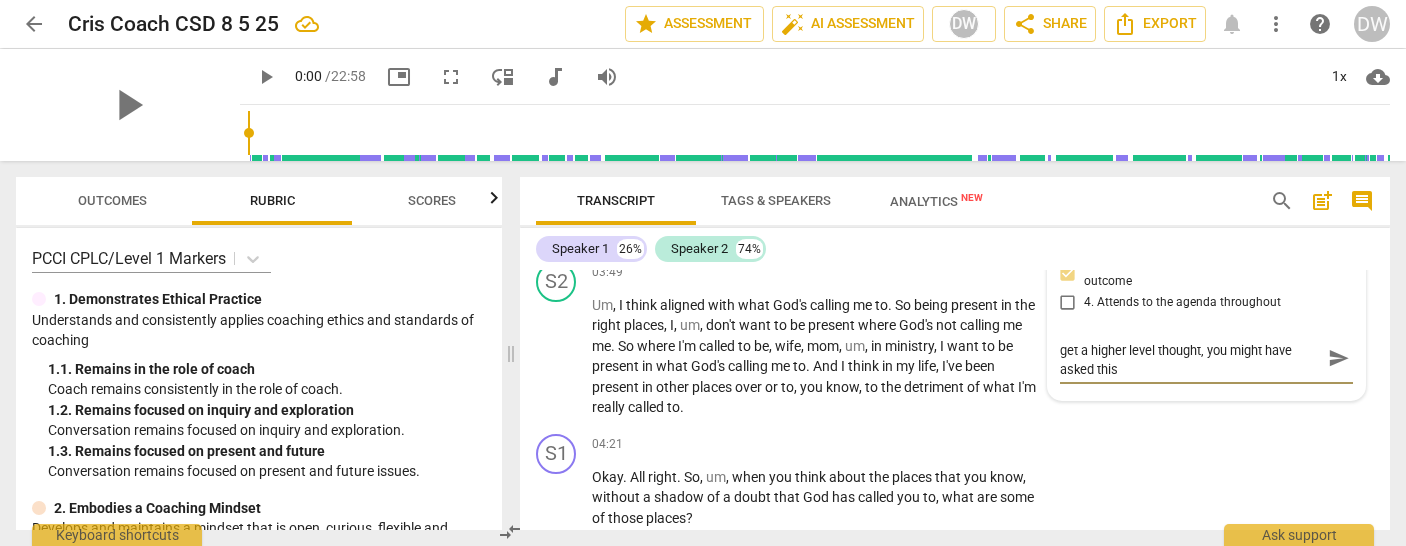 type on "Asking what makes alignment important. To get a higher level thought, you might have asked this" 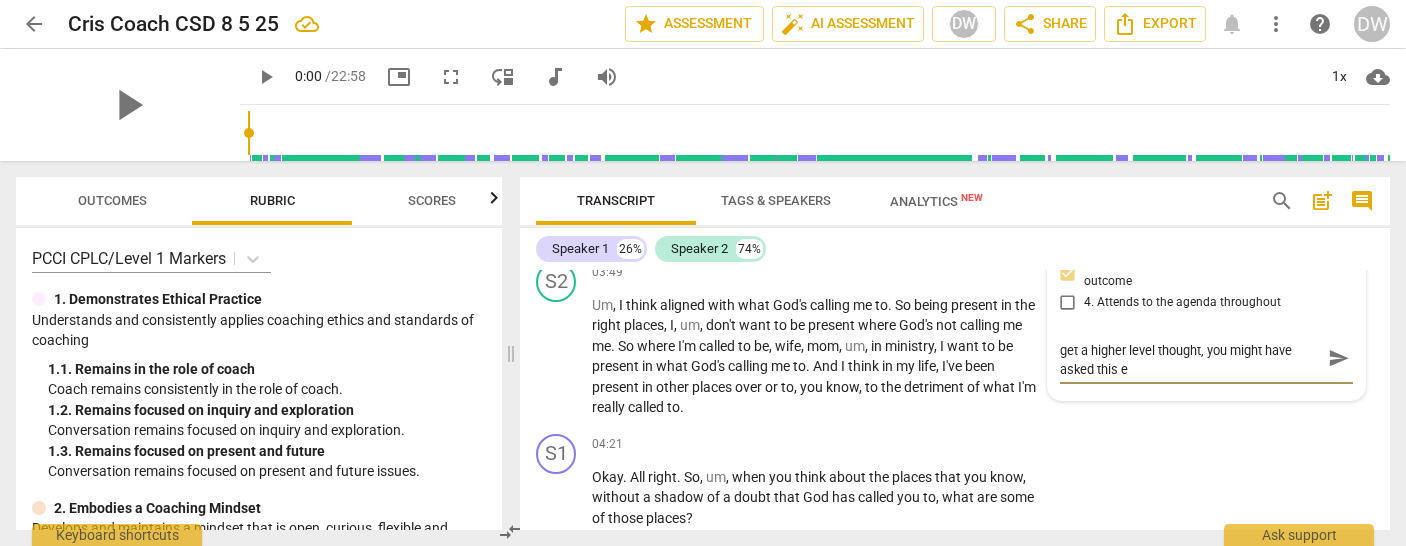 type on "Asking what makes alignment important. To get a higher level thought, you might have asked this ev" 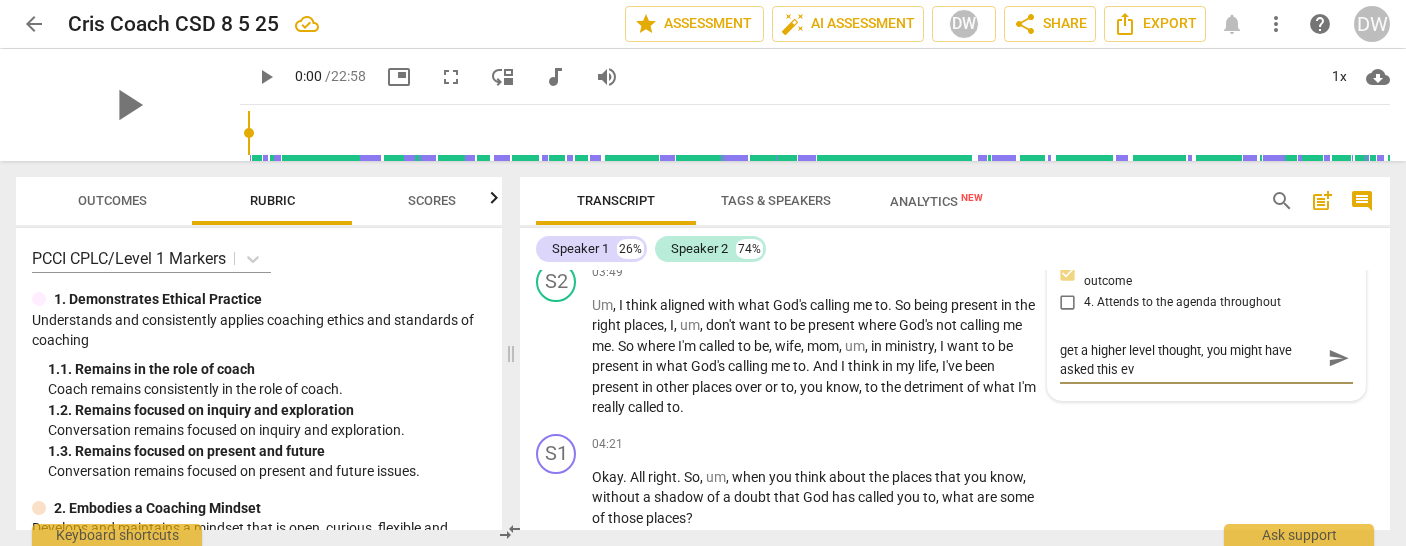 type 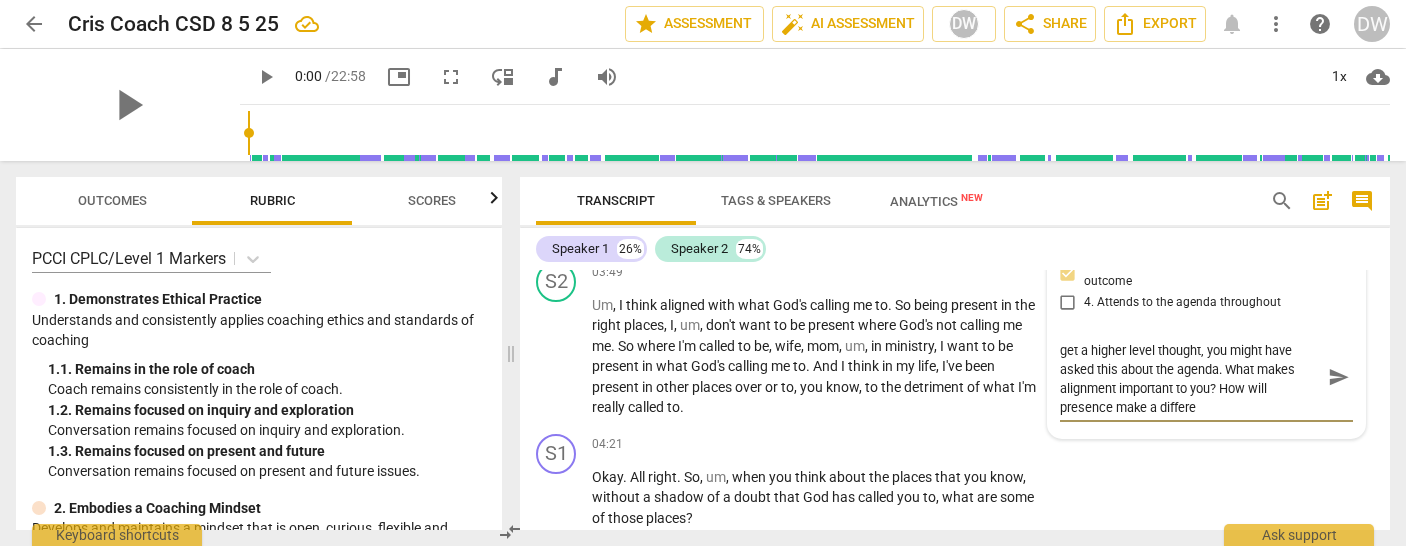 scroll, scrollTop: 0, scrollLeft: 0, axis: both 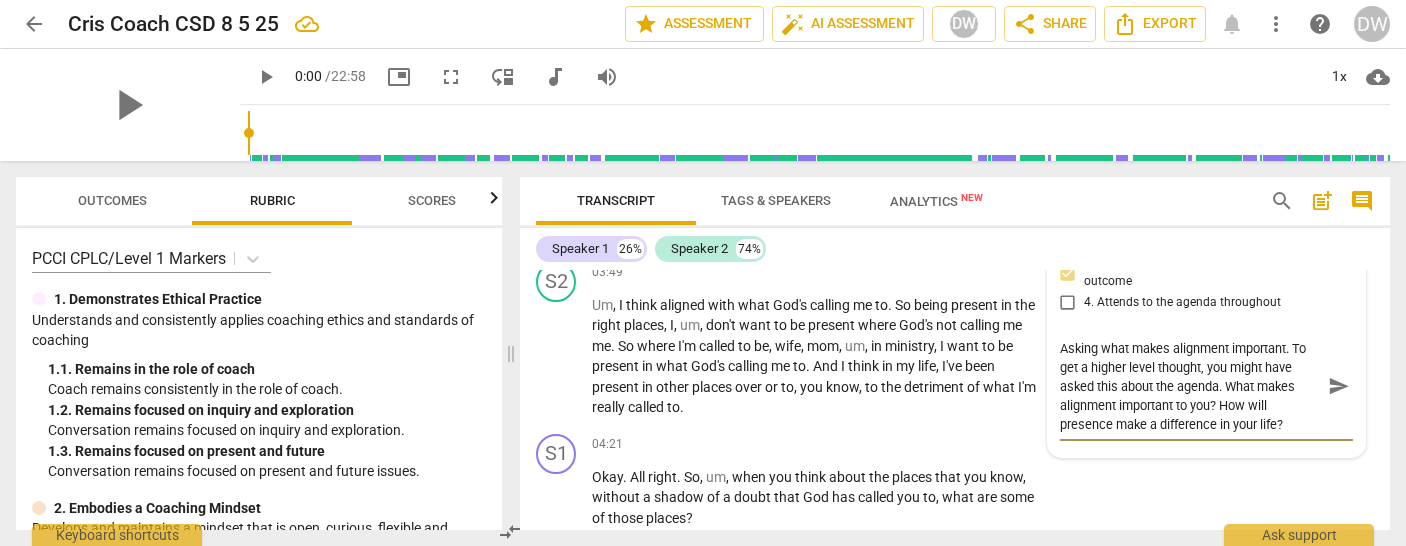 click on "send" at bounding box center [1339, 386] 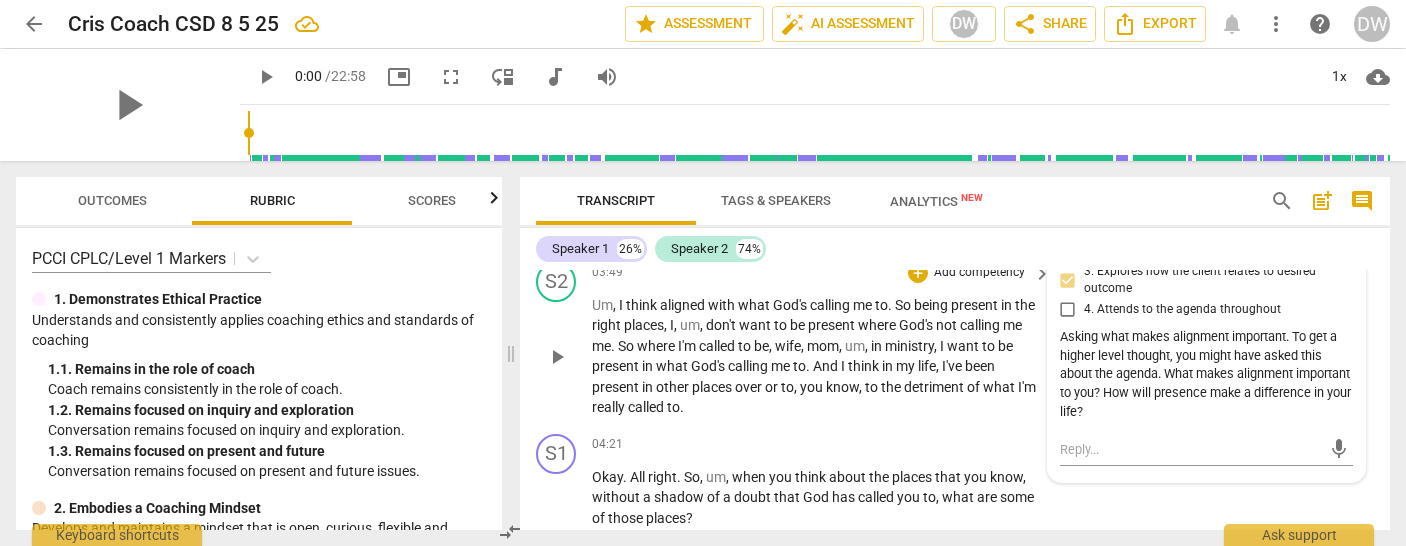 scroll, scrollTop: 2136, scrollLeft: 0, axis: vertical 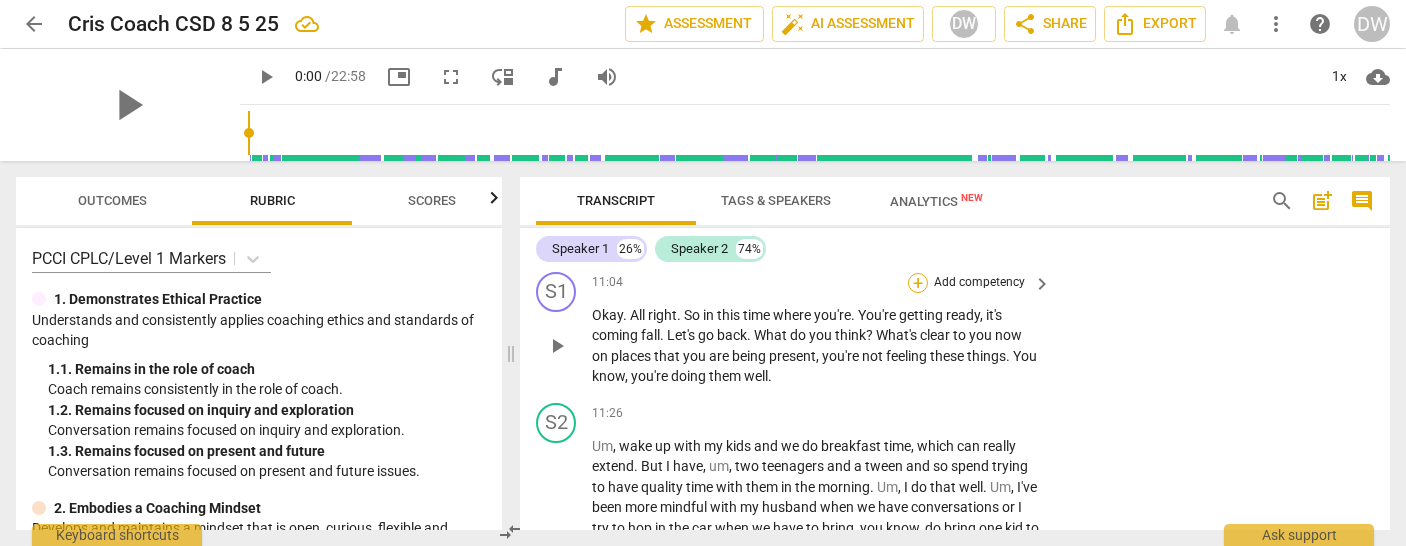 click on "+" at bounding box center (918, 283) 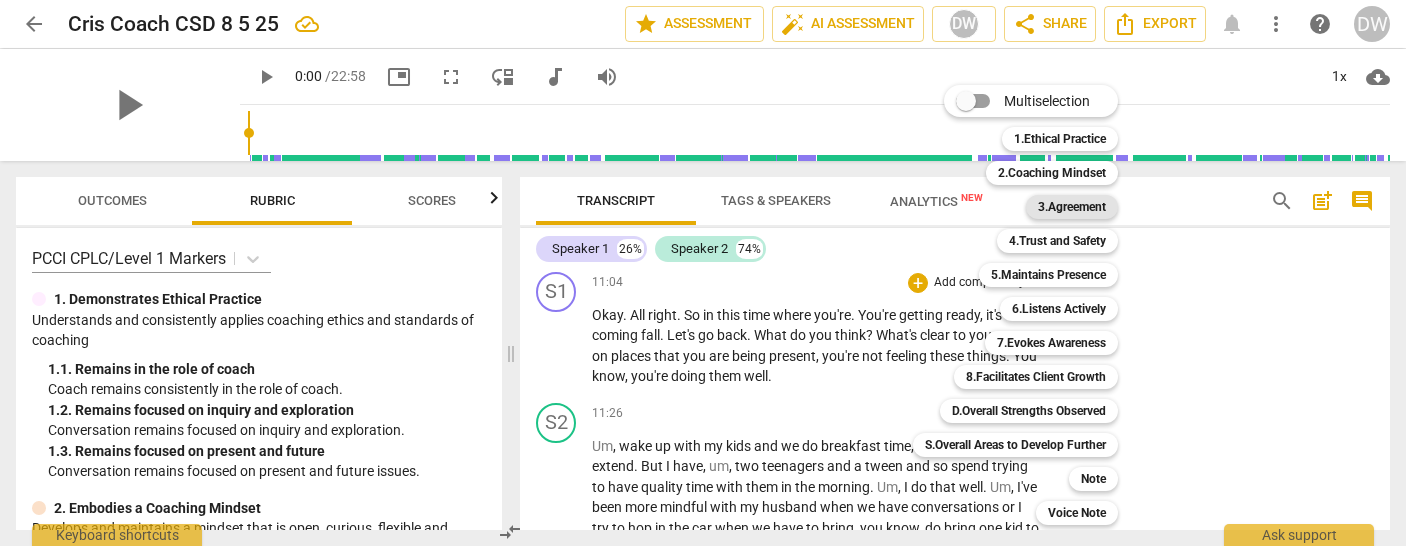 click on "3.Agreement" at bounding box center (1072, 207) 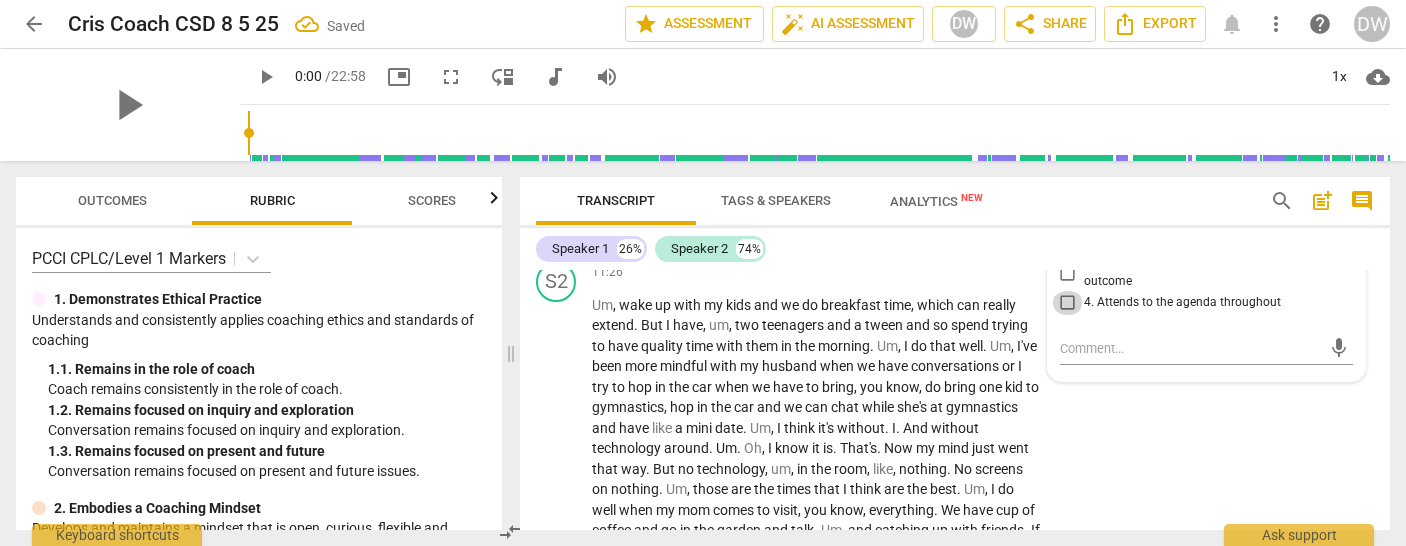 click on "4. Attends to the agenda throughout" at bounding box center (1068, 303) 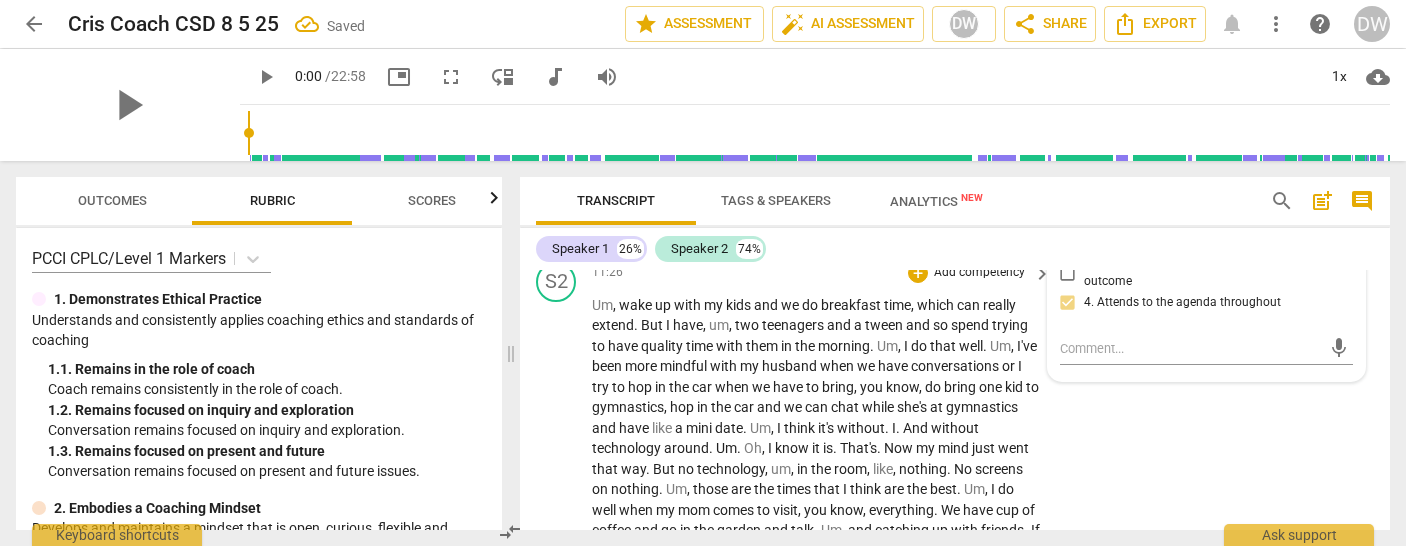 click on "S2 play_arrow pause 11:26 + Add competency keyboard_arrow_right Um , wake up with my kids and we do breakfast time , which can really extend . But I have , um , two teenagers and a tween and so spend trying to have quality time with them in the morning . Um , I do that well . Um , I've been more mindful with my husband when we have conversations or I try to hop in the car when we have to bring , you know , do bring one kid to gymnastics , hop in the car and we can chat while she's at gymnastics and have like a mini date . Um , I think it's without . I . And without technology around . Um . Oh , I know it is . That's . Now my mind just went that way . But no technology , um , in the room , like , nothing . No screens on nothing . Um , those are the" at bounding box center (955, 545) 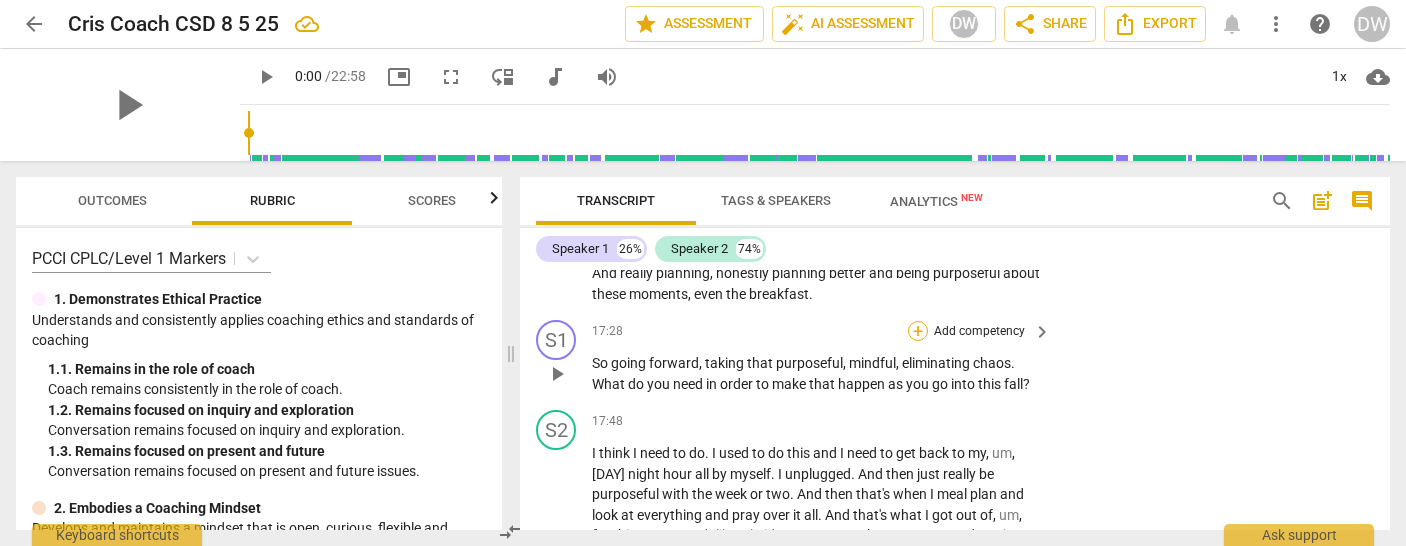 click on "+" at bounding box center (918, 331) 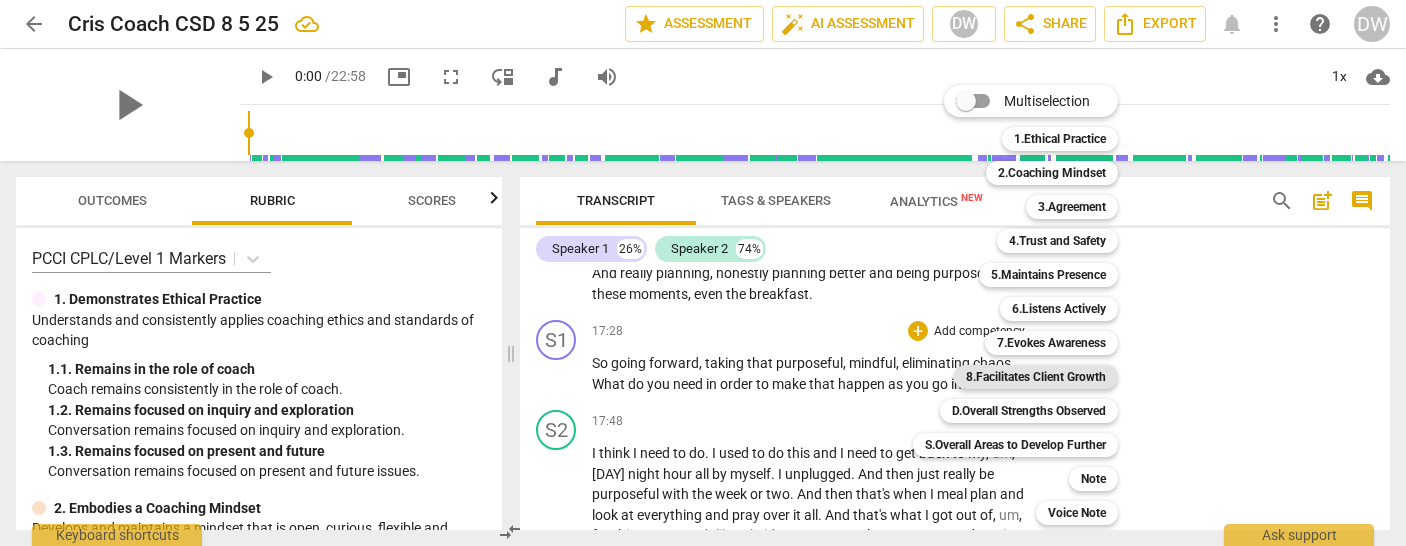 click on "8.Facilitates Client Growth" at bounding box center (1036, 377) 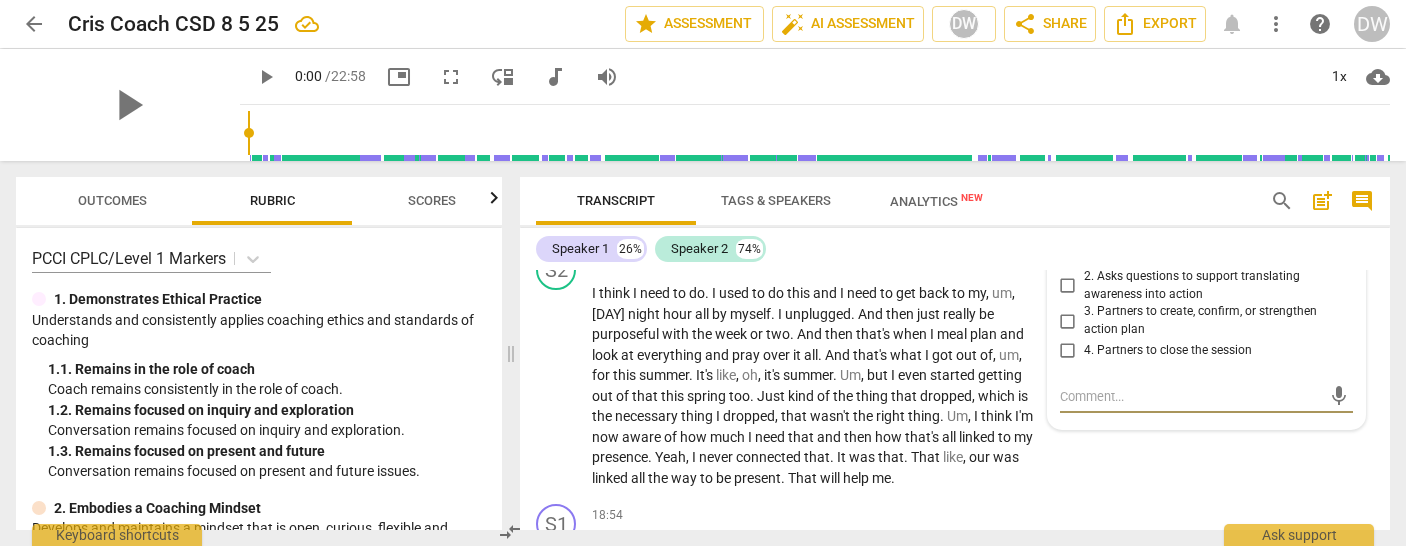 click on "2. Asks questions to support translating awareness into action" at bounding box center [1068, 286] 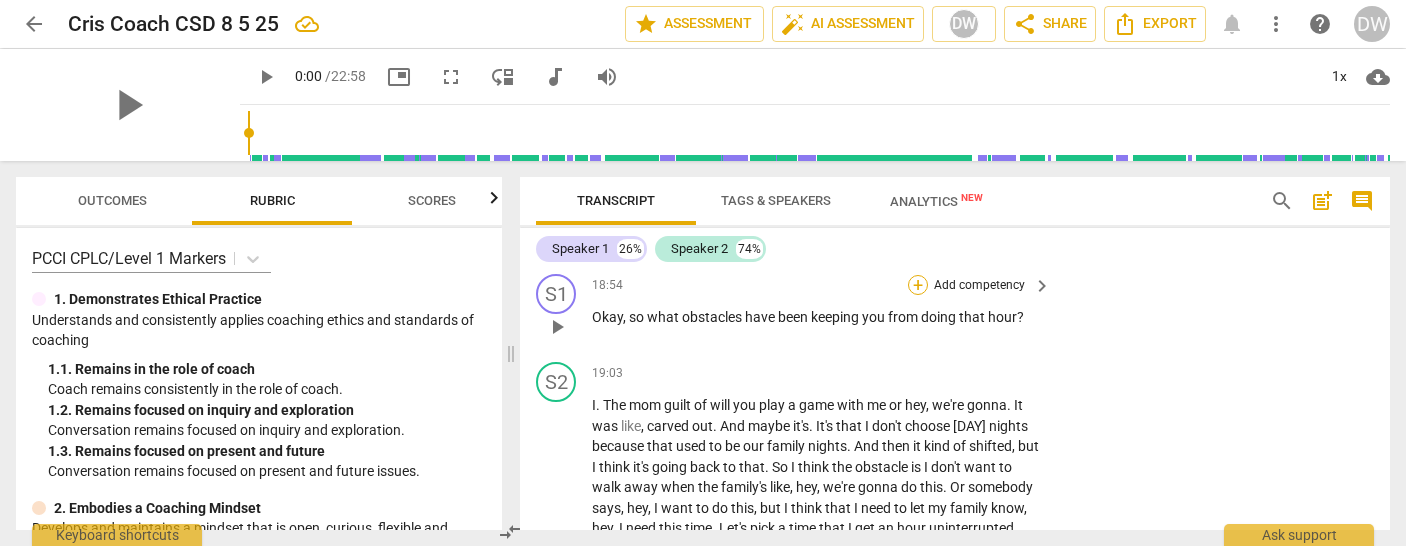 click on "+" at bounding box center [918, 285] 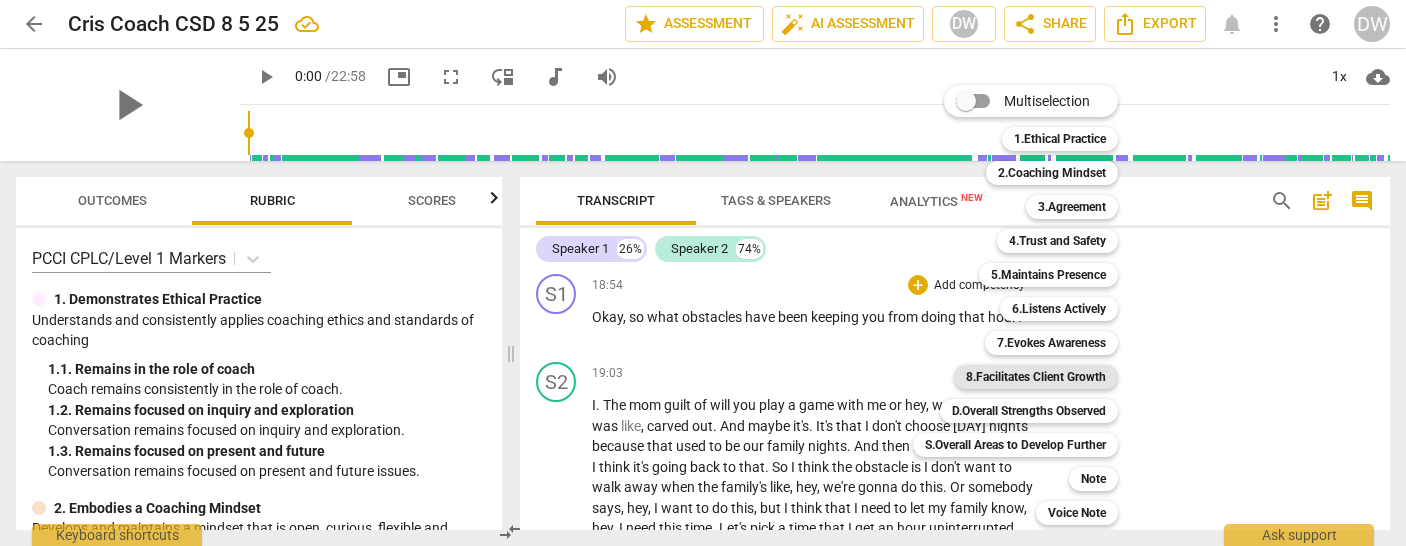click on "8.Facilitates Client Growth" at bounding box center [1036, 377] 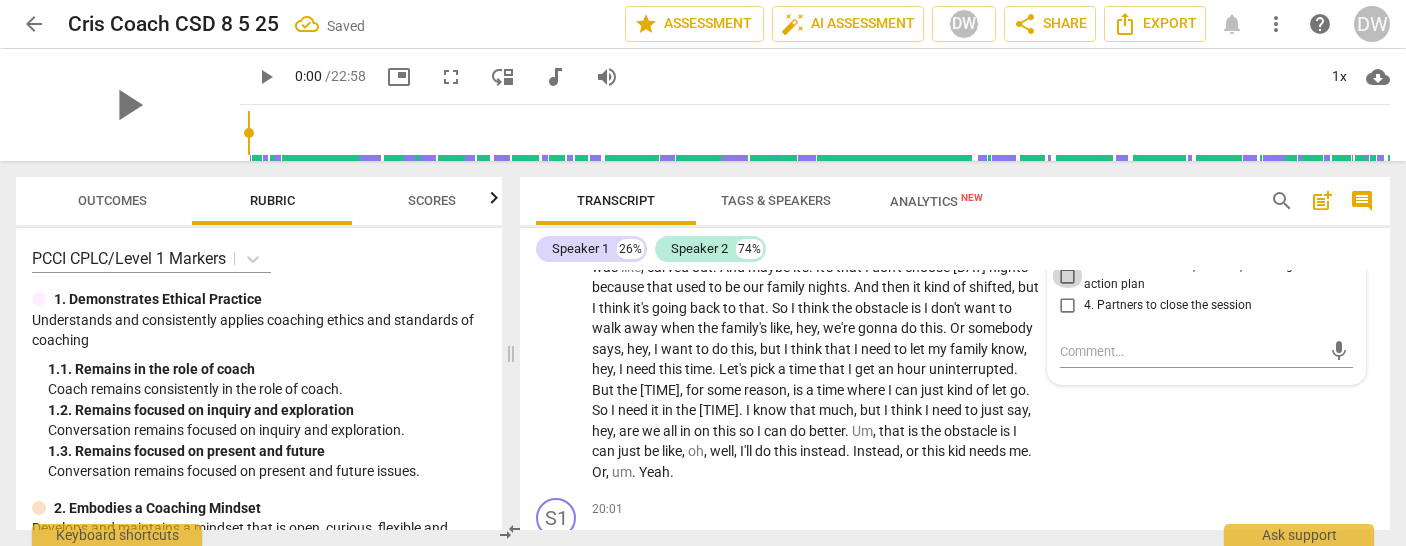 click on "3. Partners to create, confirm, or strengthen action plan" at bounding box center (1068, 276) 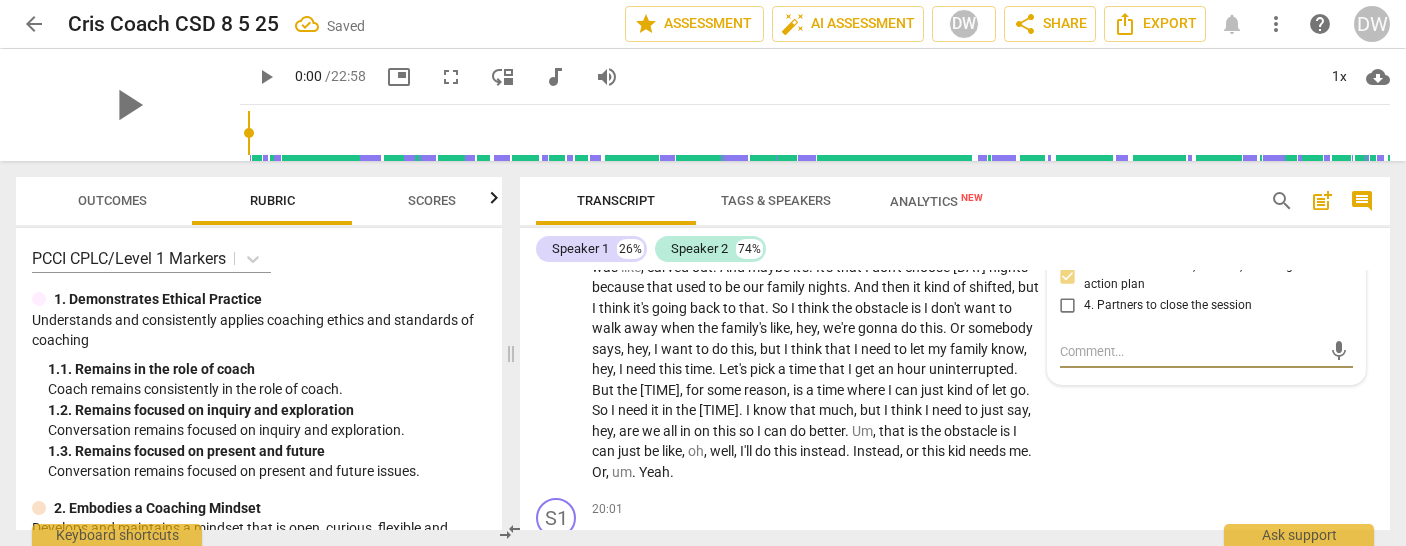 click at bounding box center [1191, 351] 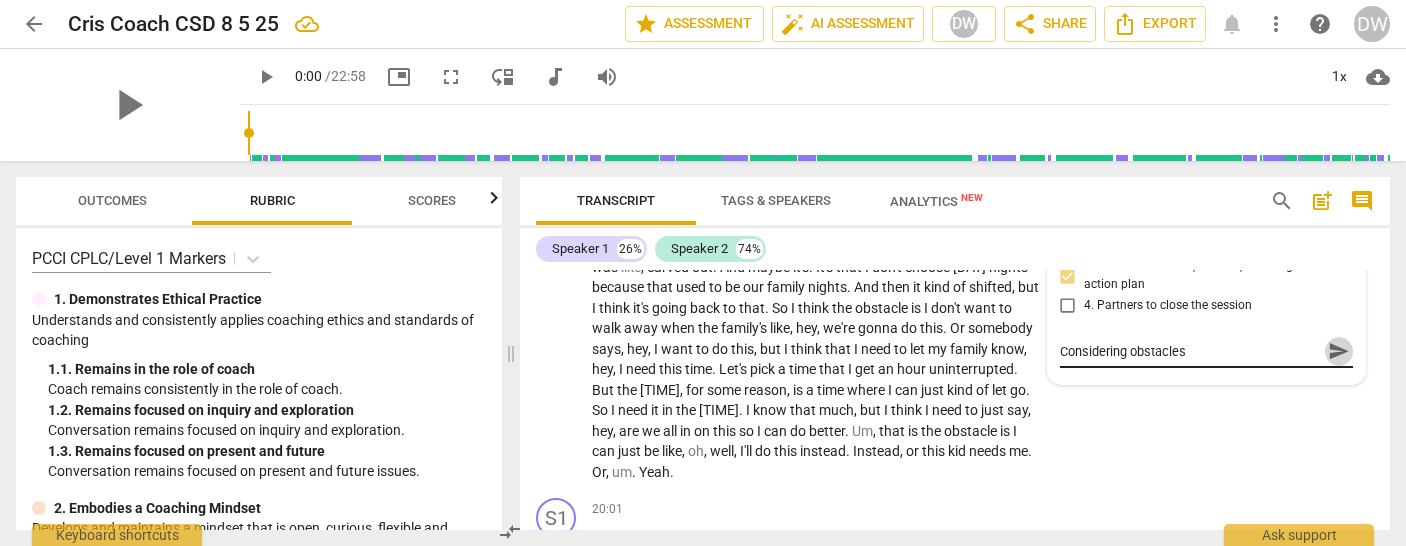 click on "send" at bounding box center (1339, 351) 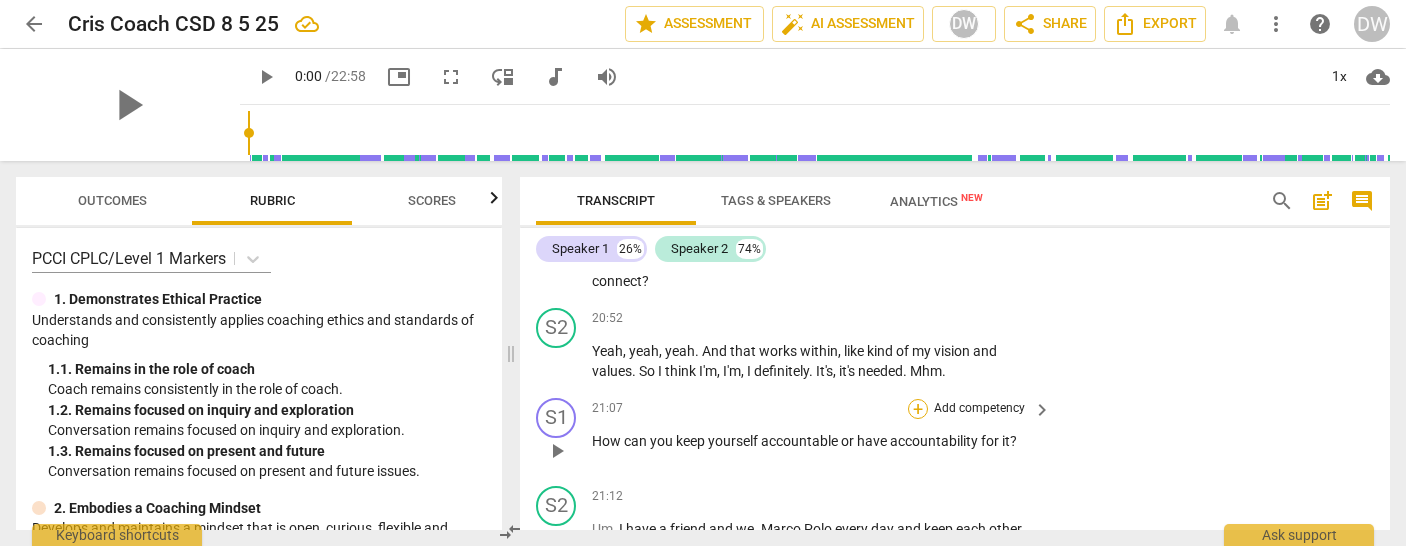 click on "+" at bounding box center [918, 409] 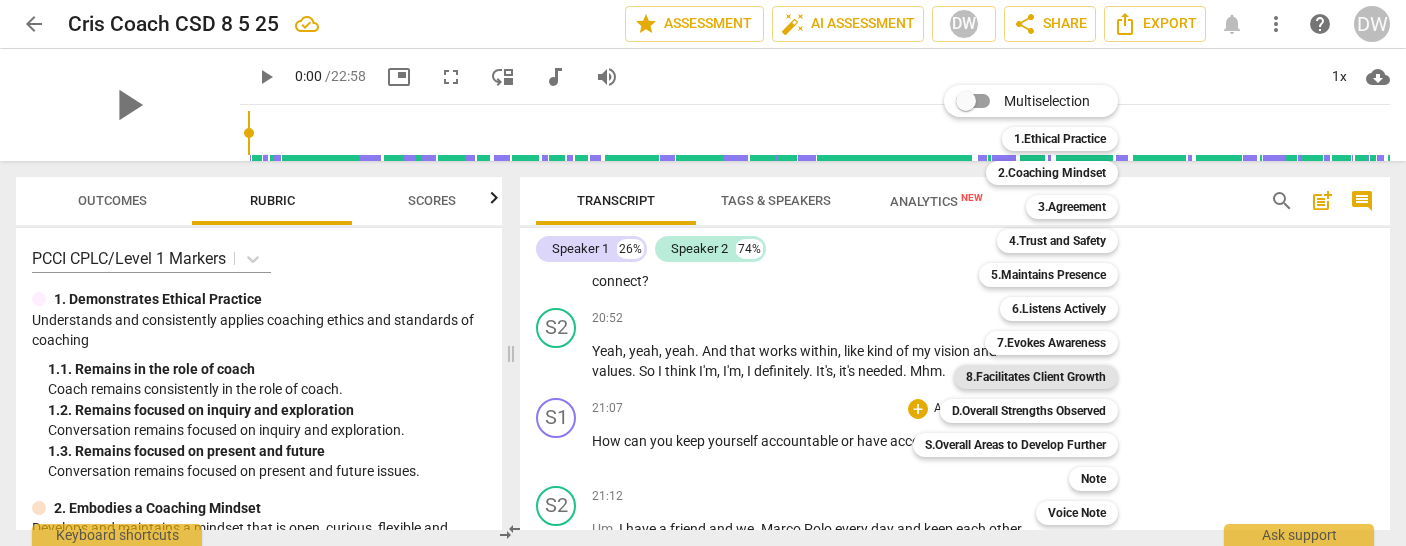 click on "8.Facilitates Client Growth" at bounding box center (1036, 377) 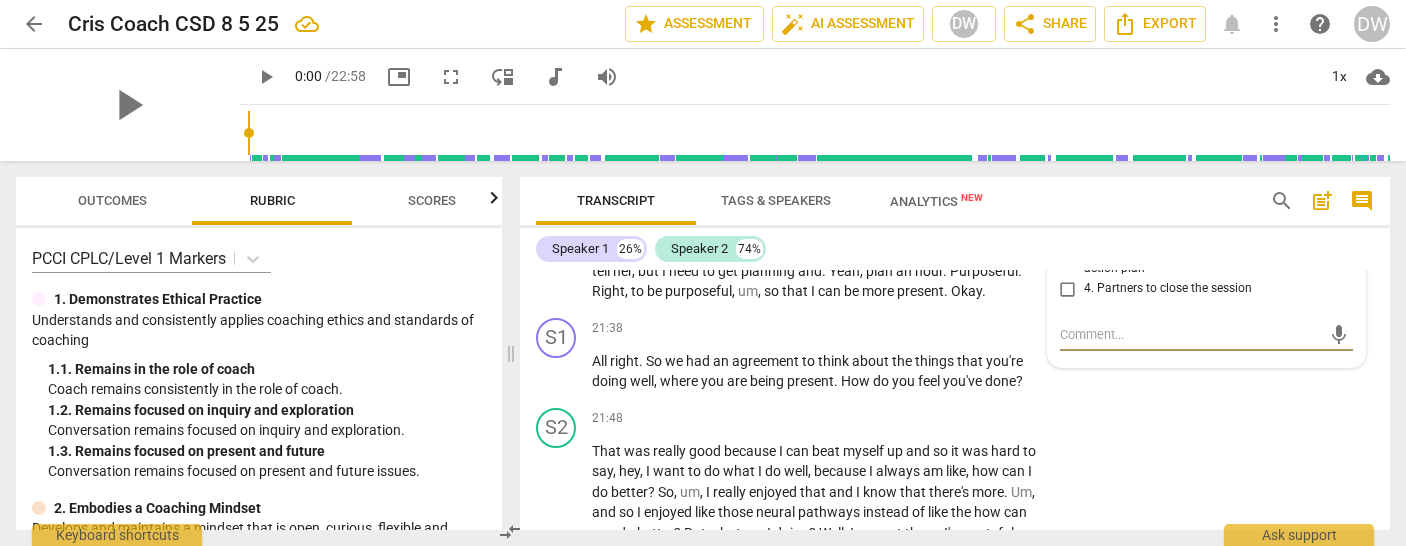 click on "3. Partners to create, confirm, or strengthen action plan" at bounding box center [1068, 260] 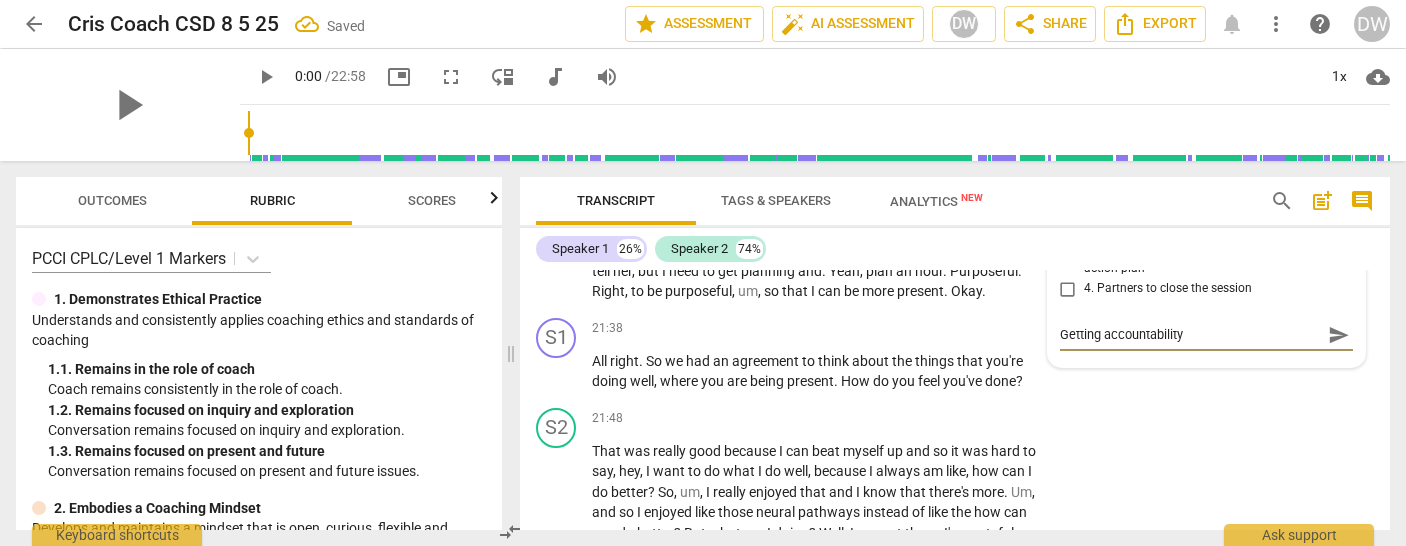 click on "send" at bounding box center [1339, 335] 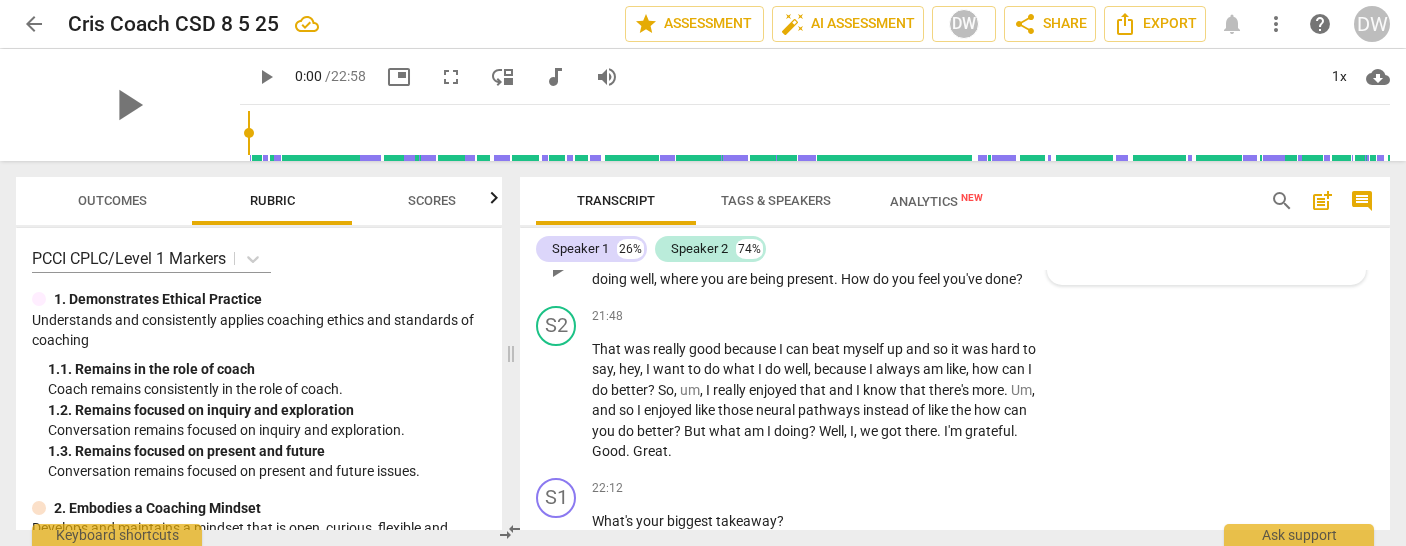 click on "+" at bounding box center (918, 227) 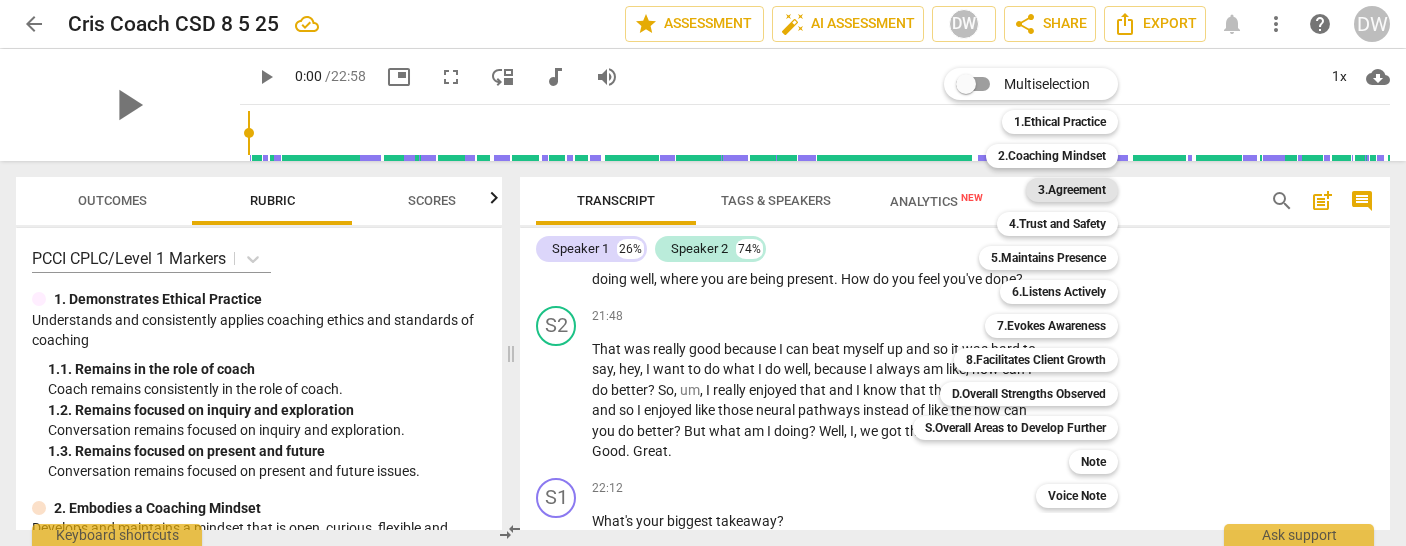 click on "3.Agreement" at bounding box center (1072, 190) 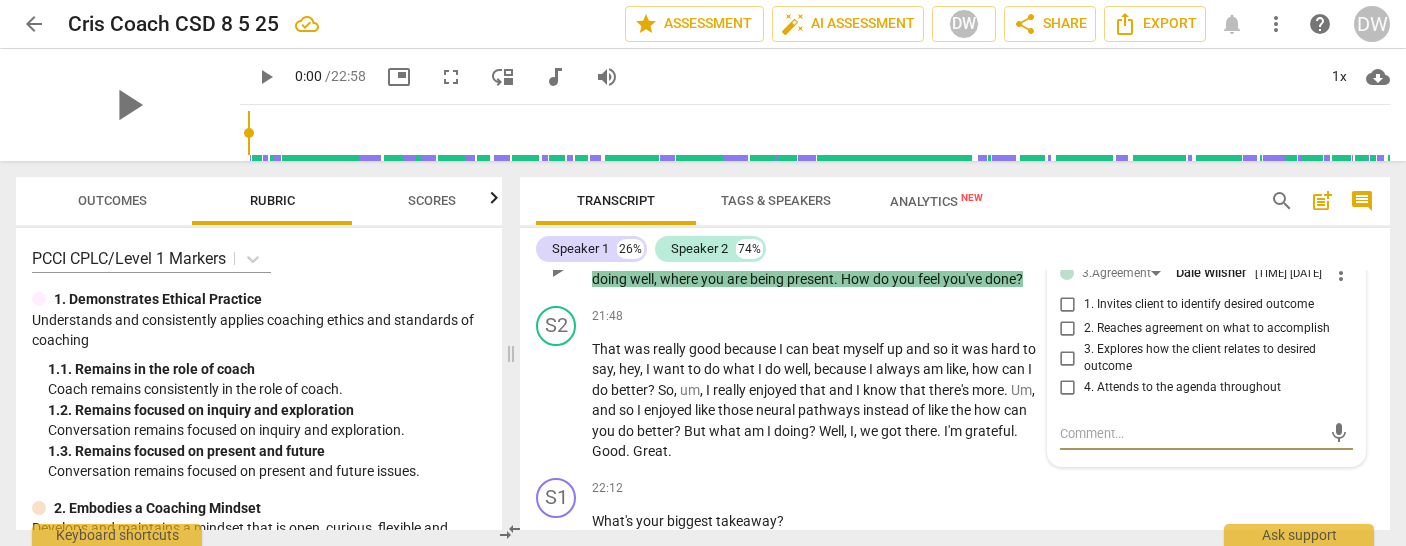click on "4. Attends to the agenda throughout" at bounding box center (1068, 388) 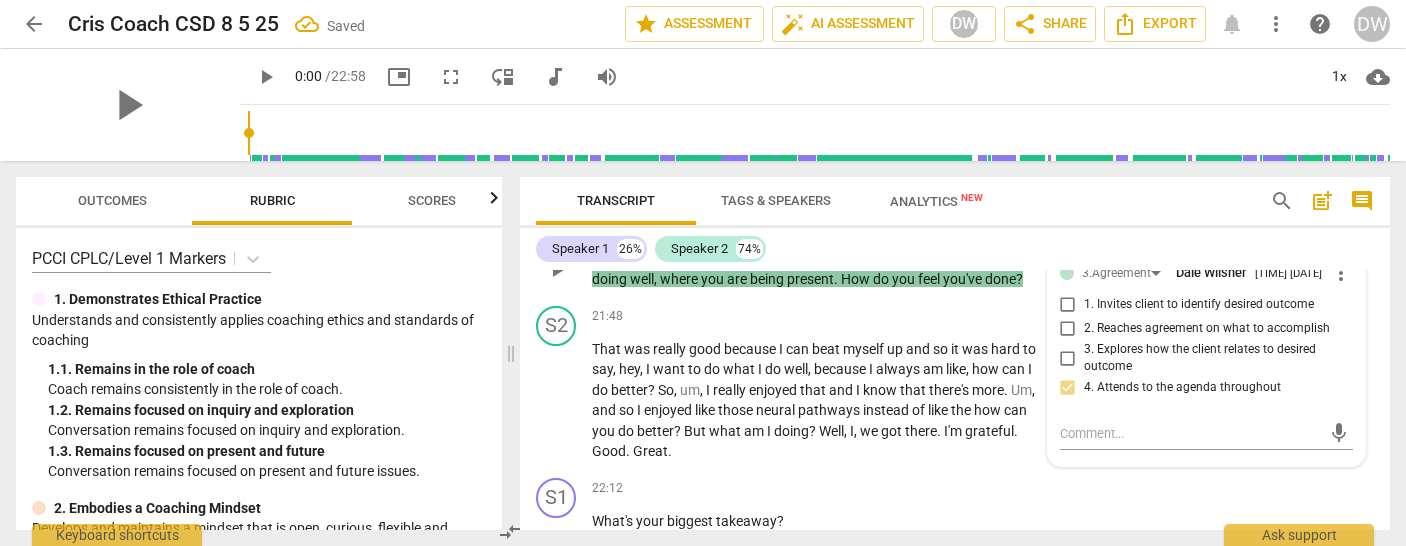 click on "+" at bounding box center (817, 227) 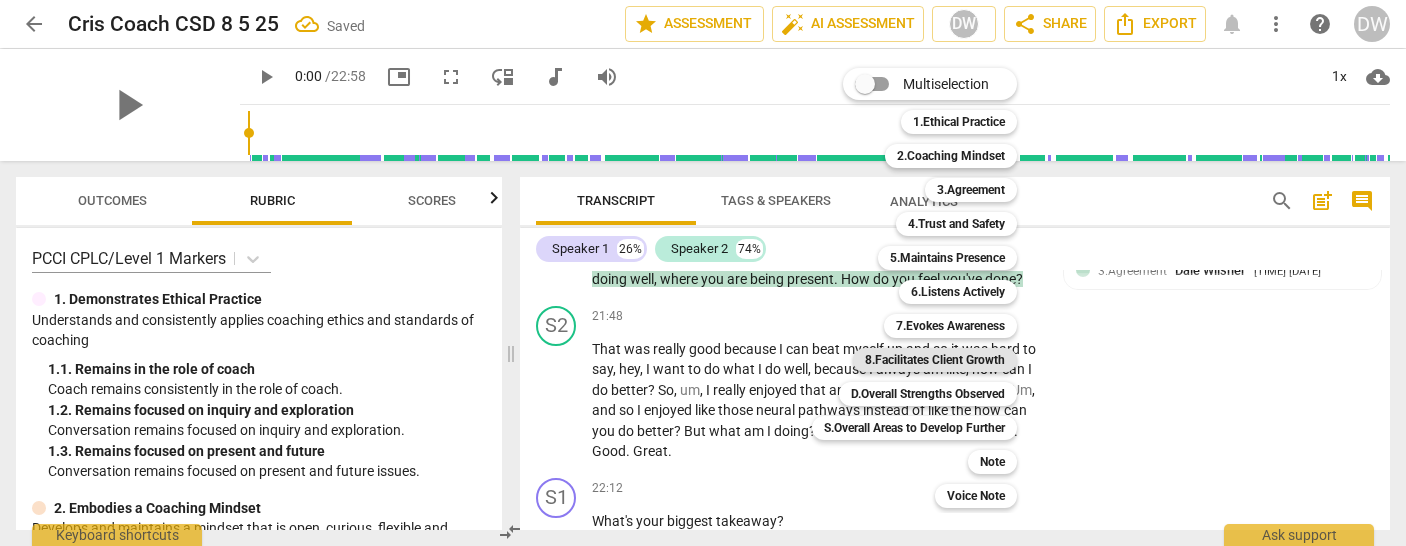 click on "8.Facilitates Client Growth" at bounding box center (935, 360) 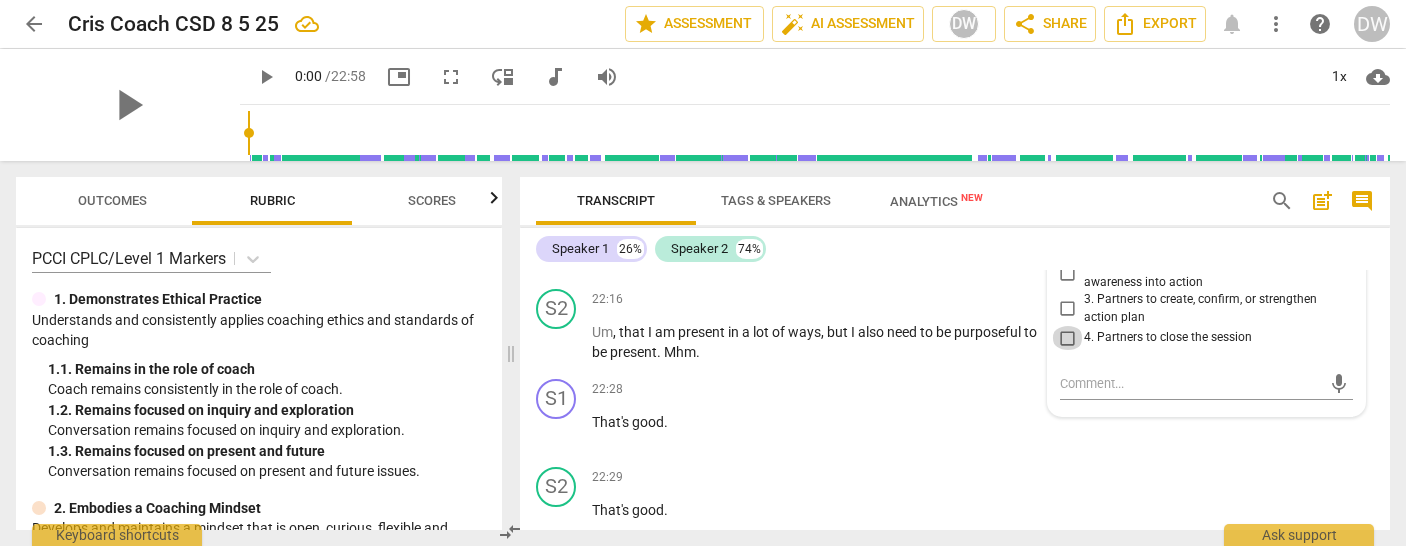 click on "4. Partners to close the session" at bounding box center (1068, 338) 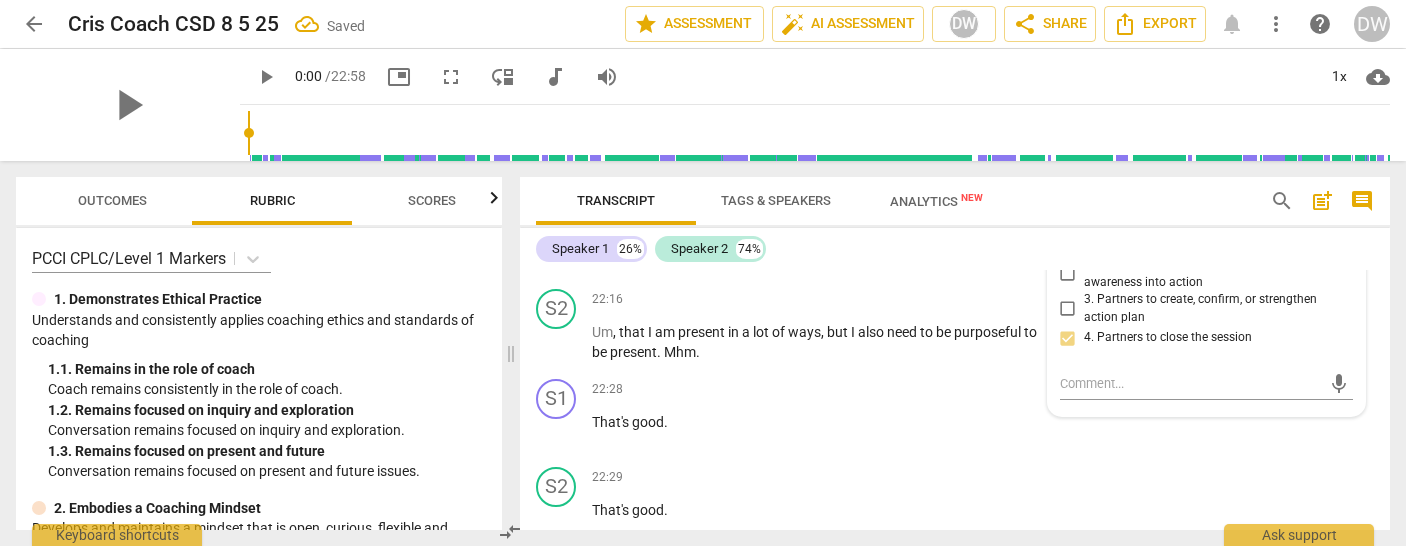 click on "1. Invites exploration of progress or learning" at bounding box center (1068, 244) 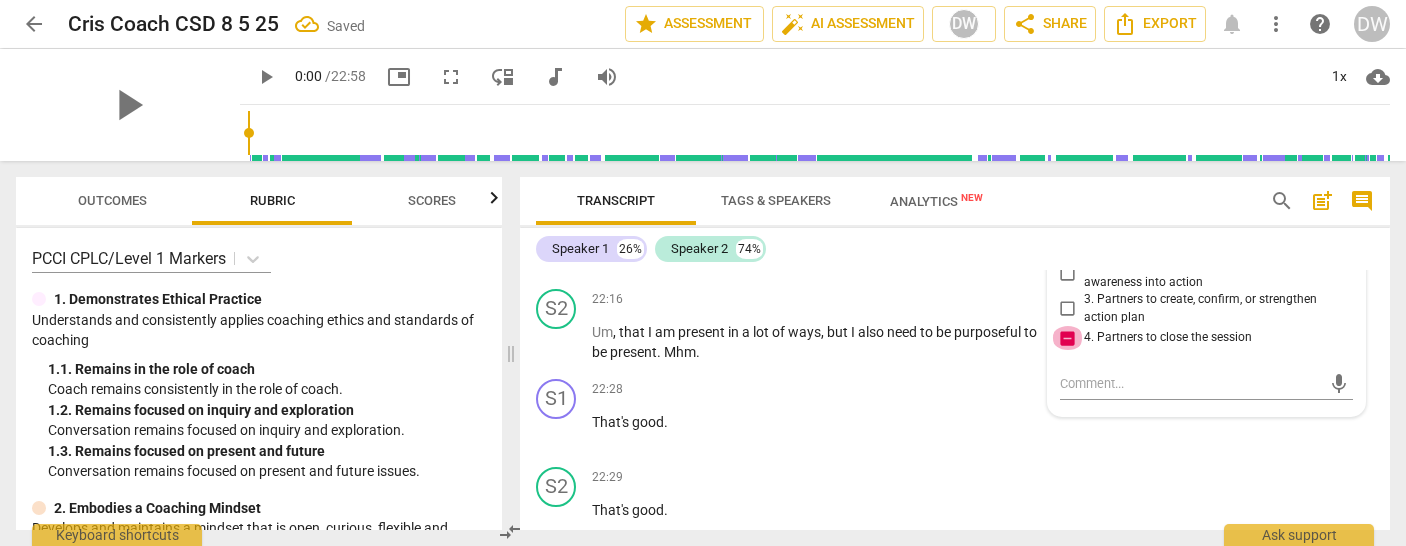 click on "4. Partners to close the session" at bounding box center (1068, 338) 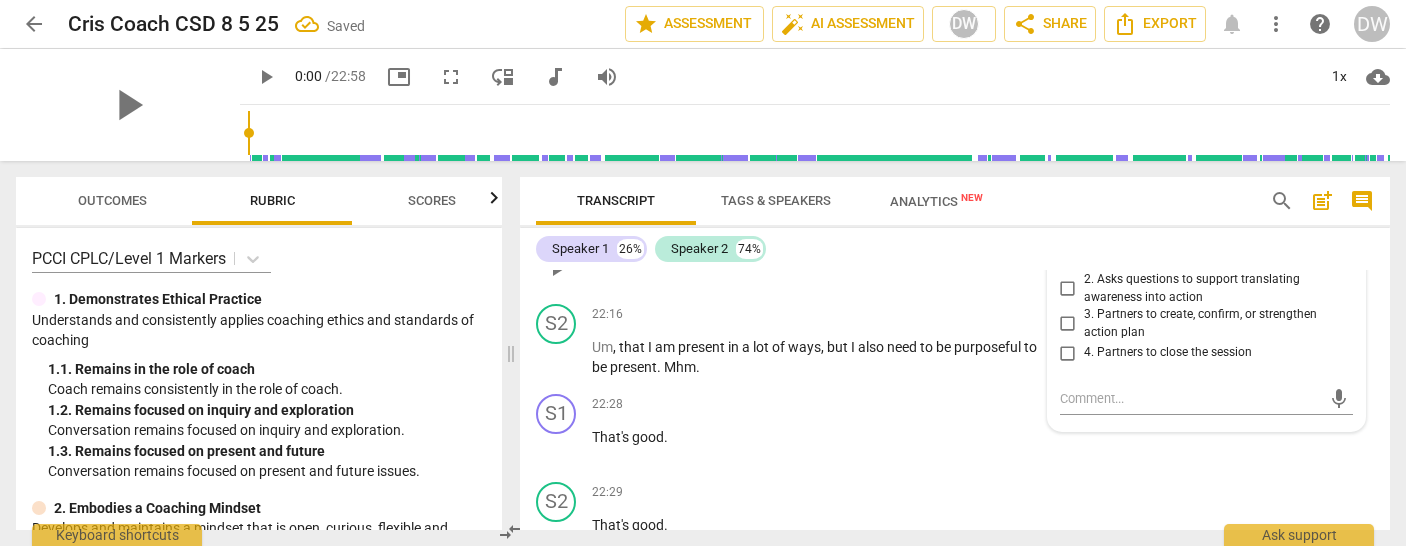 click on "+" at bounding box center [918, 227] 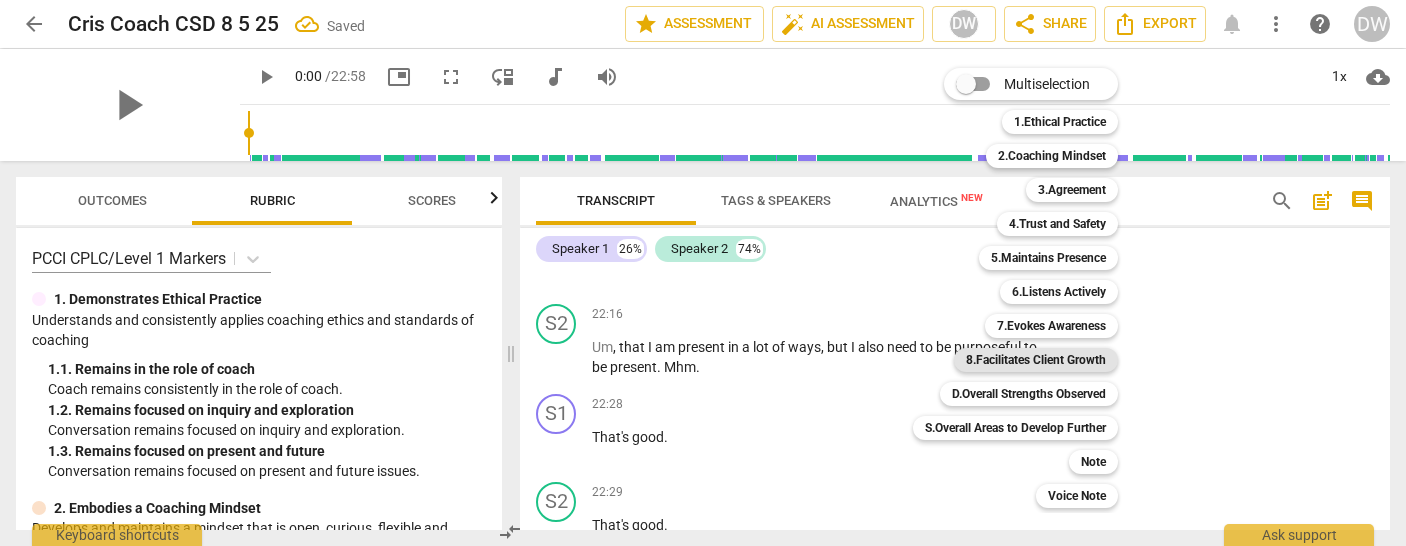 click on "8.Facilitates Client Growth" at bounding box center (1036, 360) 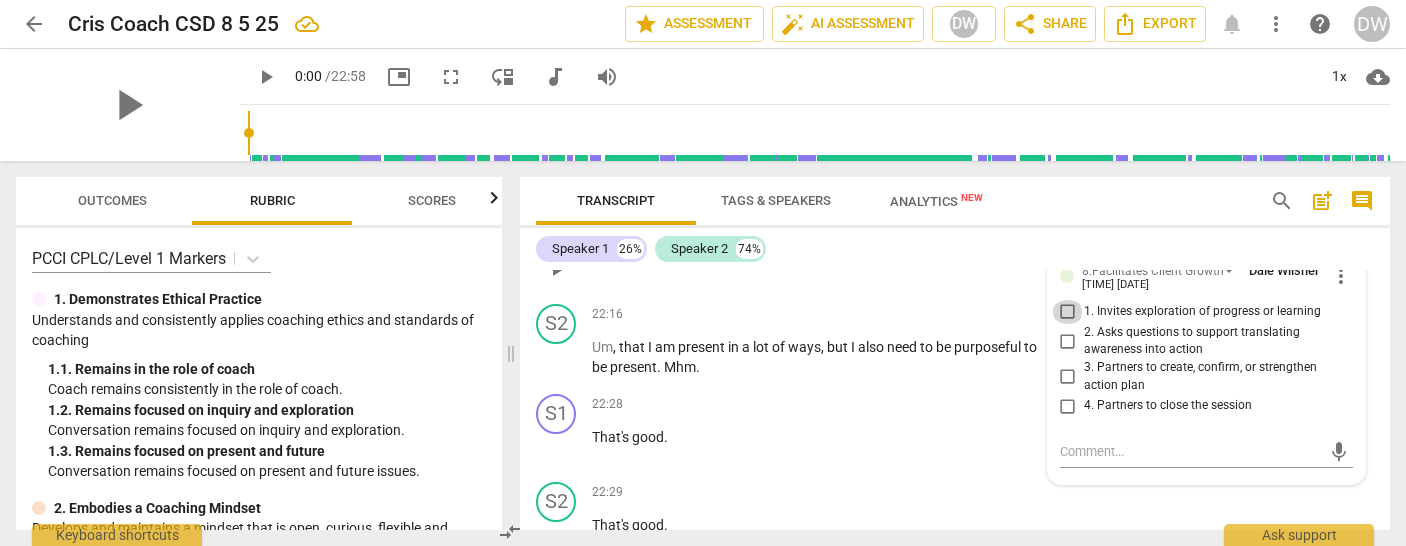 click on "1. Invites exploration of progress or learning" at bounding box center (1068, 312) 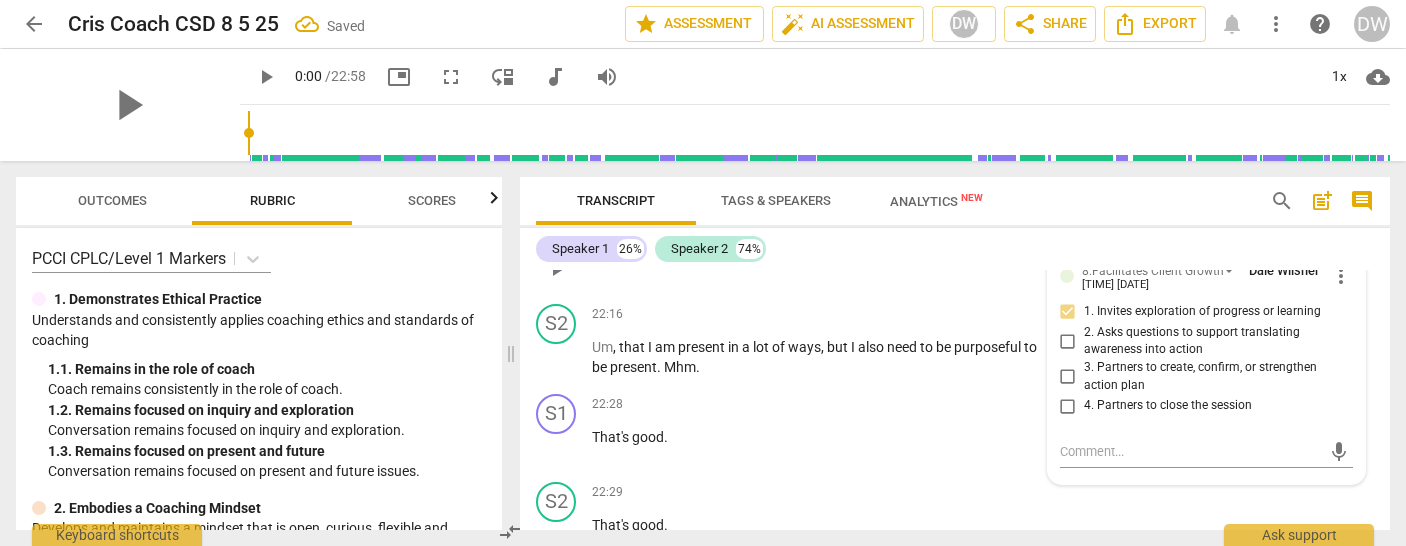 click on "4. Partners to close the session" at bounding box center [1068, 406] 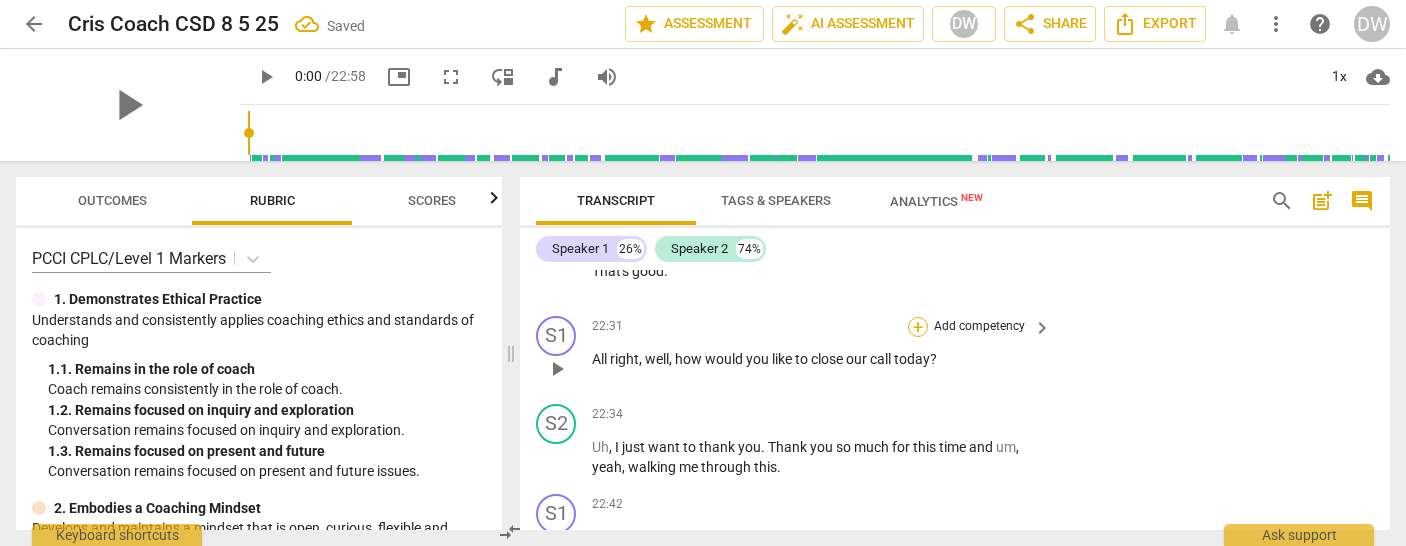 click on "+" at bounding box center [918, 327] 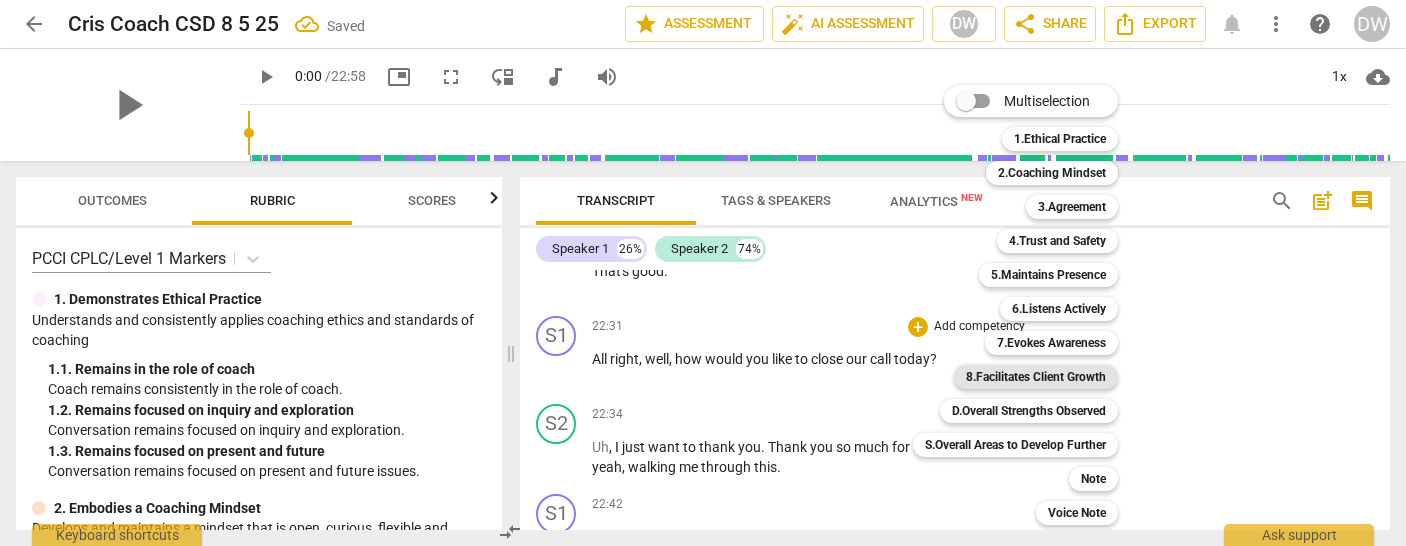 click on "8.Facilitates Client Growth" at bounding box center (1036, 377) 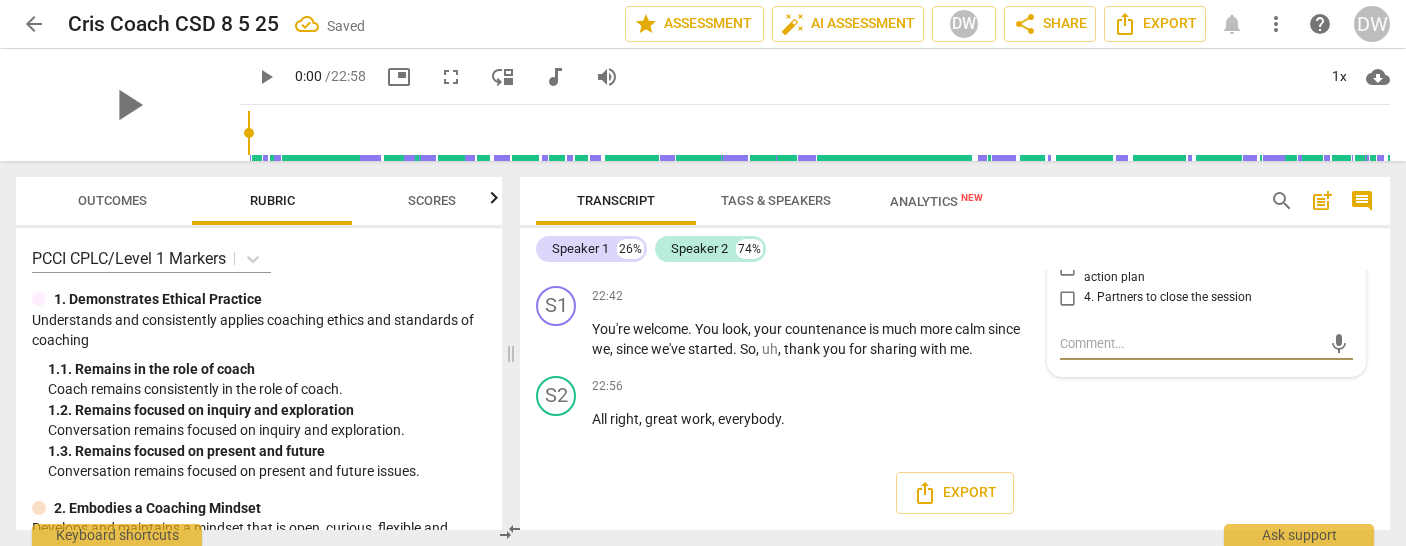click on "4. Partners to close the session" at bounding box center [1068, 298] 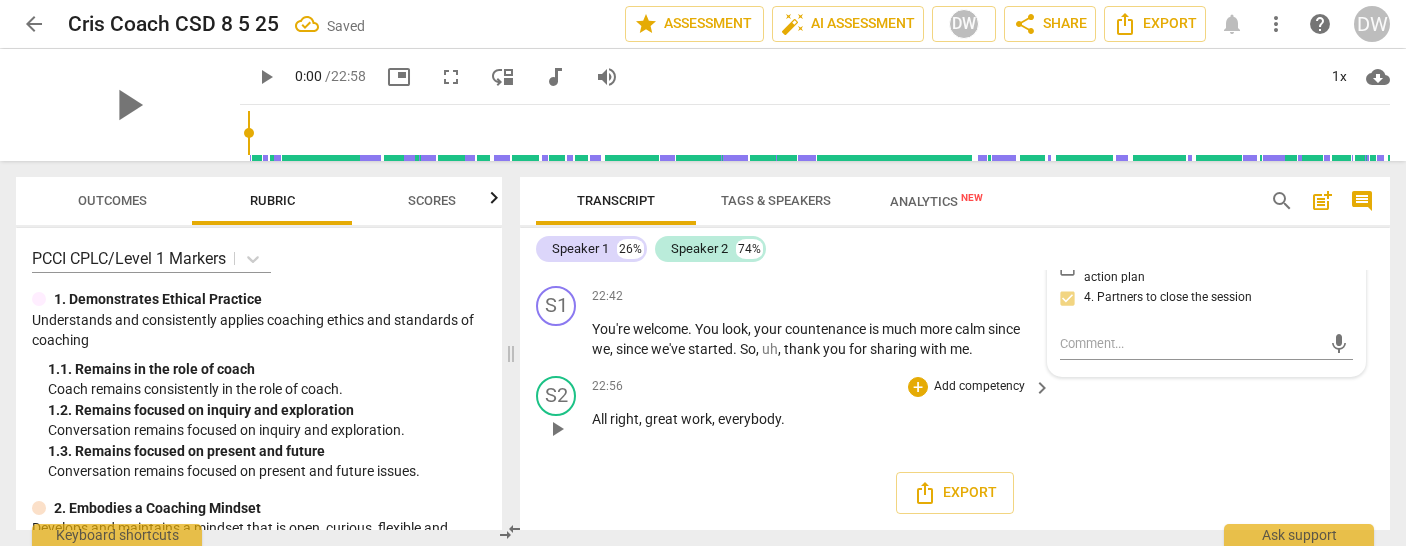 click on "S2 play_arrow pause 22:56 + Add competency keyboard_arrow_right All   right ,   great   work ,   everybody ." at bounding box center [955, 412] 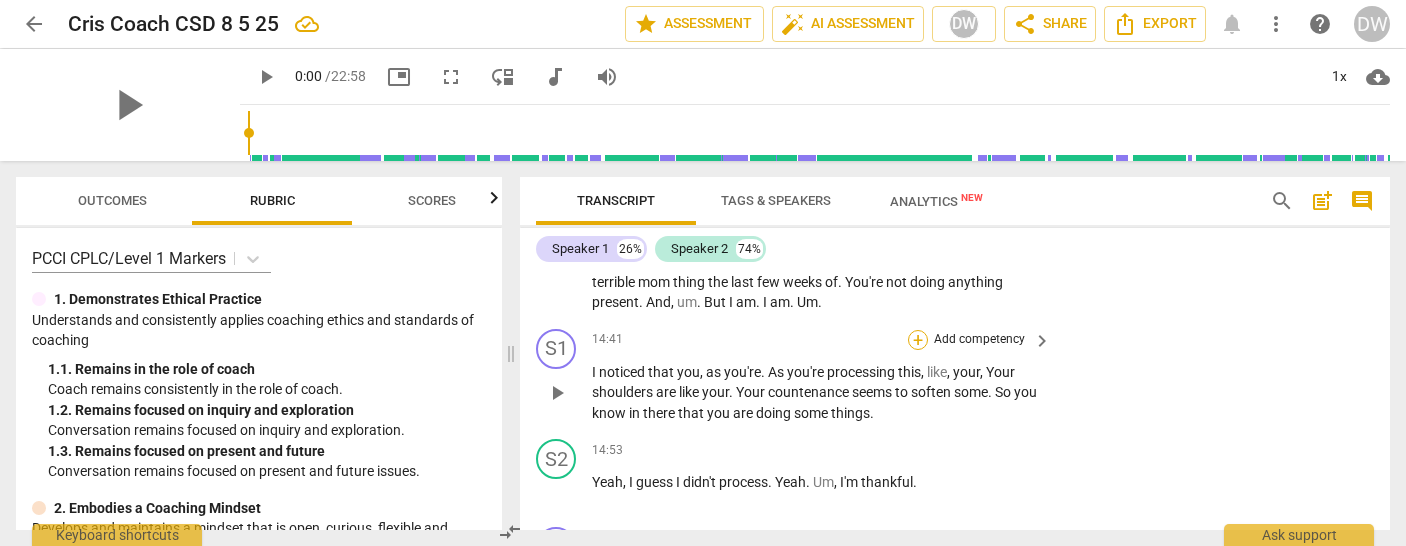 click on "+" at bounding box center (918, 340) 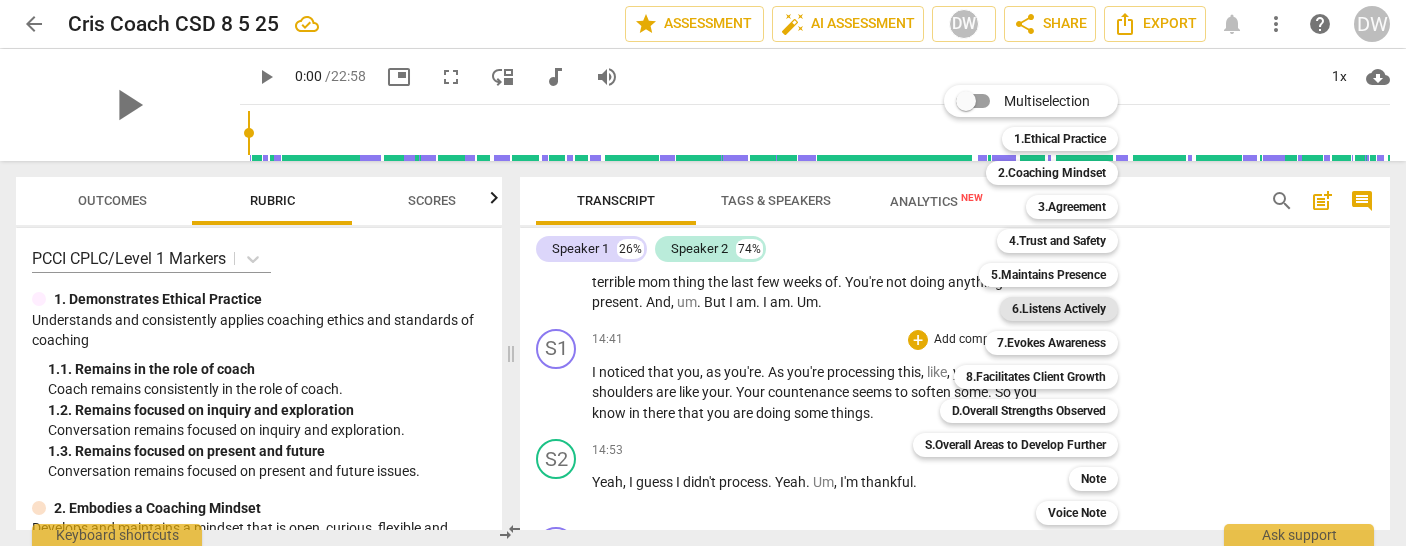click on "6.Listens Actively" at bounding box center (1059, 309) 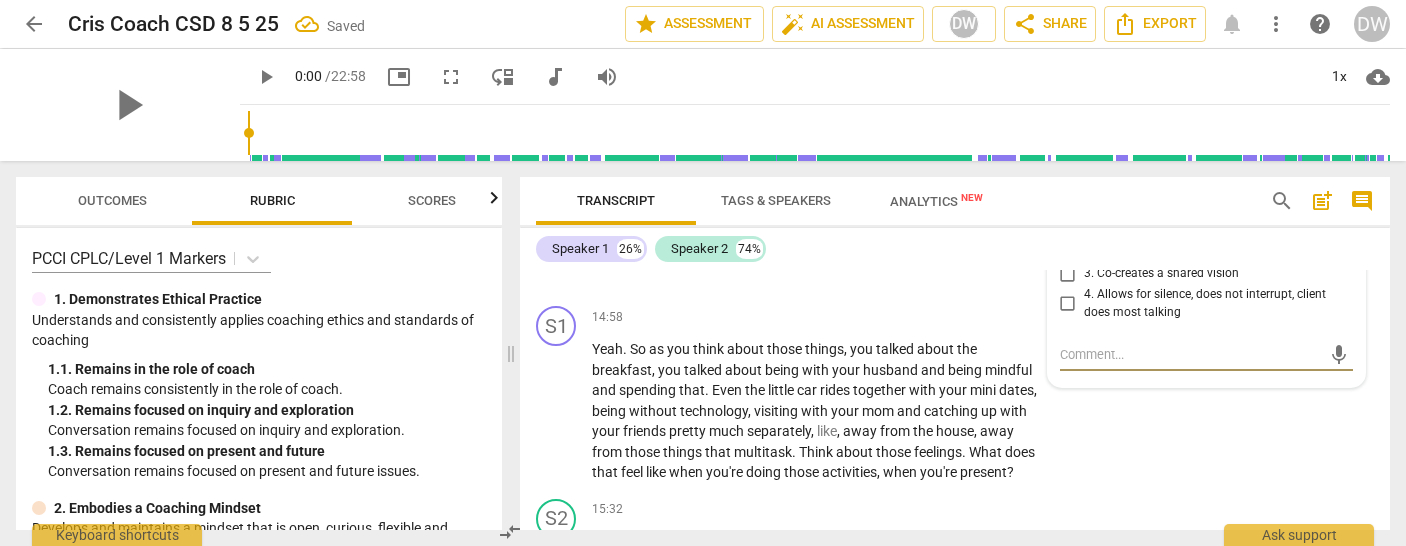 click on "3. Co-creates a shared vision" at bounding box center (1068, 274) 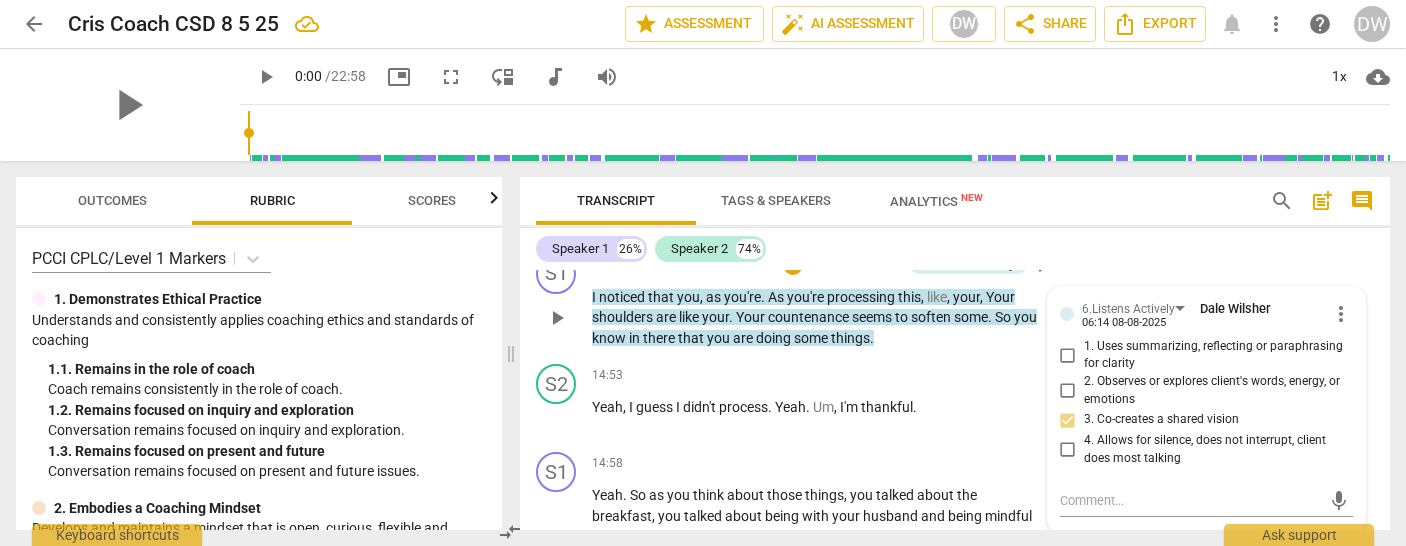 click on "3. Co-creates a shared vision" at bounding box center [1068, 420] 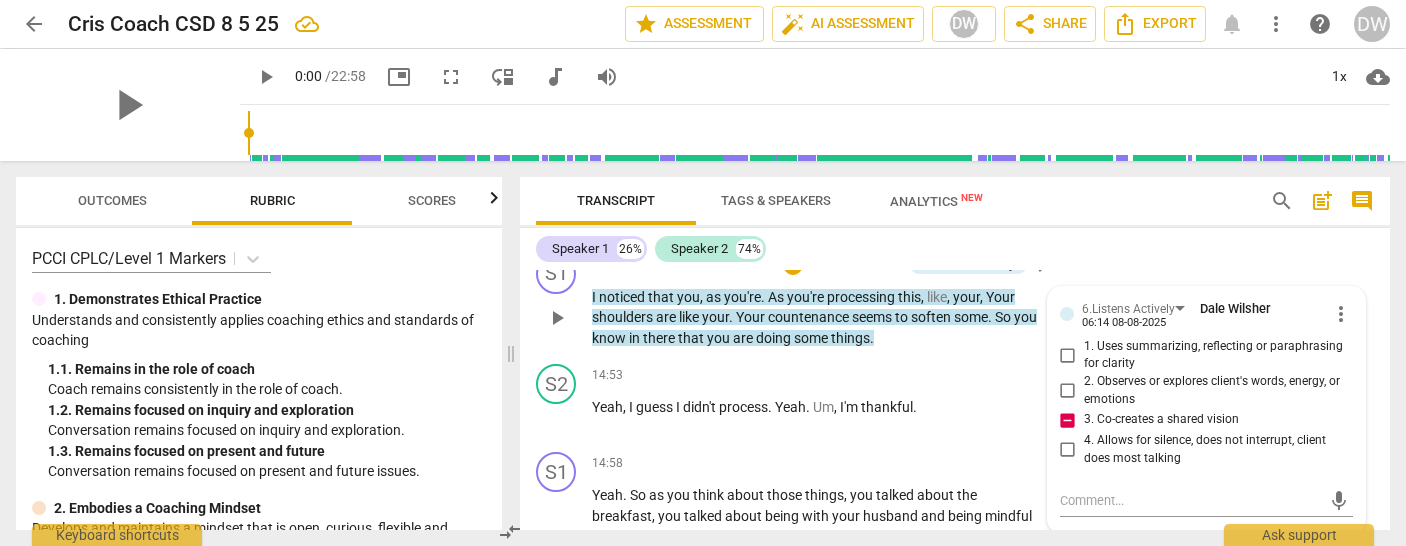click on "3. Co-creates a shared vision" at bounding box center [1068, 420] 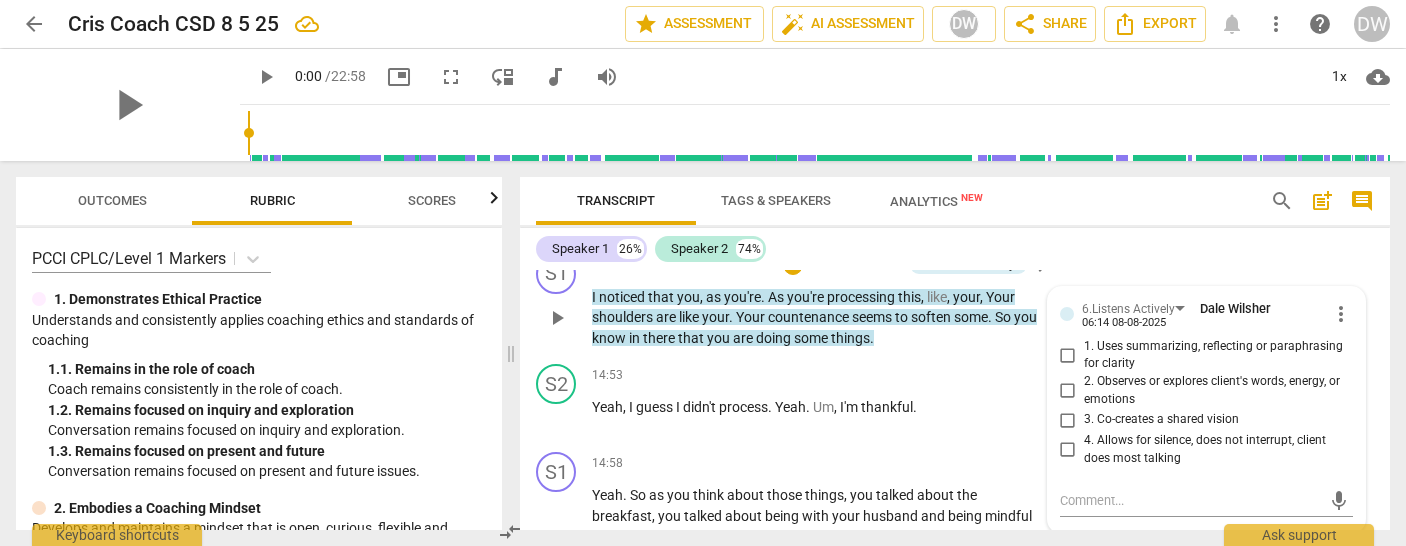 click on "2. Observes or explores client's words, energy, or emotions" at bounding box center [1068, 391] 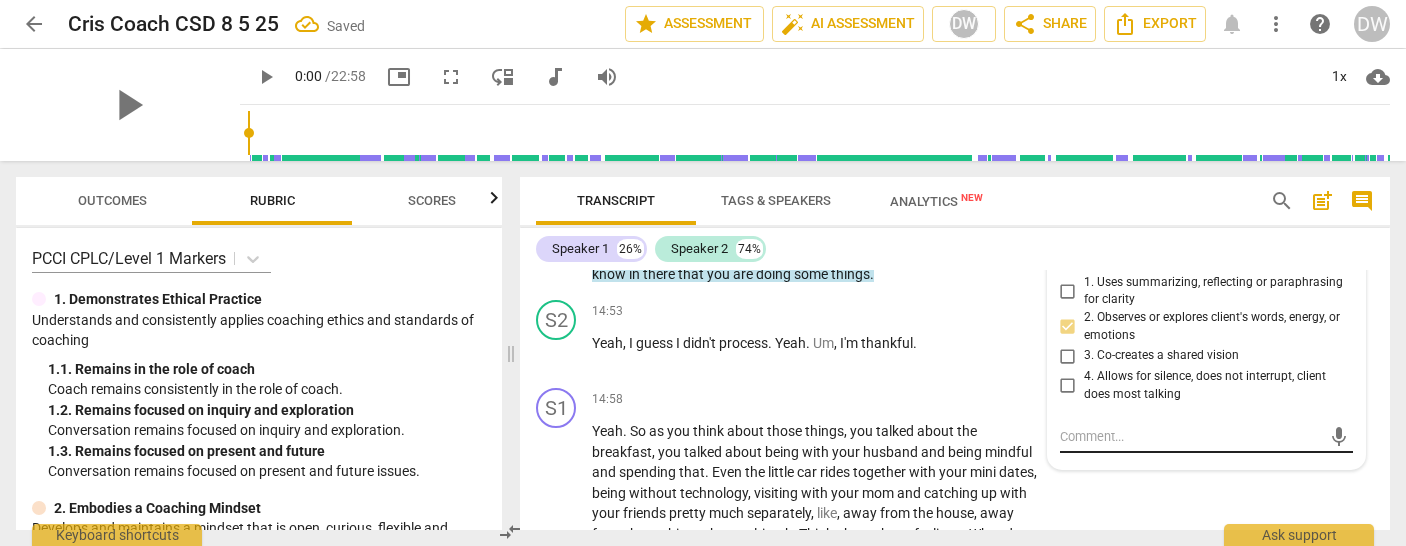 click on "mic" at bounding box center (1207, 437) 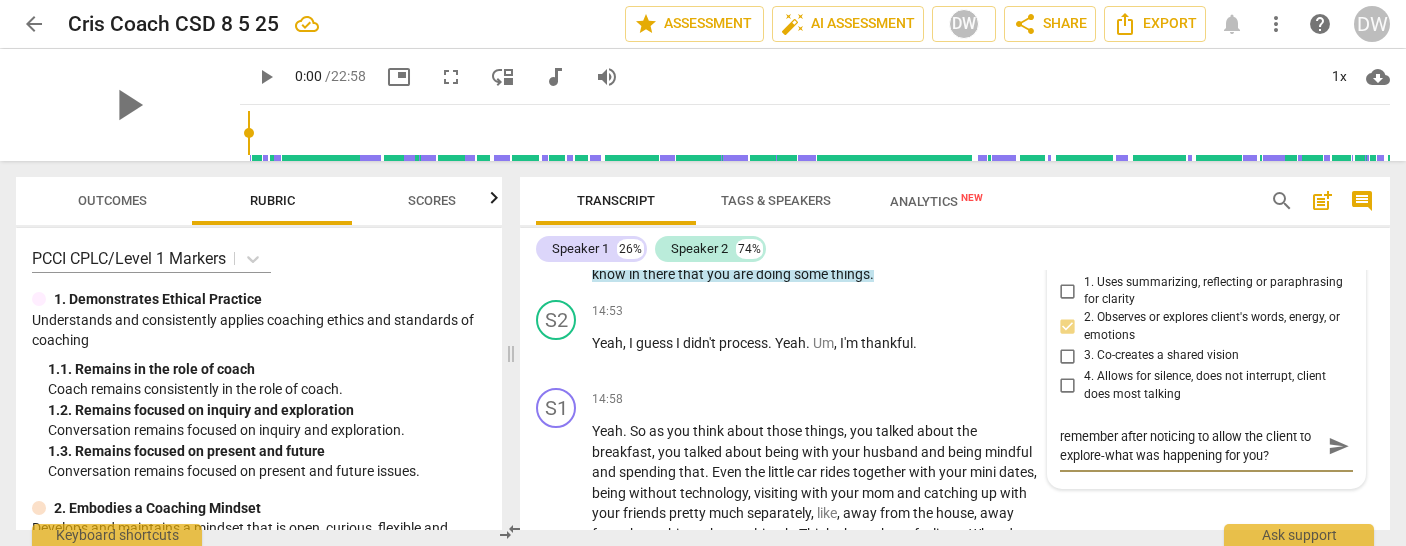 click on "send" at bounding box center (1339, 446) 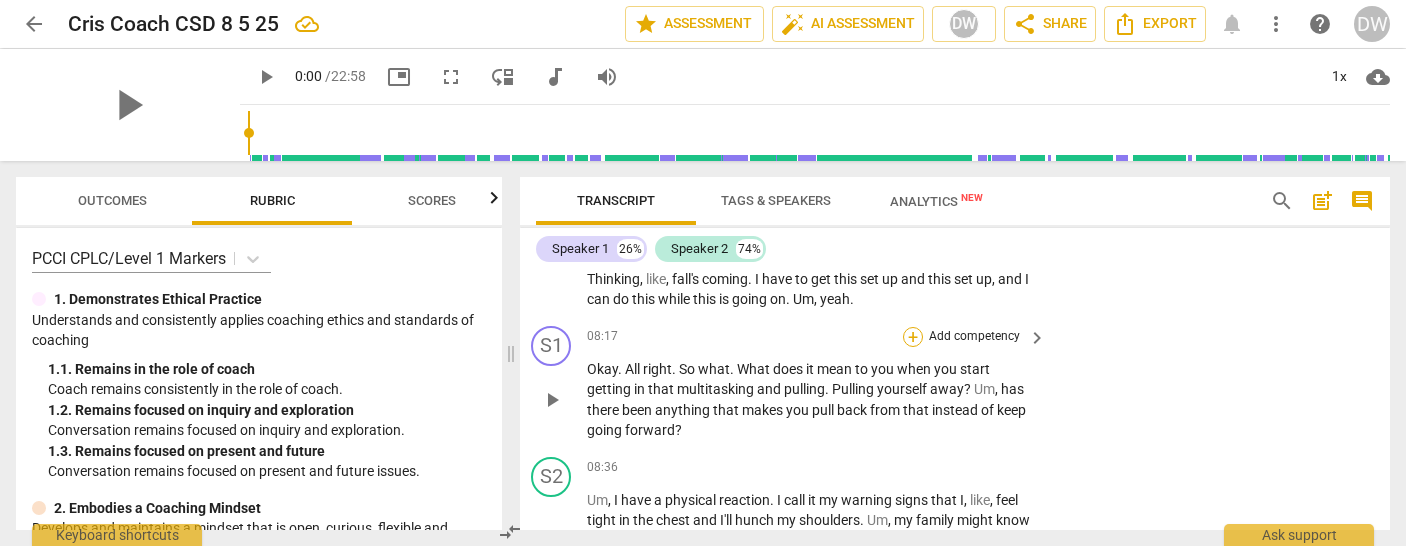 click on "+" at bounding box center (913, 337) 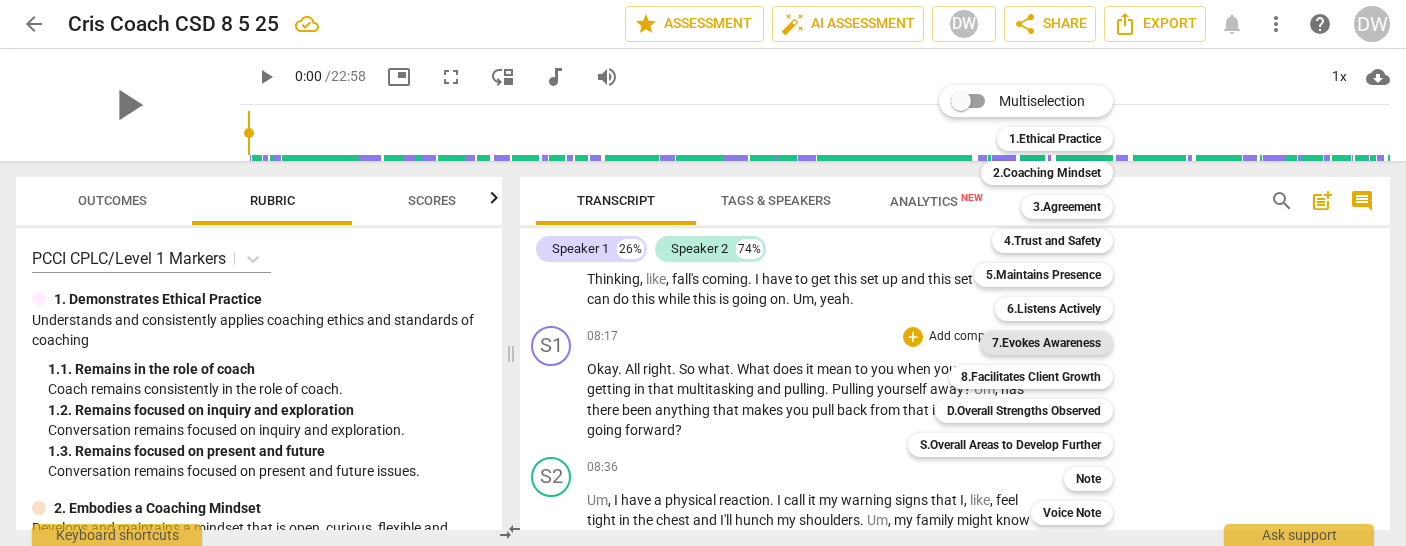 click on "7.Evokes Awareness" at bounding box center (1046, 343) 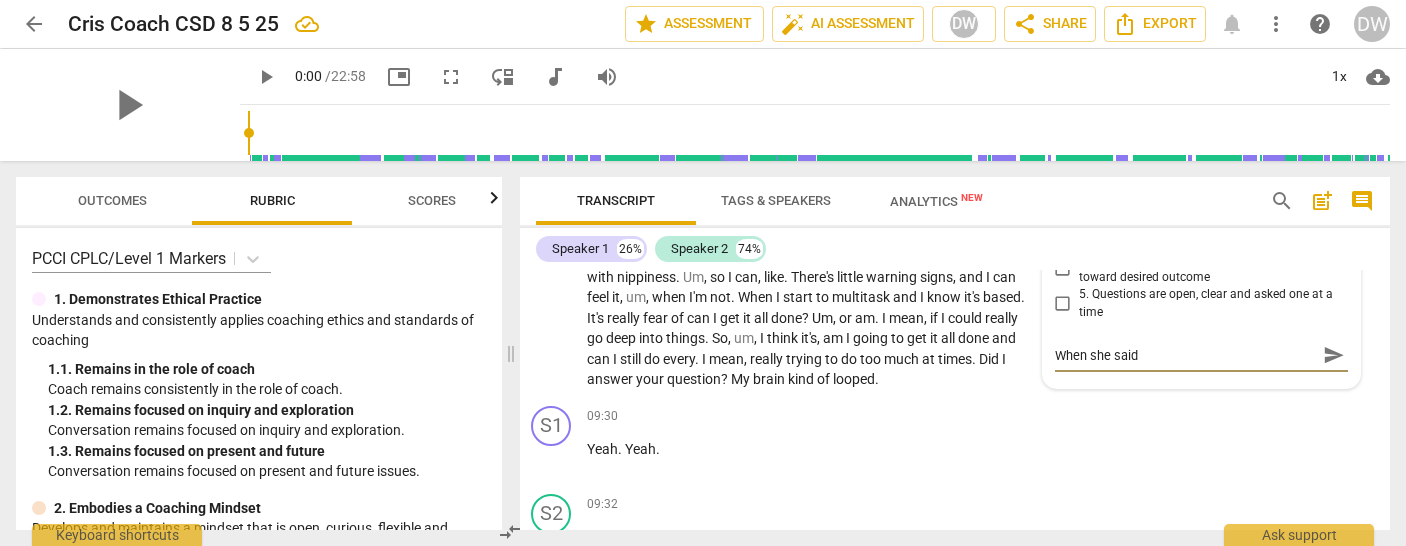 paste on "“Multitasking doesn’t work for me... but I keep doing it.”" 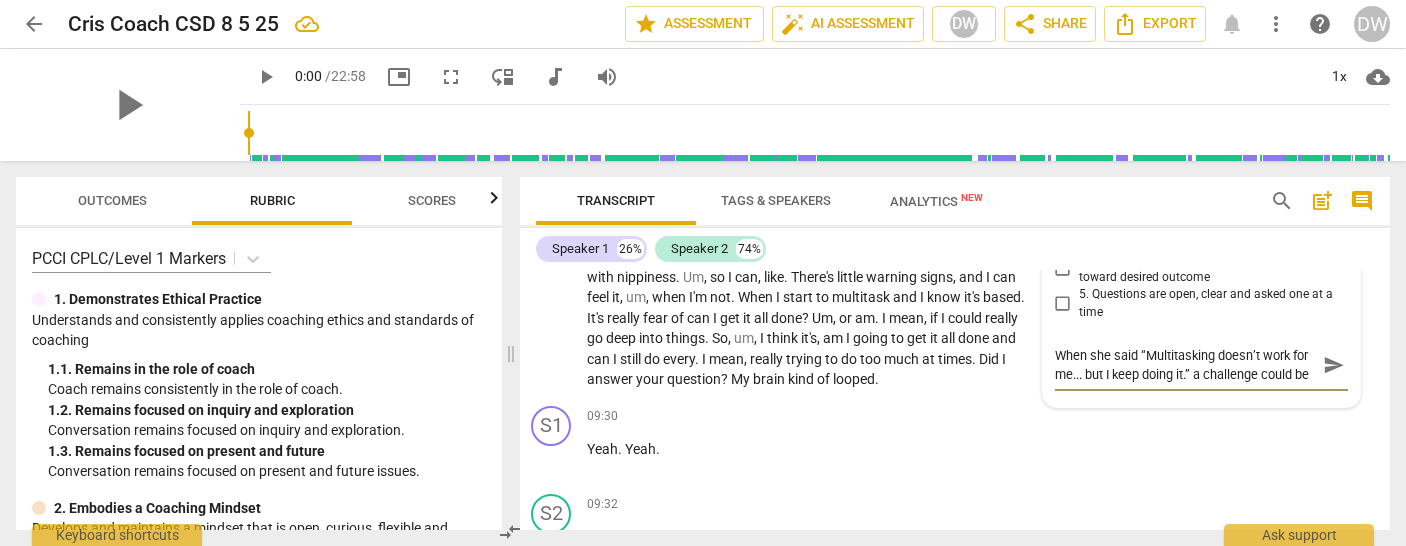 paste on "What’s the payoff of multitasking even though you know it doesn’t work?" 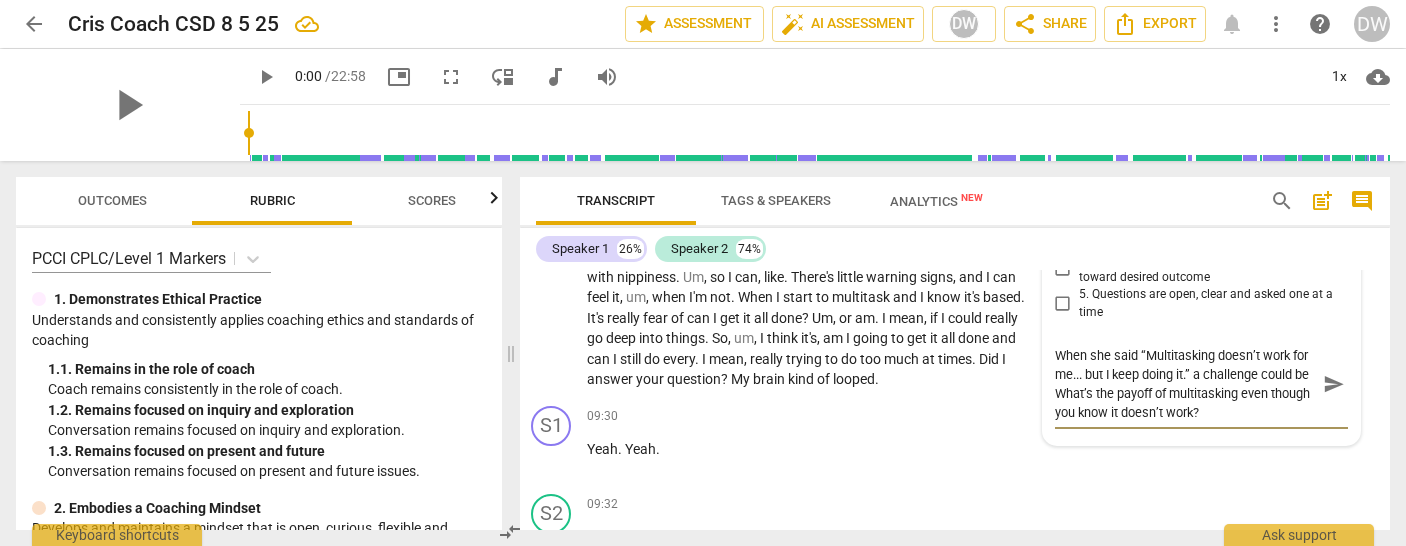 click on "When she said “Multitasking doesn’t work for me... but I keep doing it.” a challenge could be What’s the payoff of multitasking even though you know it doesn’t work?" at bounding box center [1186, 384] 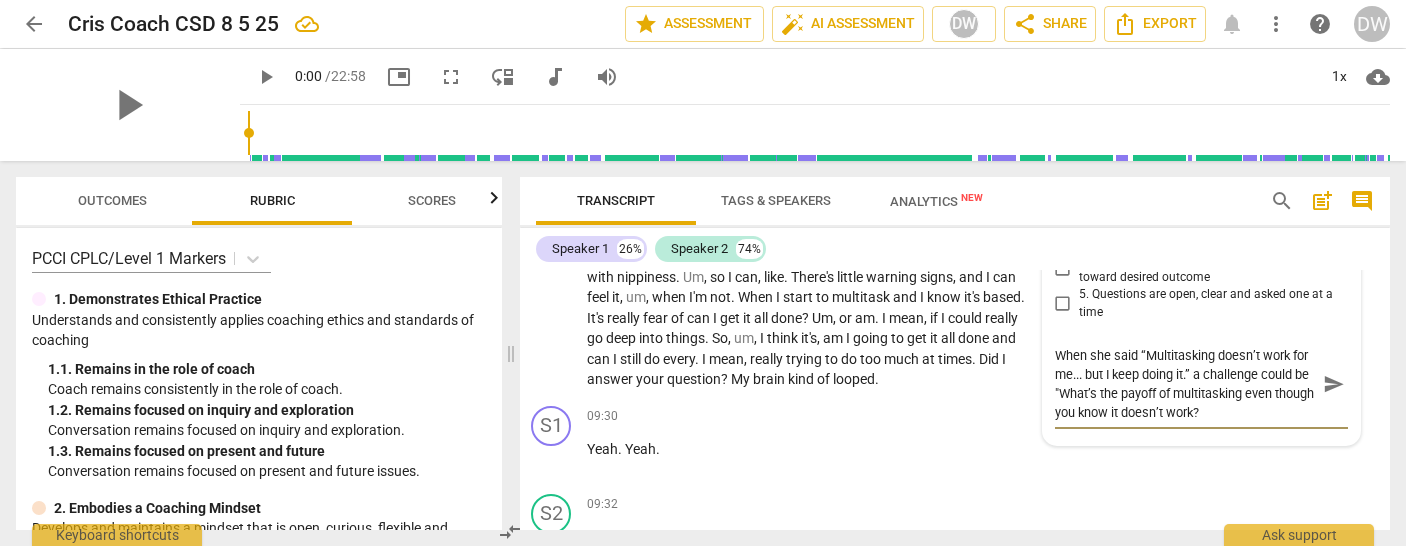 click on "When she said “Multitasking doesn’t work for me... but I keep doing it.” a challenge could be "What’s the payoff of multitasking even though you know it doesn’t work?" at bounding box center (1186, 384) 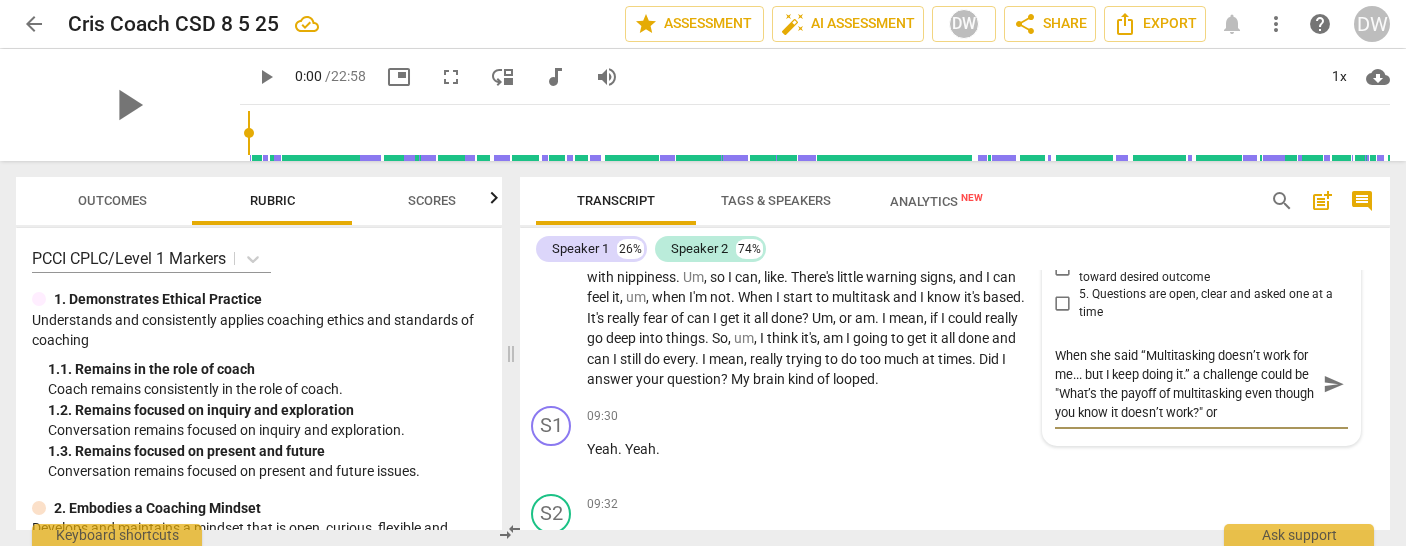 paste on "How do you feel when you choose presence over productivity" 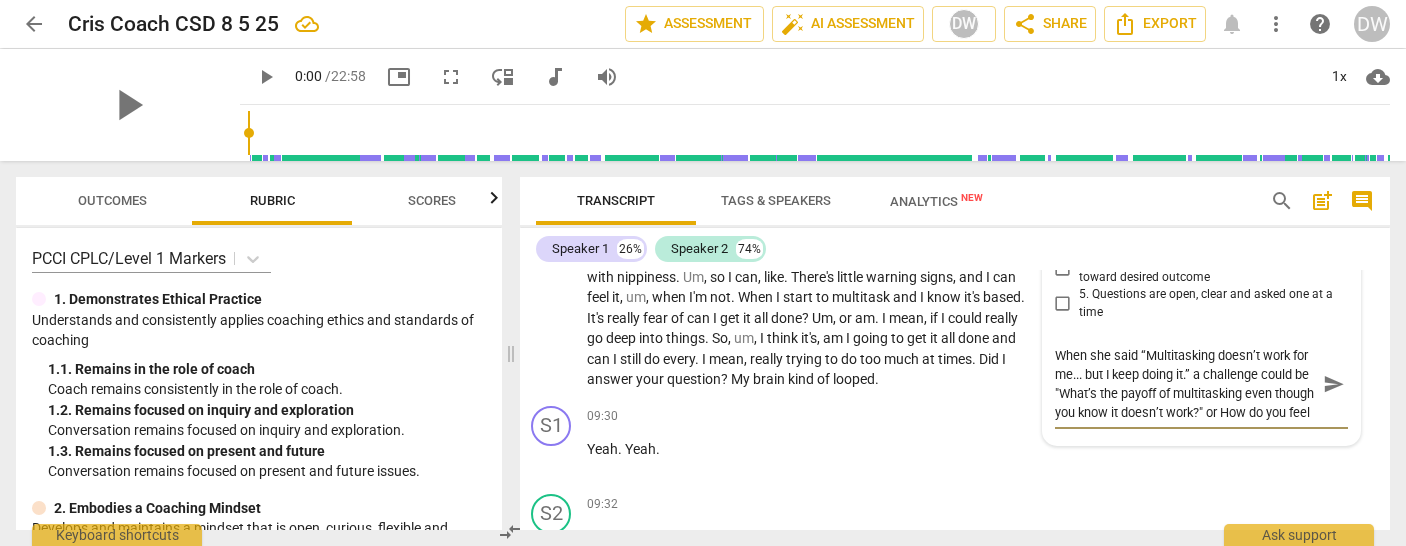 scroll, scrollTop: 17, scrollLeft: 0, axis: vertical 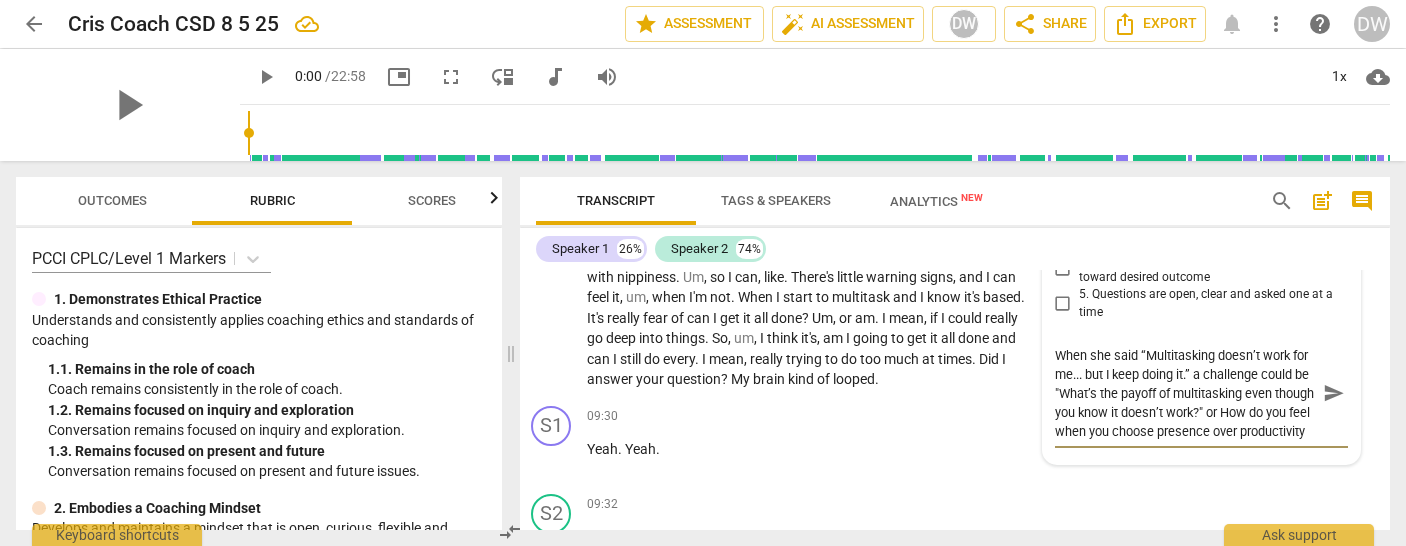 click on "When she said “Multitasking doesn’t work for me... but I keep doing it.” a challenge could be "What’s the payoff of multitasking even though you know it doesn’t work?" or How do you feel when you choose presence over productivity" at bounding box center (1186, 393) 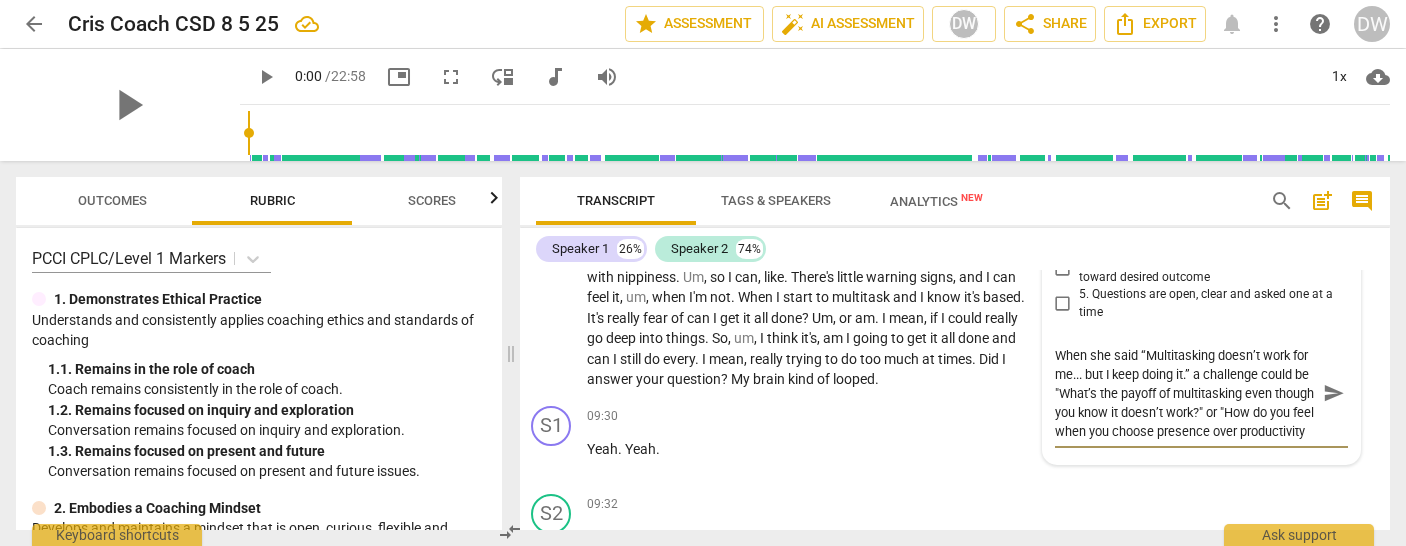 click on "When she said “Multitasking doesn’t work for me... but I keep doing it.” a challenge could be "What’s the payoff of multitasking even though you know it doesn’t work?" or "How do you feel when you choose presence over productivity" at bounding box center [1186, 393] 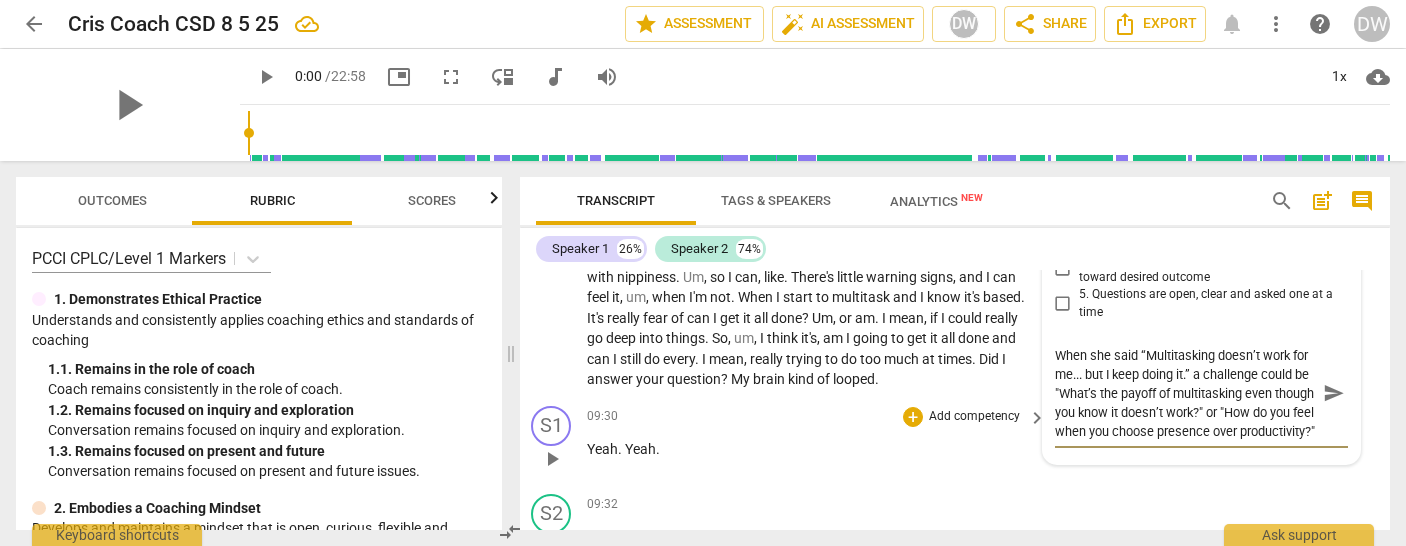 click on "09:30 + Add competency keyboard_arrow_right Yeah .   Yeah ." at bounding box center (817, 442) 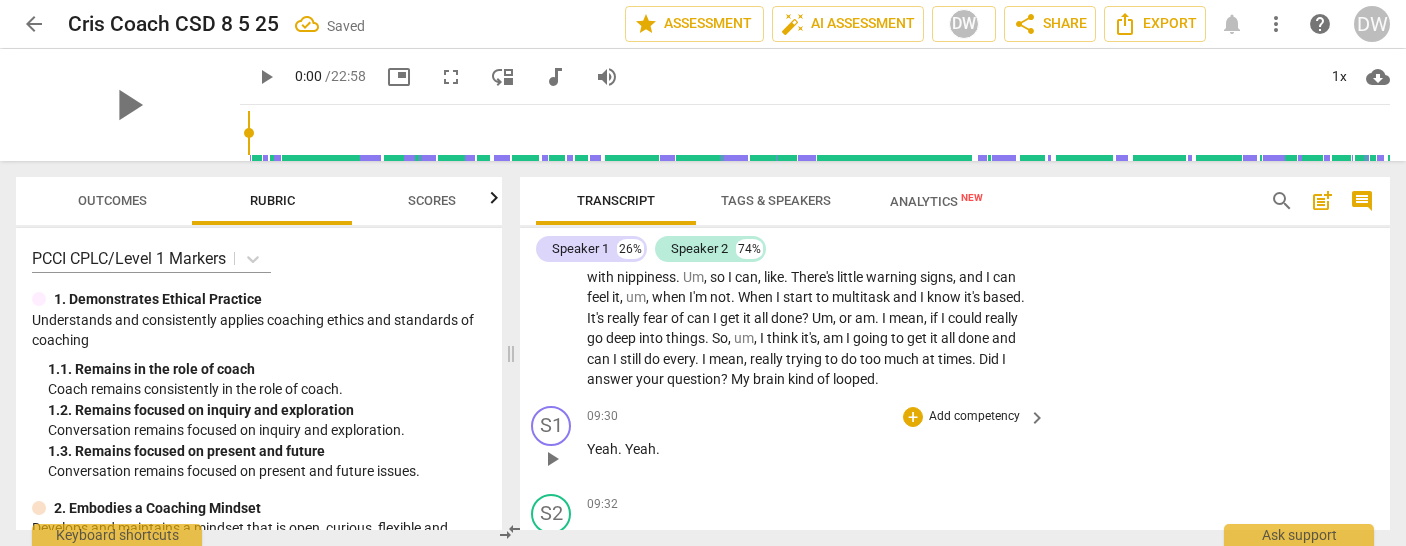 scroll, scrollTop: 3796, scrollLeft: 5, axis: both 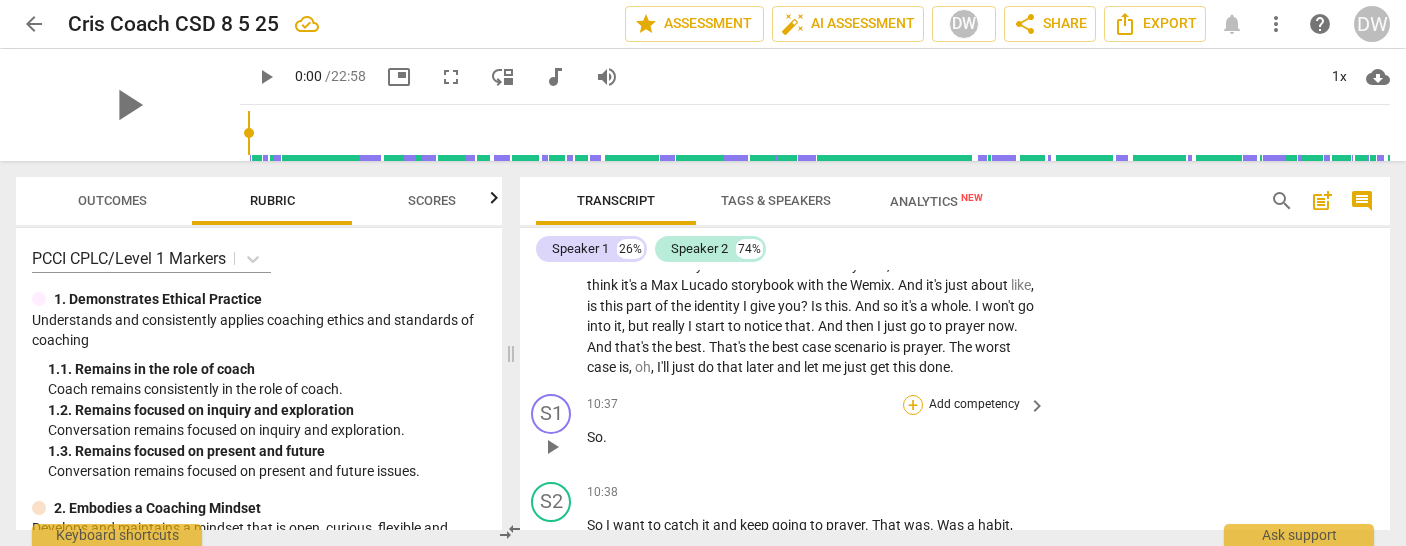 click on "+" at bounding box center (913, 405) 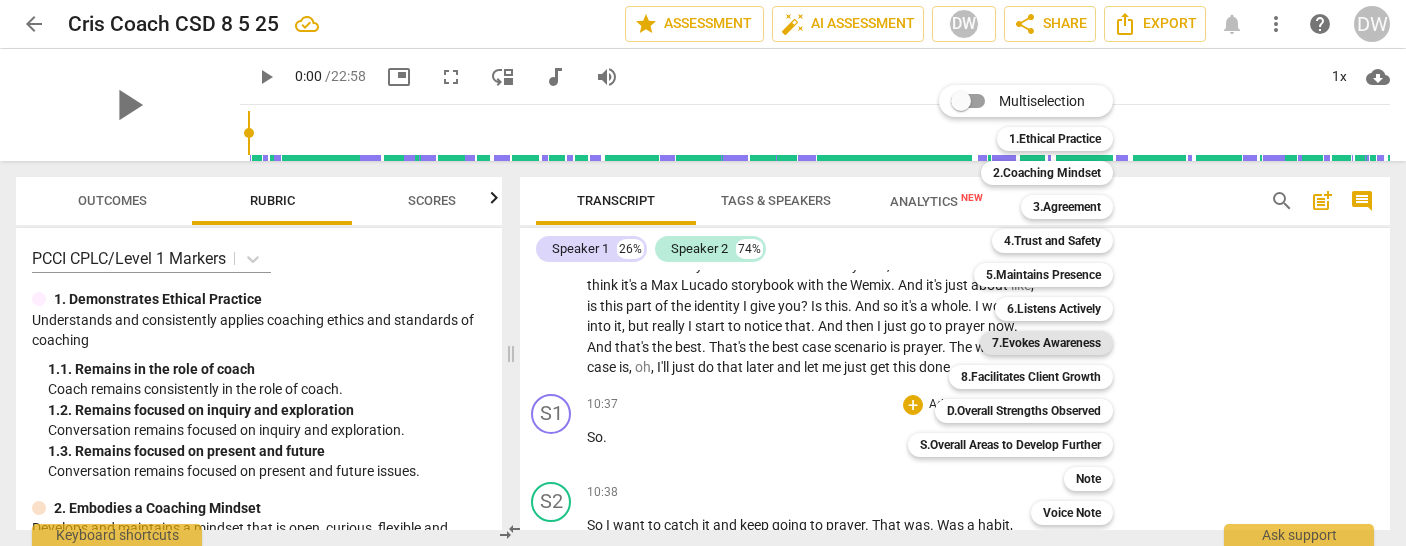 click on "7.Evokes Awareness" at bounding box center [1046, 343] 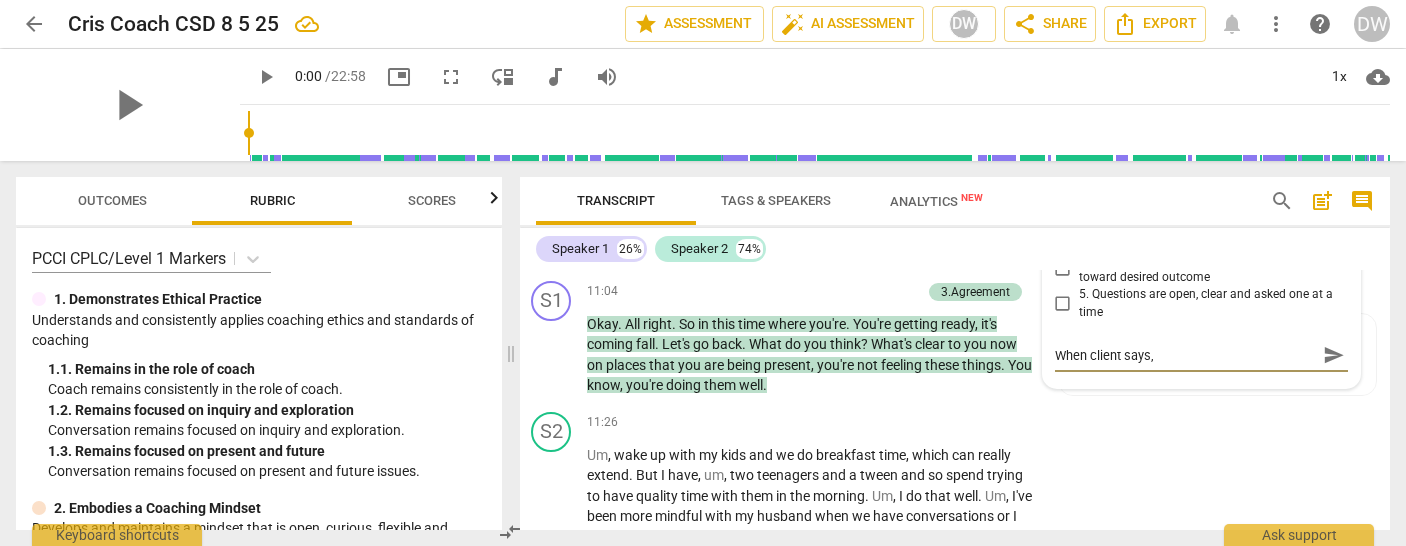 paste on "Best case is I pray. Worst case is I say ‘one more thing’ and put it off.”" 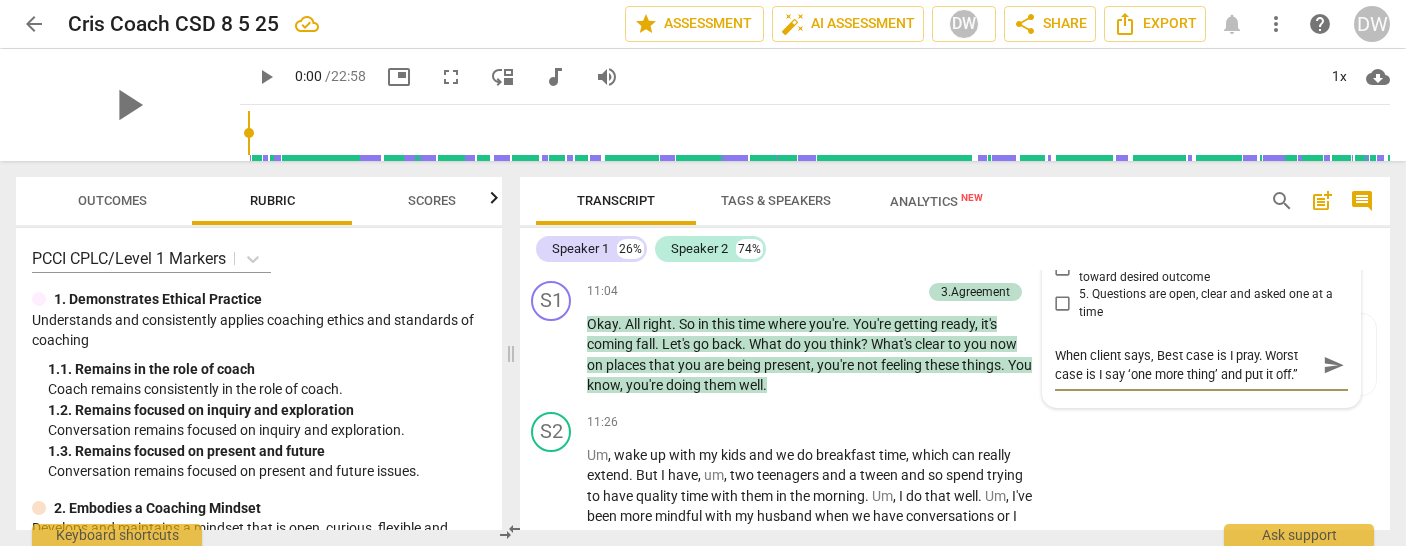 click on "When client says, Best case is I pray. Worst case is I say ‘one more thing’ and put it off.”" at bounding box center [1186, 365] 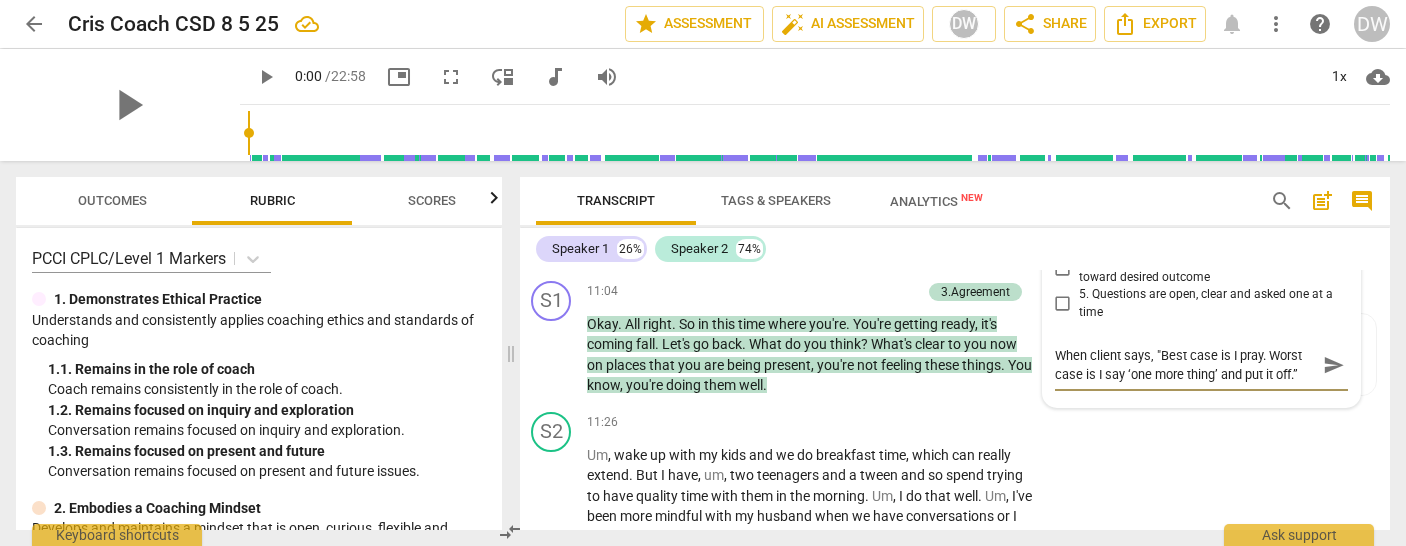 click on "When client says, "Best case is I pray. Worst case is I say ‘one more thing’ and put it off.”" at bounding box center (1186, 365) 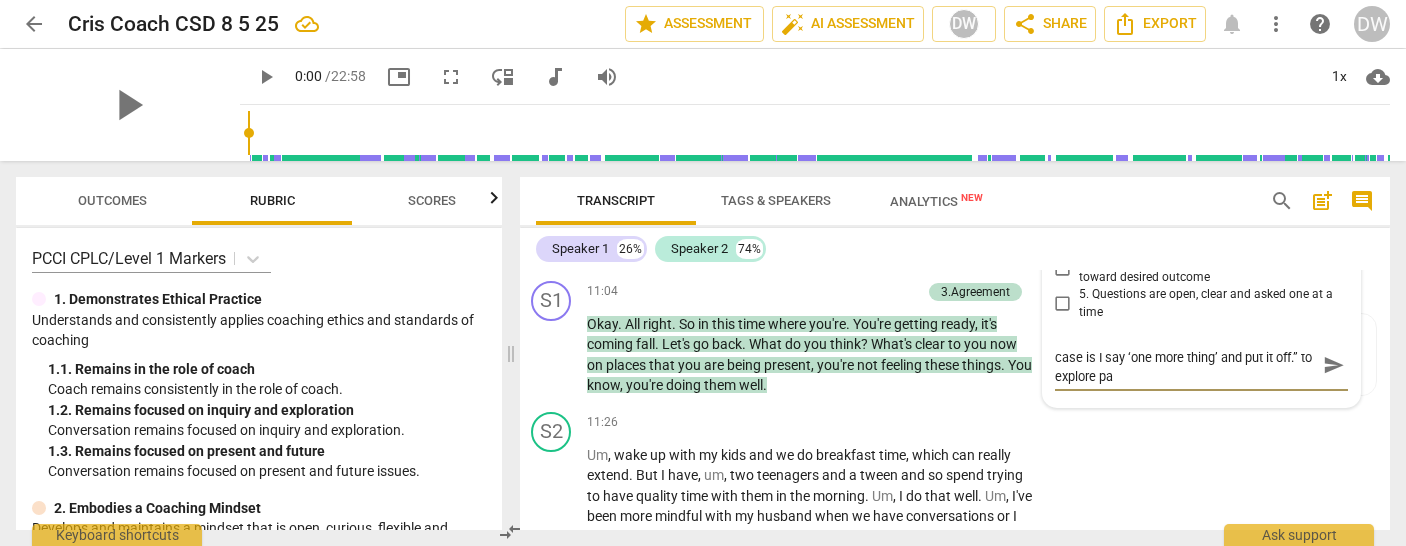 scroll, scrollTop: 0, scrollLeft: 0, axis: both 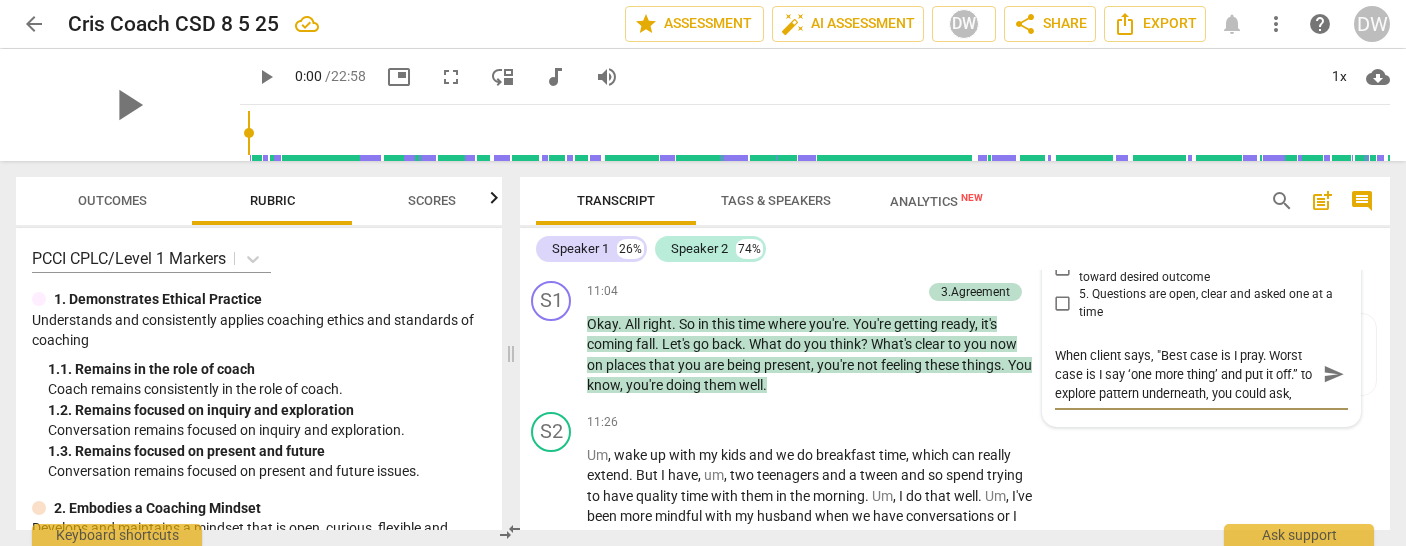 paste on "“What difference do you notice in yourself when you choose prayer over pushing through?”" 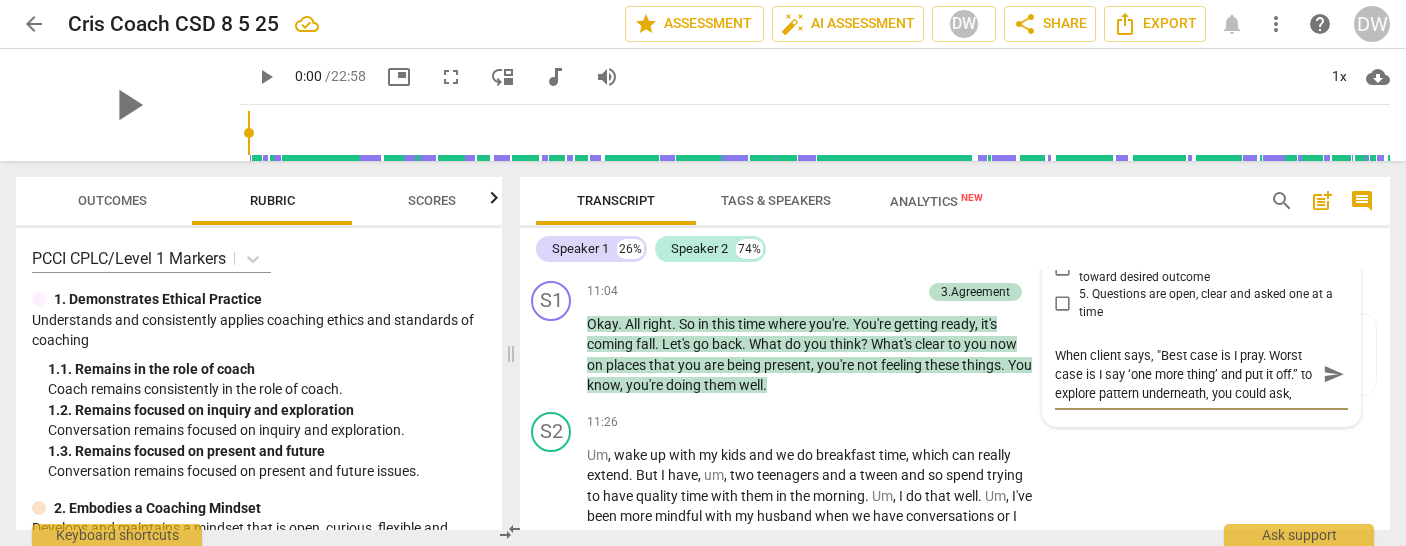 scroll, scrollTop: 17, scrollLeft: 0, axis: vertical 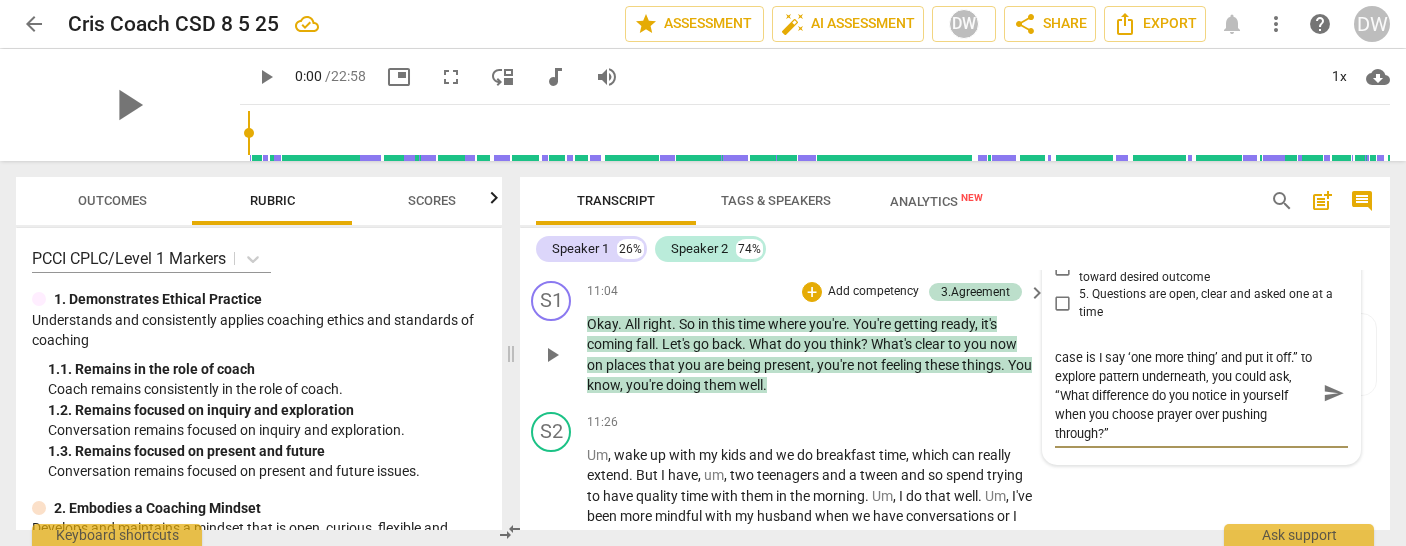 click on "Okay .   All   right .   So   in   this   time   where   you're .   You're   getting   ready ,   it's   coming   fall .   Let's   go   back .   What   do   you   think ?   What's   clear   to   you   now   on   places   that   you   are   being   present ,   you're   not   feeling   these   things .   You   know ,   you're   doing   them   well ." at bounding box center (811, 355) 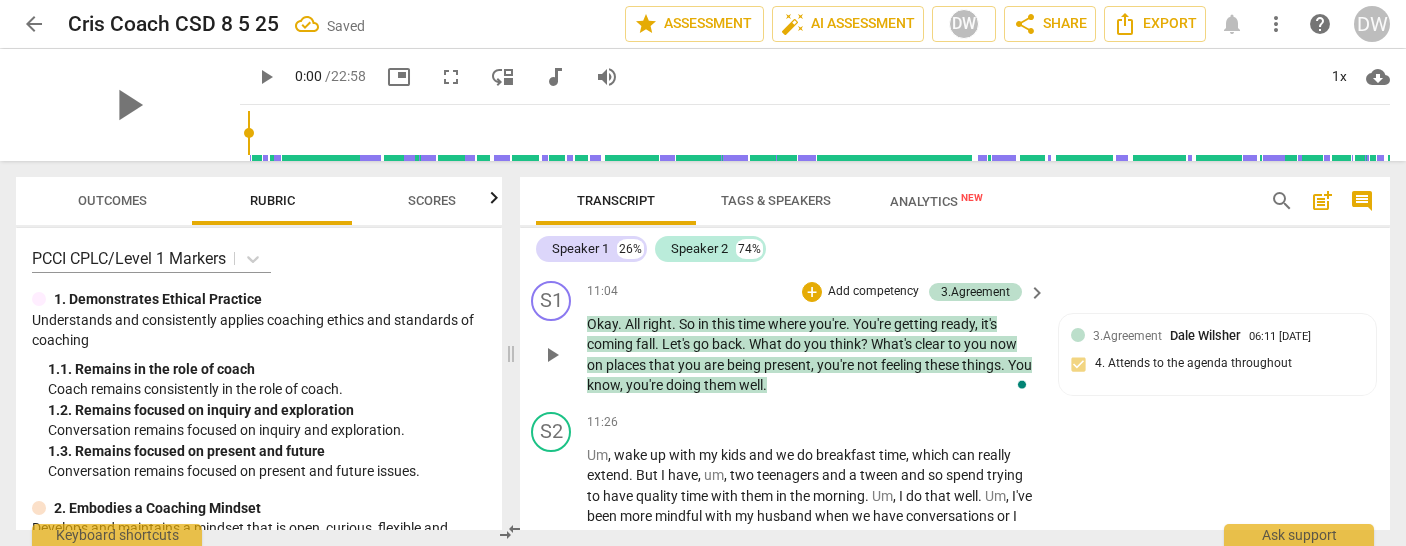 scroll, scrollTop: 4648, scrollLeft: 5, axis: both 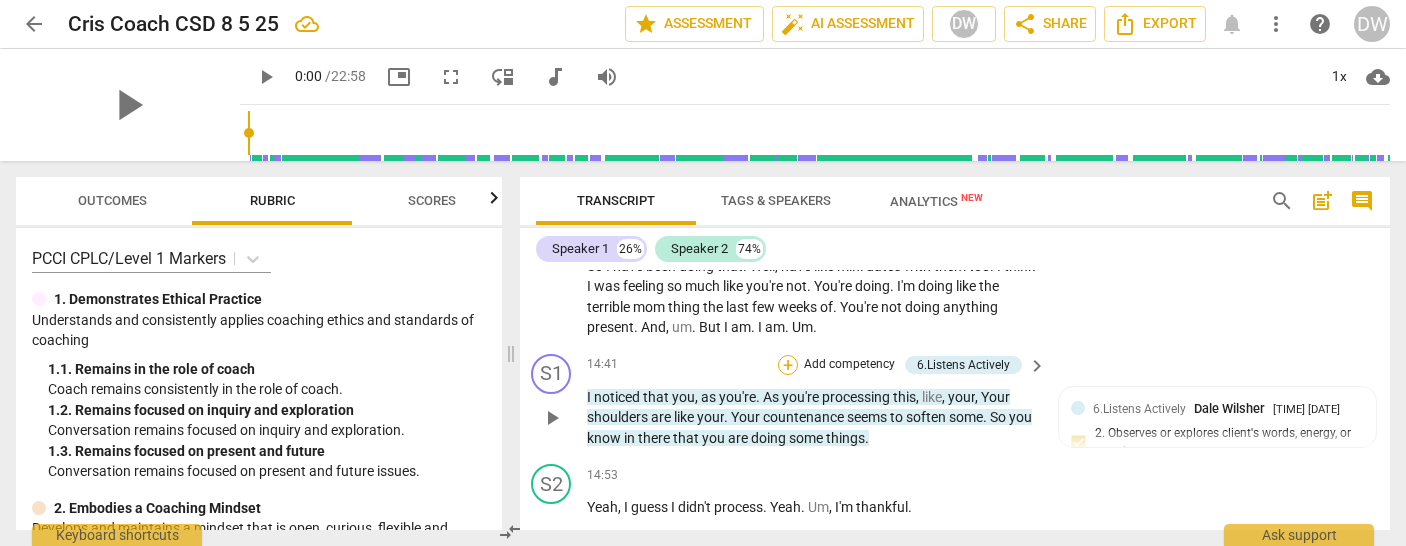 click on "+" at bounding box center [788, 365] 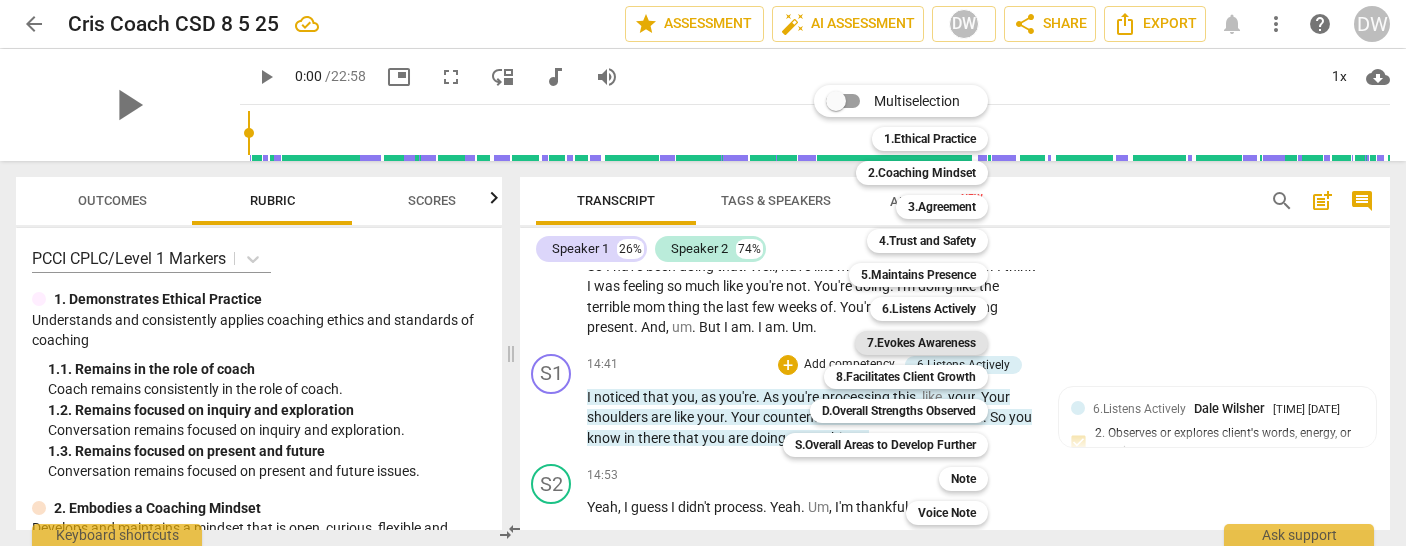click on "7.Evokes Awareness" at bounding box center (921, 343) 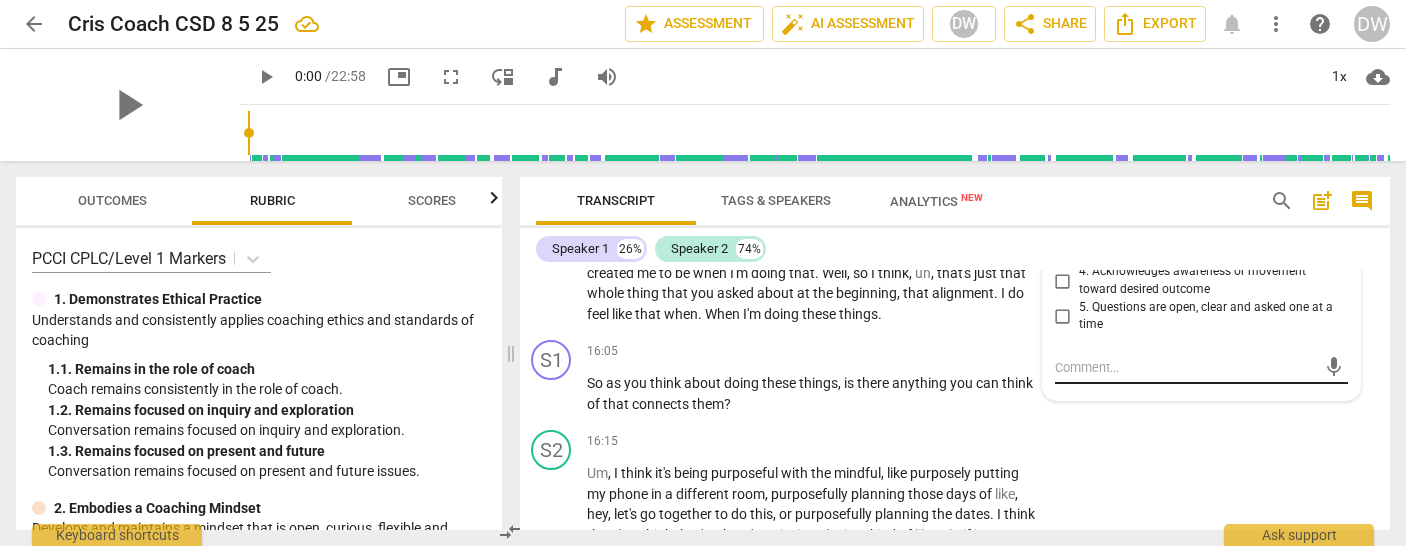 click at bounding box center [1186, 367] 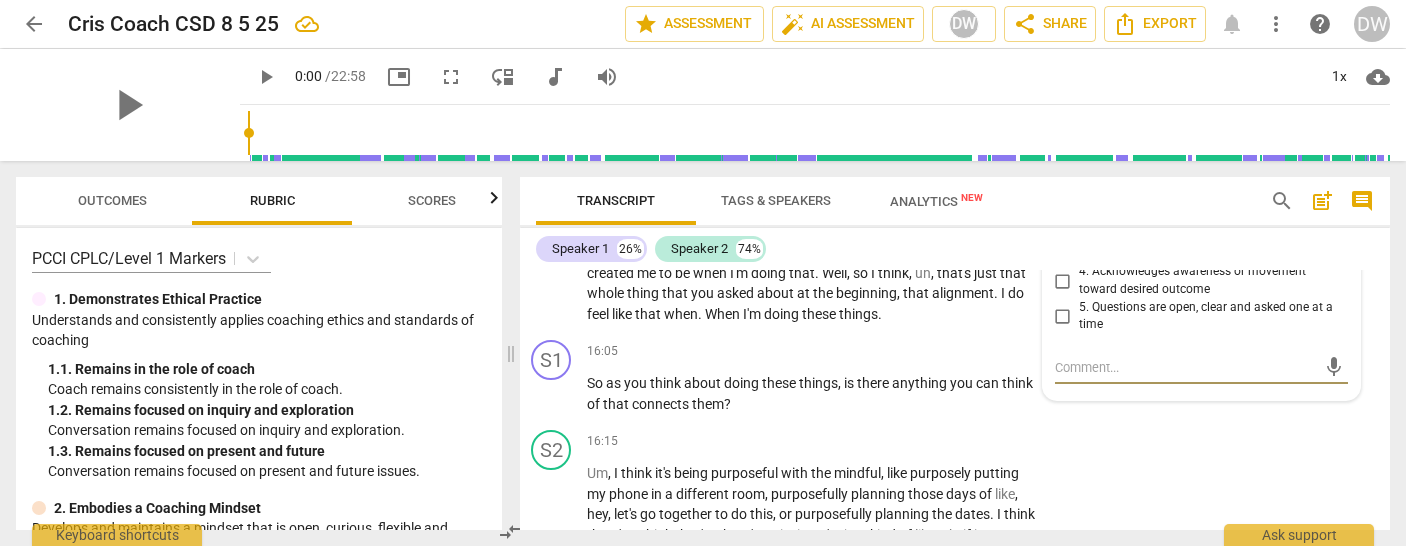 paste on "Client said: “I do that well when I’m away from home and away from kids.”" 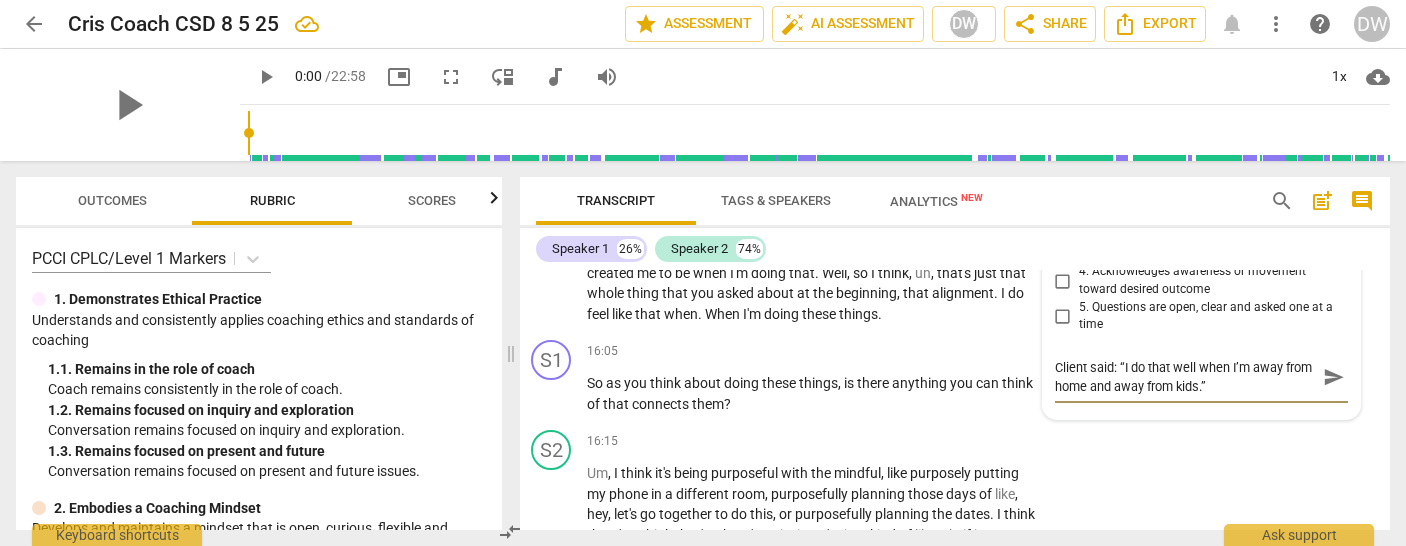 click on "Client said: “I do that well when I’m away from home and away from kids.”" at bounding box center (1186, 377) 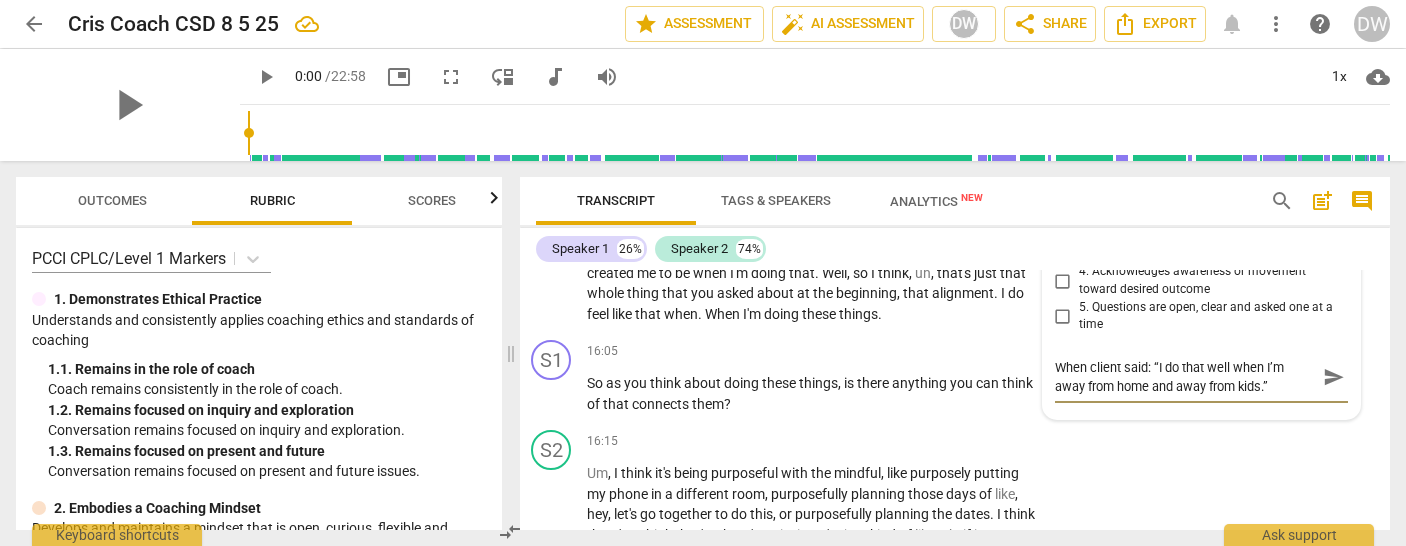 click on "When client said: “I do that well when I’m away from home and away from kids.”" at bounding box center [1186, 377] 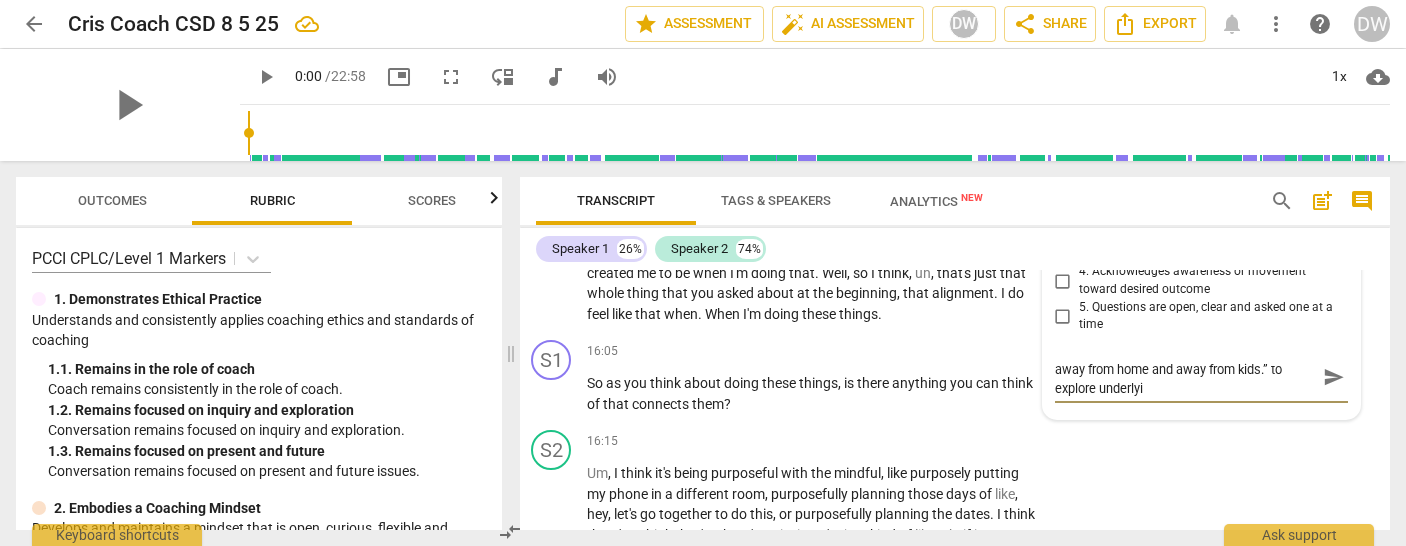 scroll, scrollTop: 0, scrollLeft: 0, axis: both 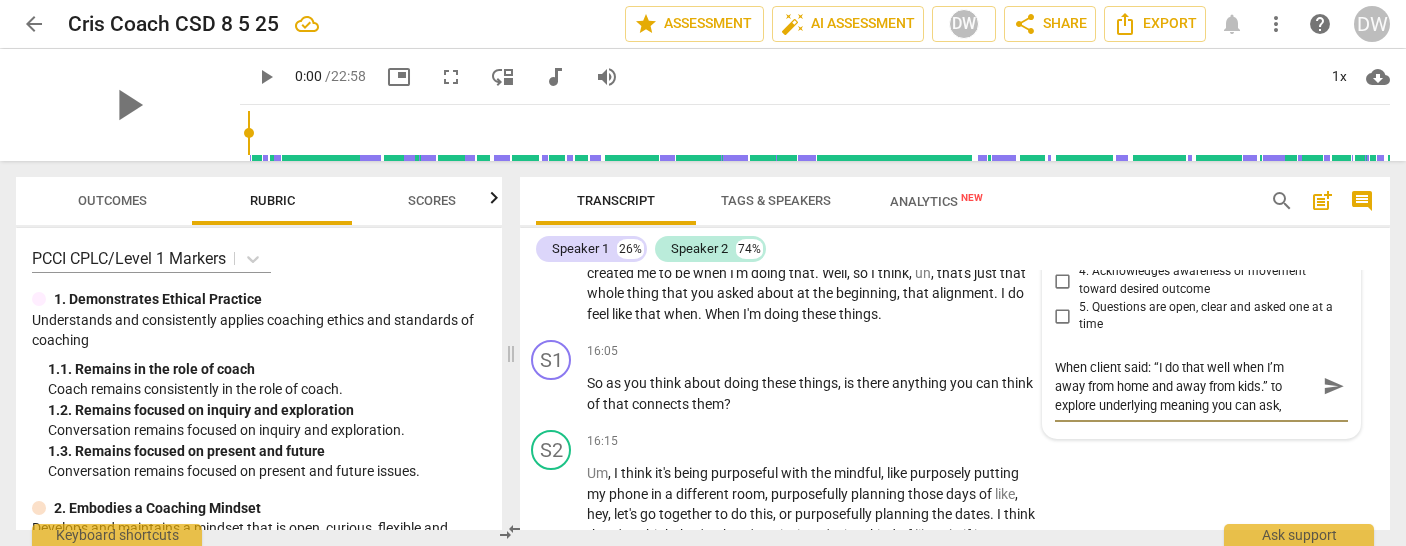 paste on "•  “What feels different to you when you’re away from home?”
•  “What do those environments offer you that help you stay present?”" 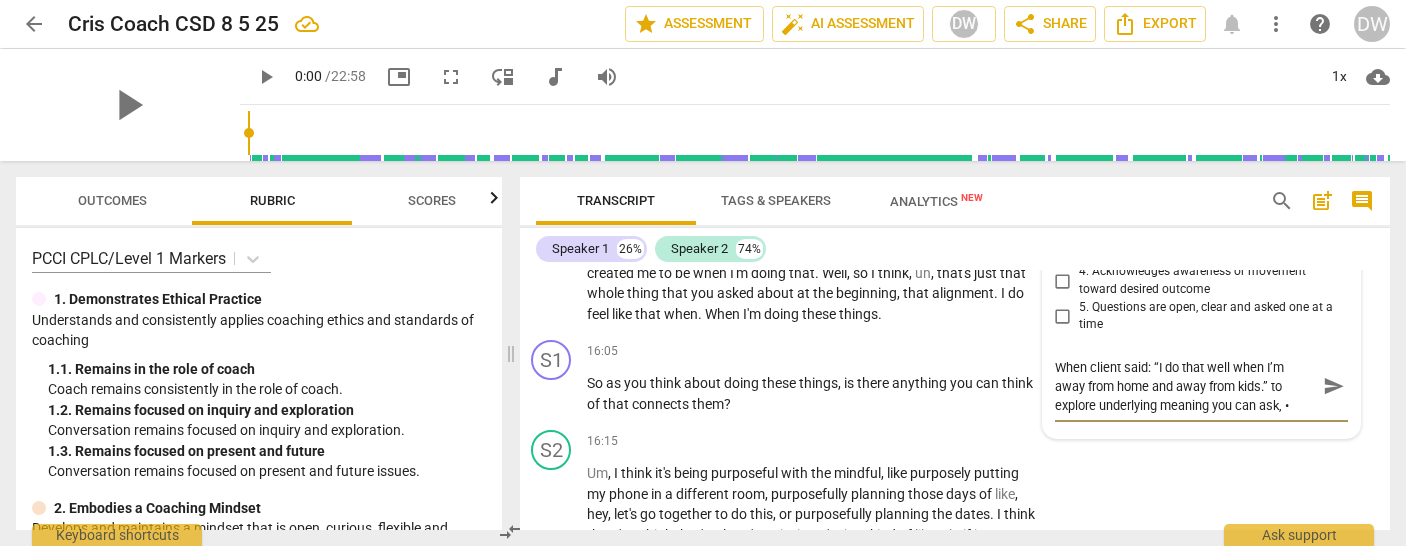 scroll, scrollTop: 17, scrollLeft: 0, axis: vertical 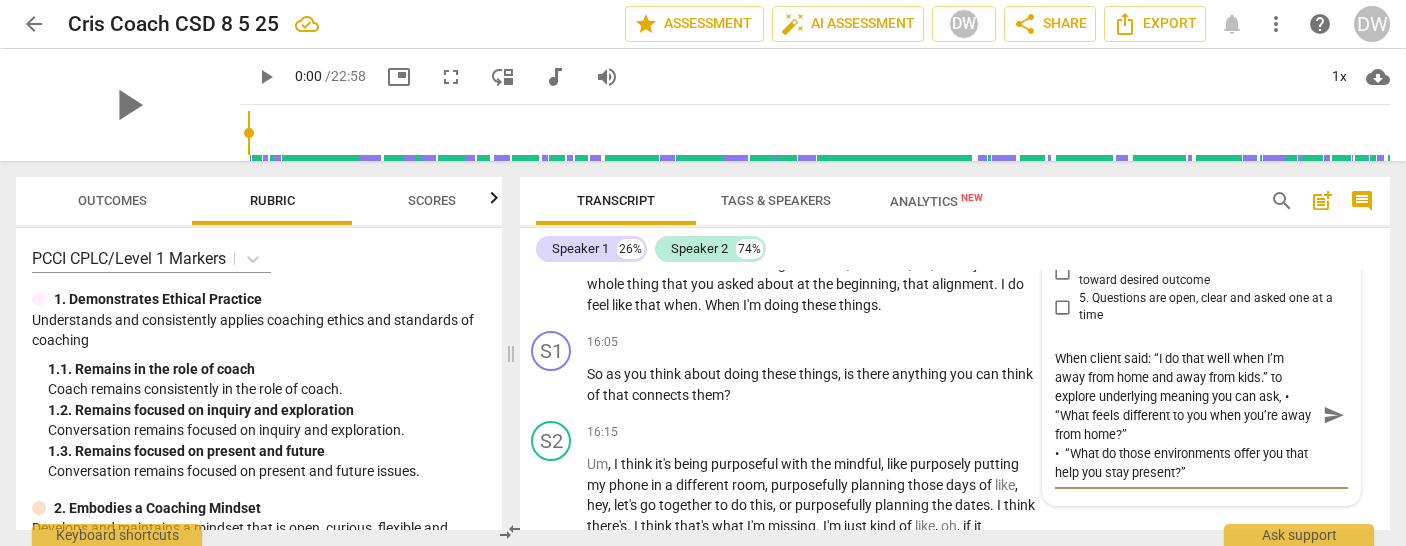 click on "When client said: “I do that well when I’m away from home and away from kids.” to explore underlying meaning you can ask, •  “What feels different to you when you’re away from home?”
•  “What do those environments offer you that help you stay present?”" at bounding box center (1186, 415) 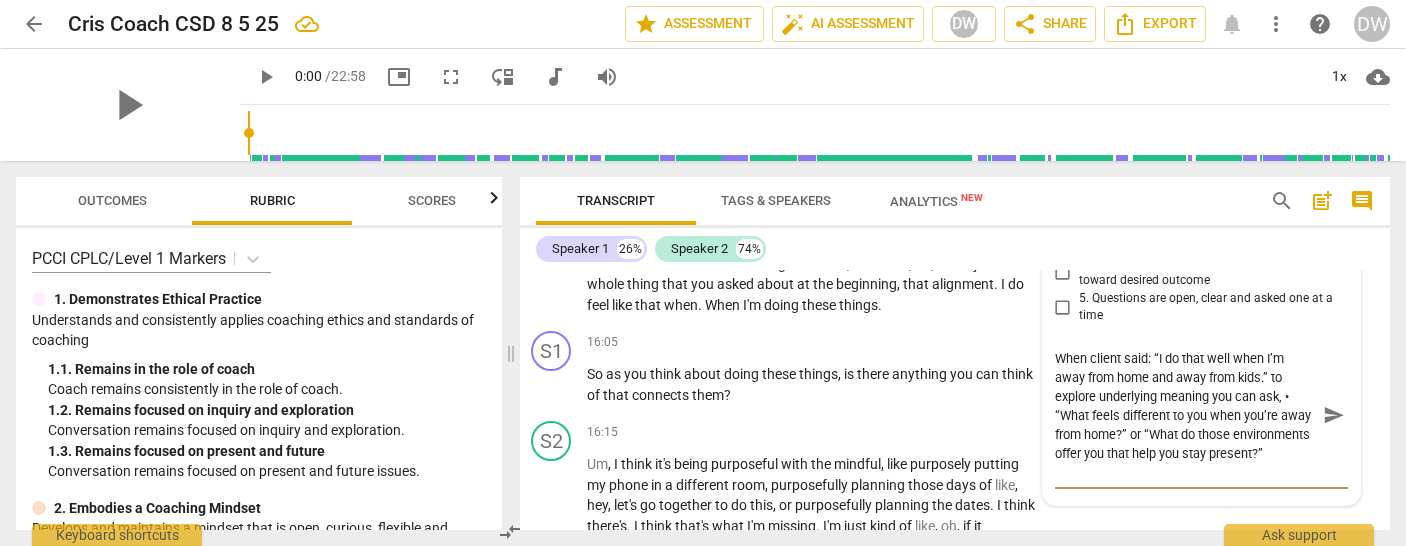 scroll, scrollTop: 10, scrollLeft: 0, axis: vertical 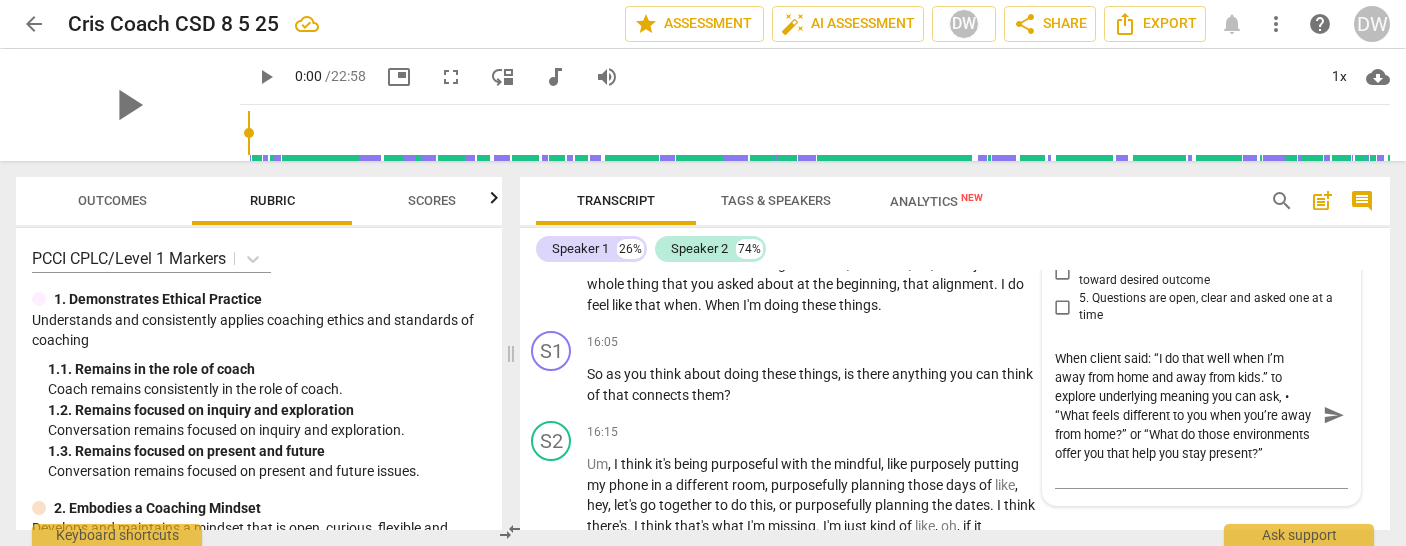 click on "Transcript Tags & Speakers Analytics   New" at bounding box center [887, 201] 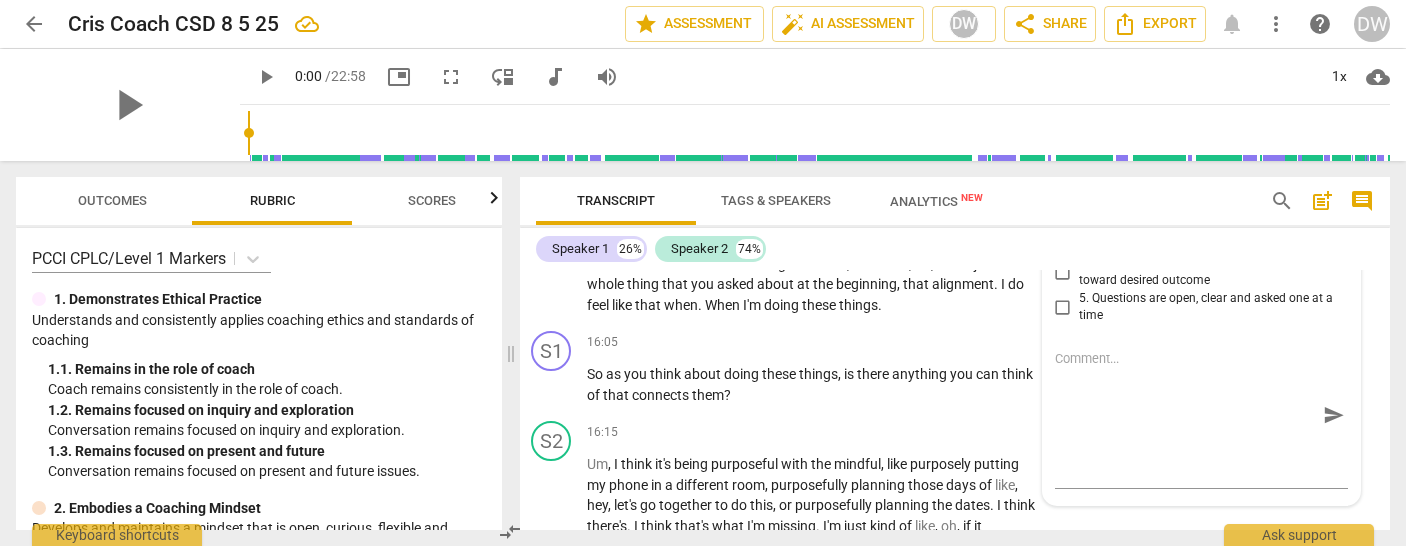 scroll, scrollTop: 0, scrollLeft: 0, axis: both 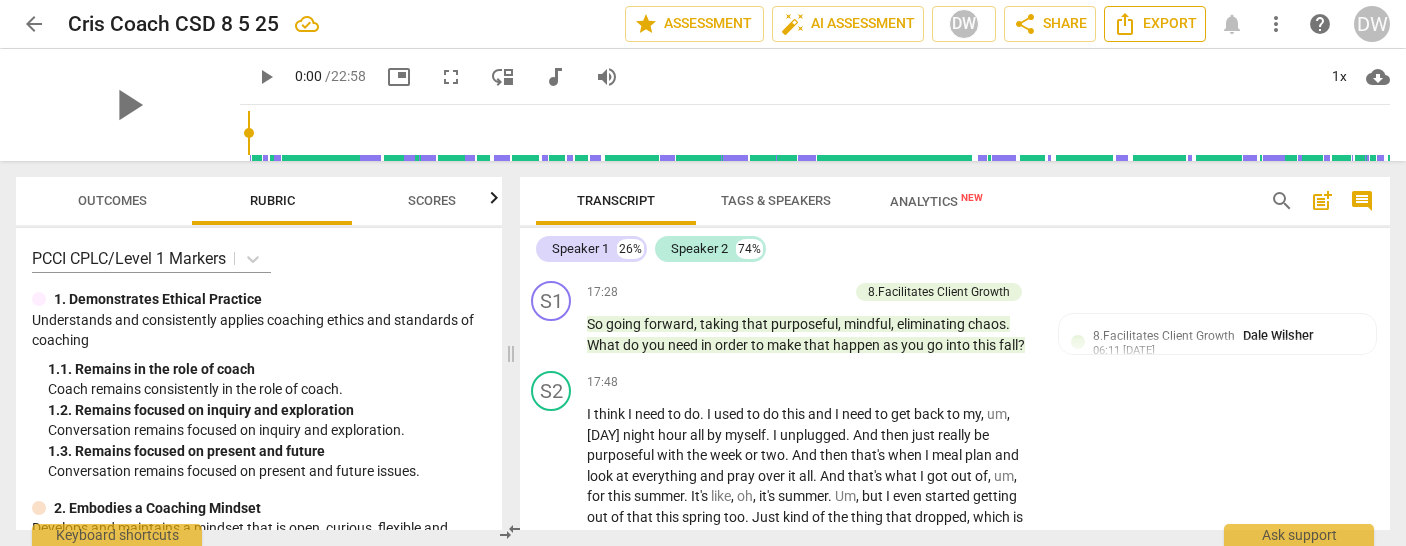 click on "Export" at bounding box center (1155, 24) 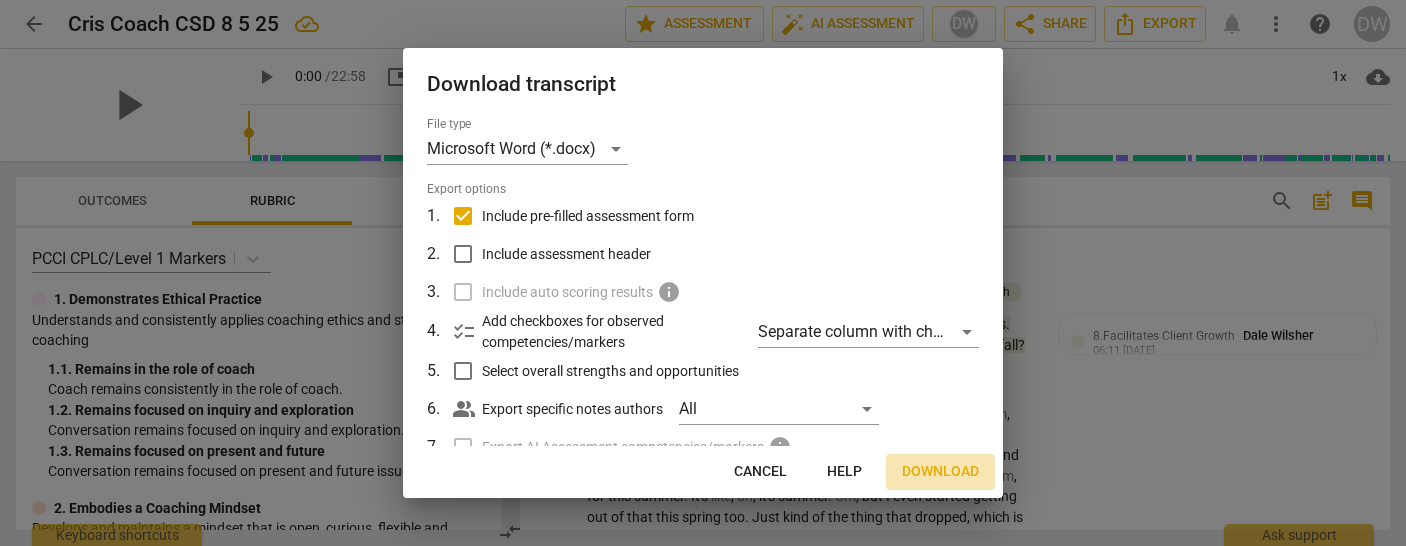 click on "Download" at bounding box center (940, 472) 